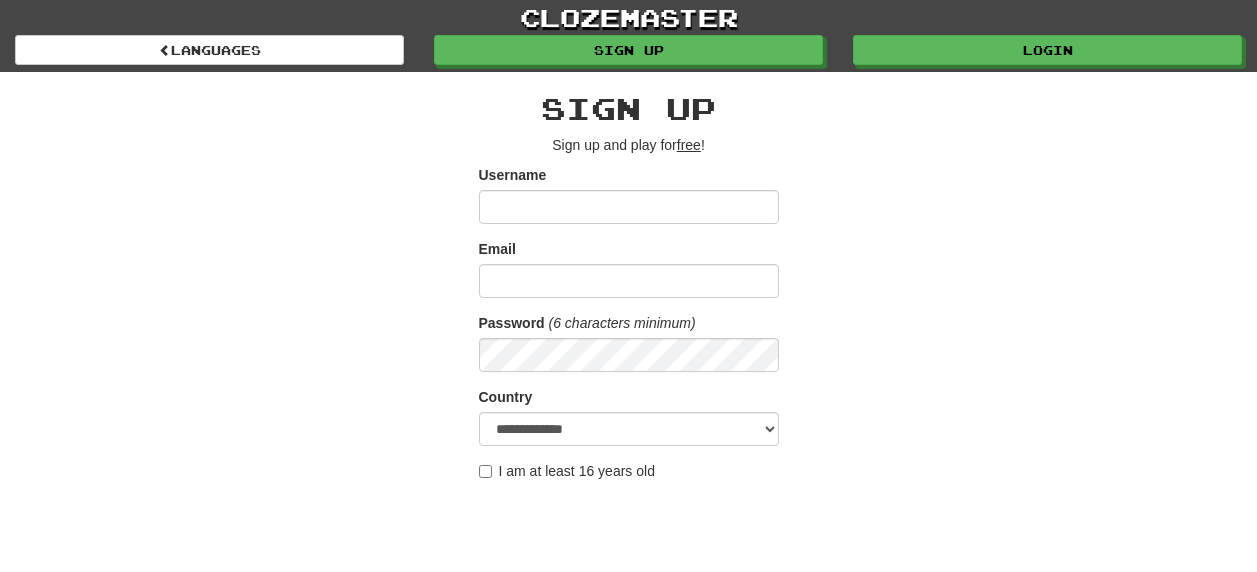scroll, scrollTop: 0, scrollLeft: 0, axis: both 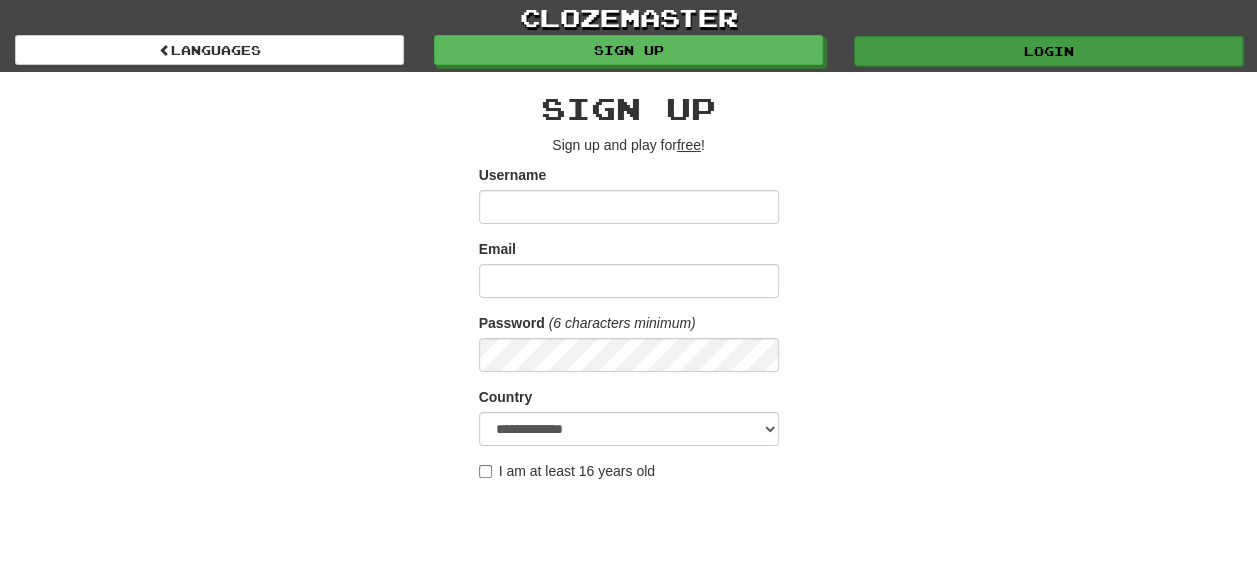 type on "********" 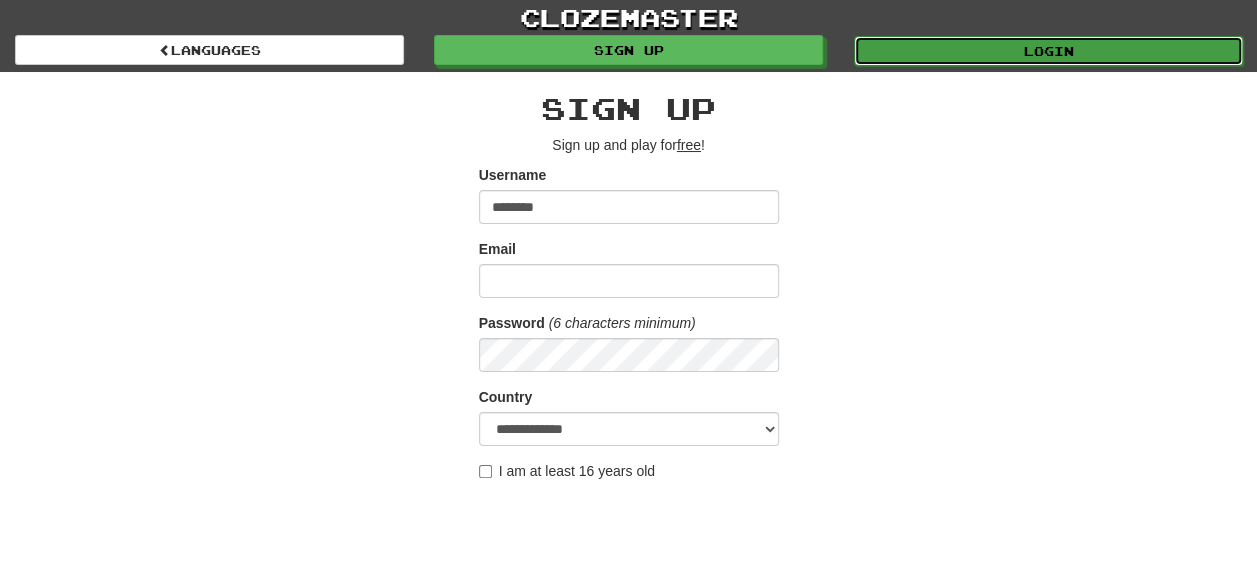 click on "Login" at bounding box center [1048, 51] 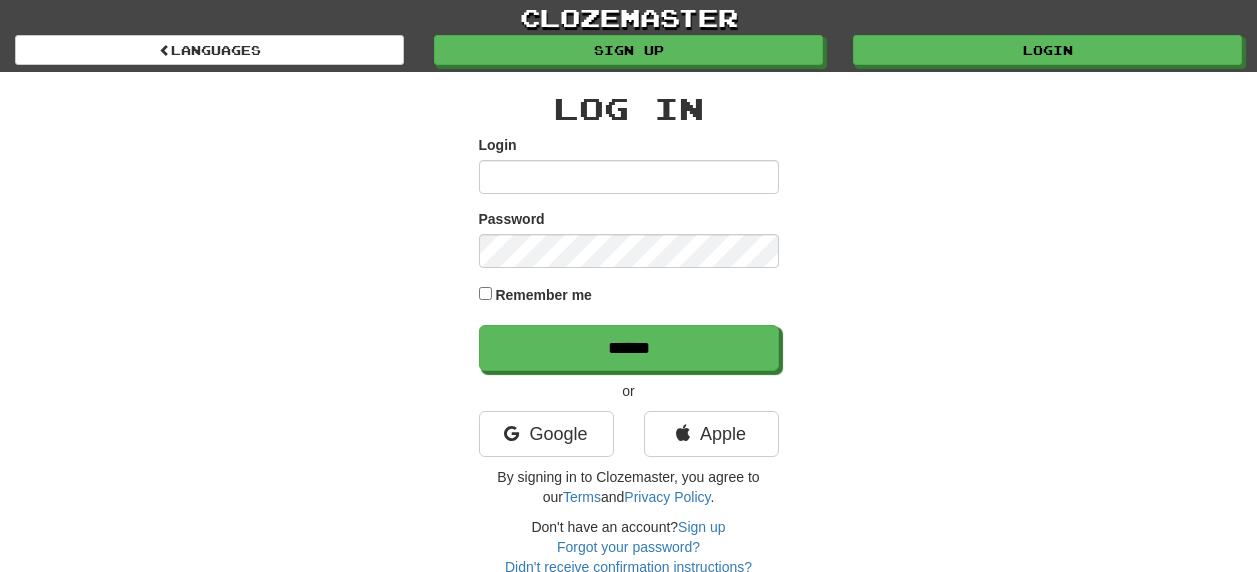 scroll, scrollTop: 0, scrollLeft: 0, axis: both 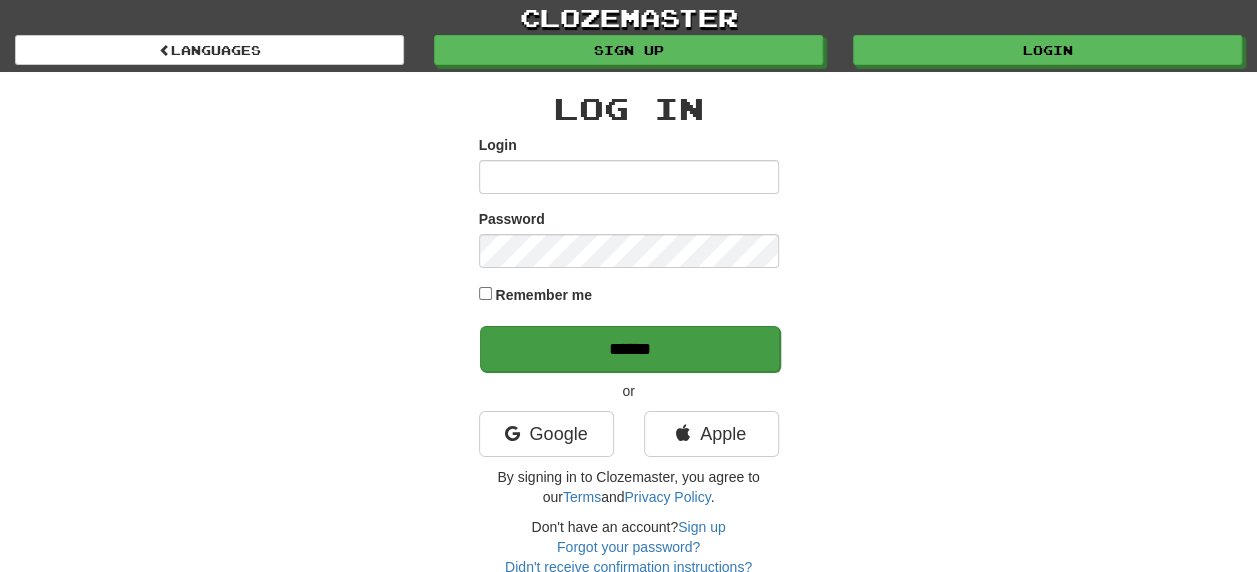 type on "********" 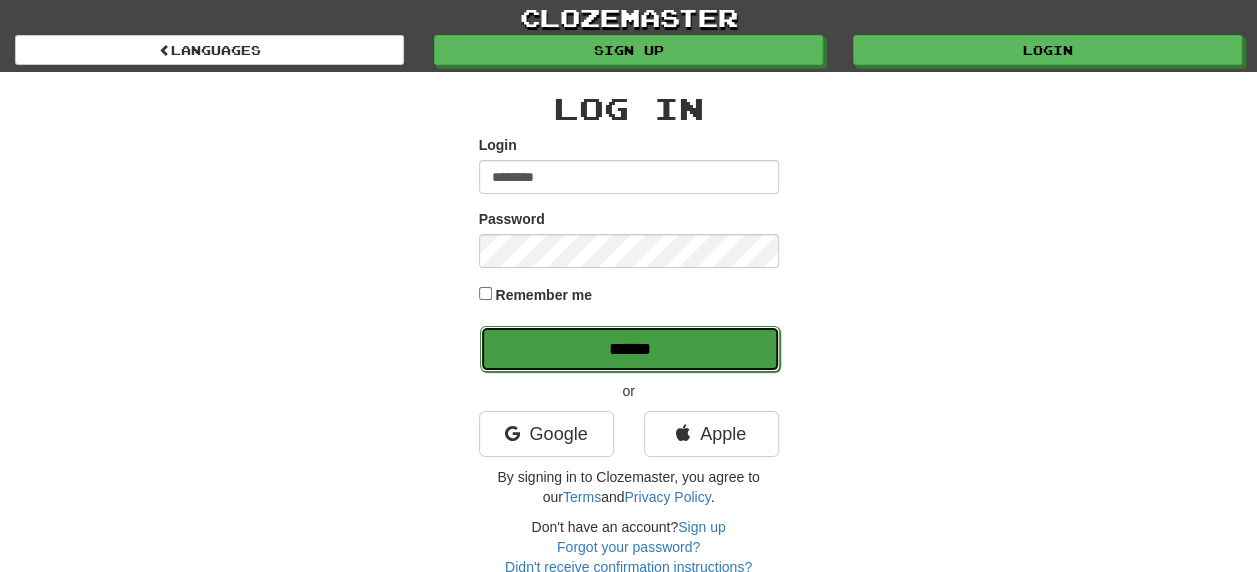 click on "******" at bounding box center (630, 349) 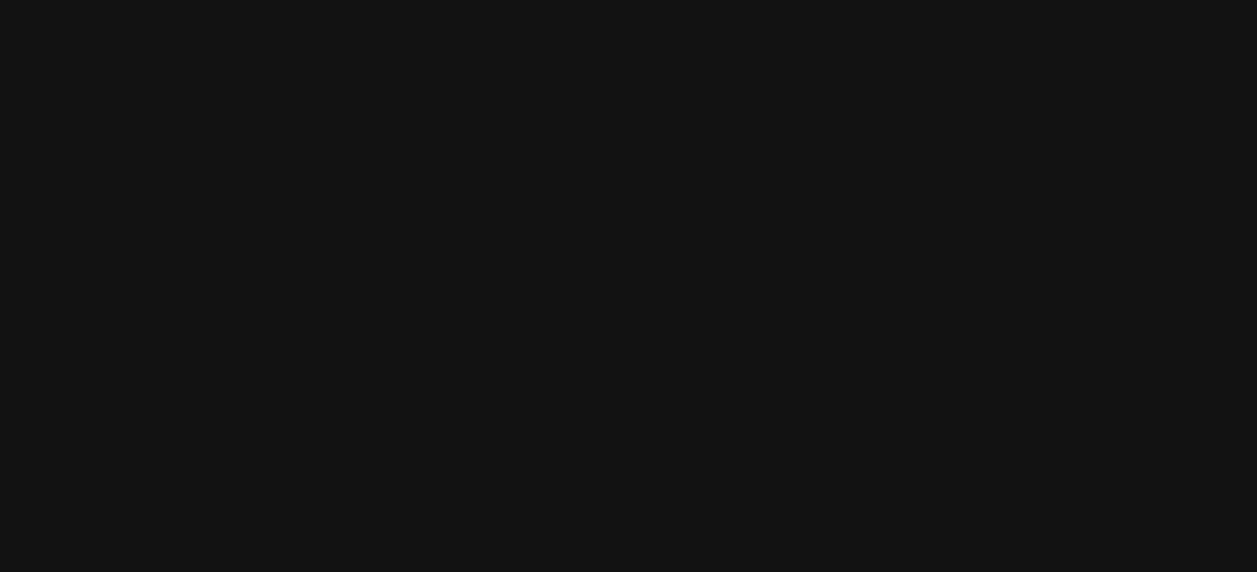 scroll, scrollTop: 0, scrollLeft: 0, axis: both 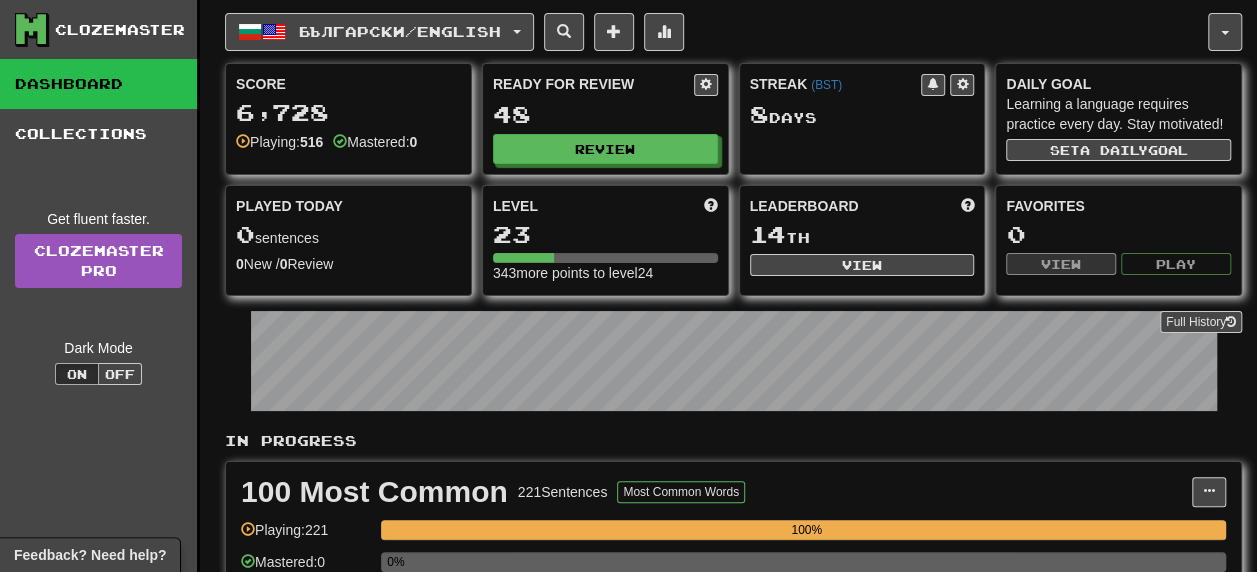 drag, startPoint x: 607, startPoint y: 434, endPoint x: 597, endPoint y: 425, distance: 13.453624 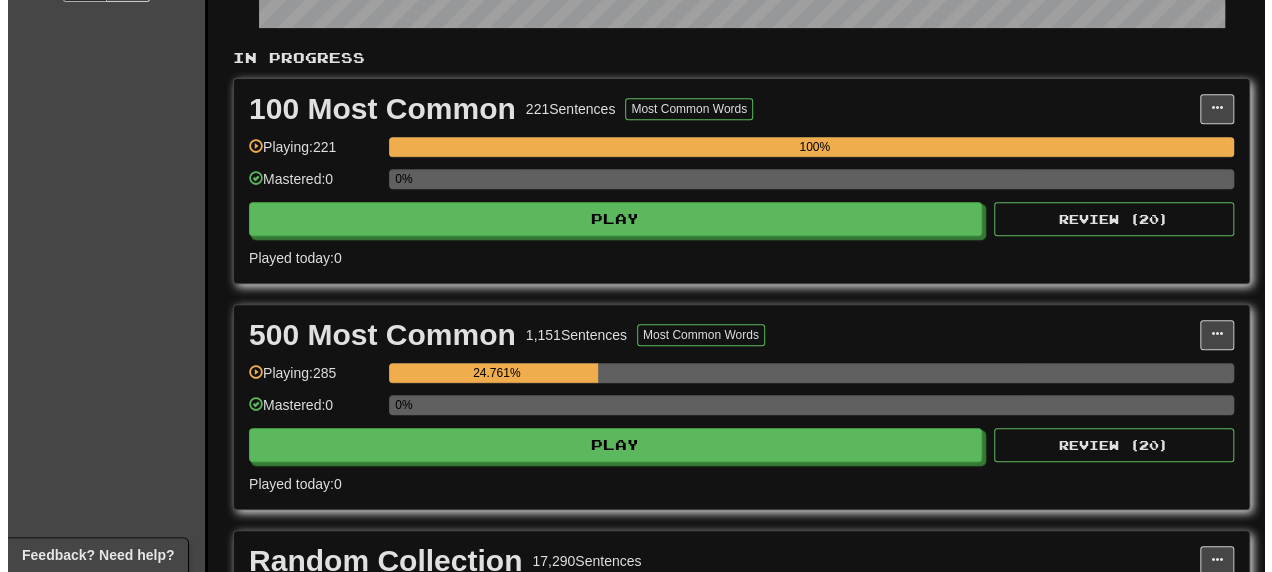 scroll, scrollTop: 400, scrollLeft: 0, axis: vertical 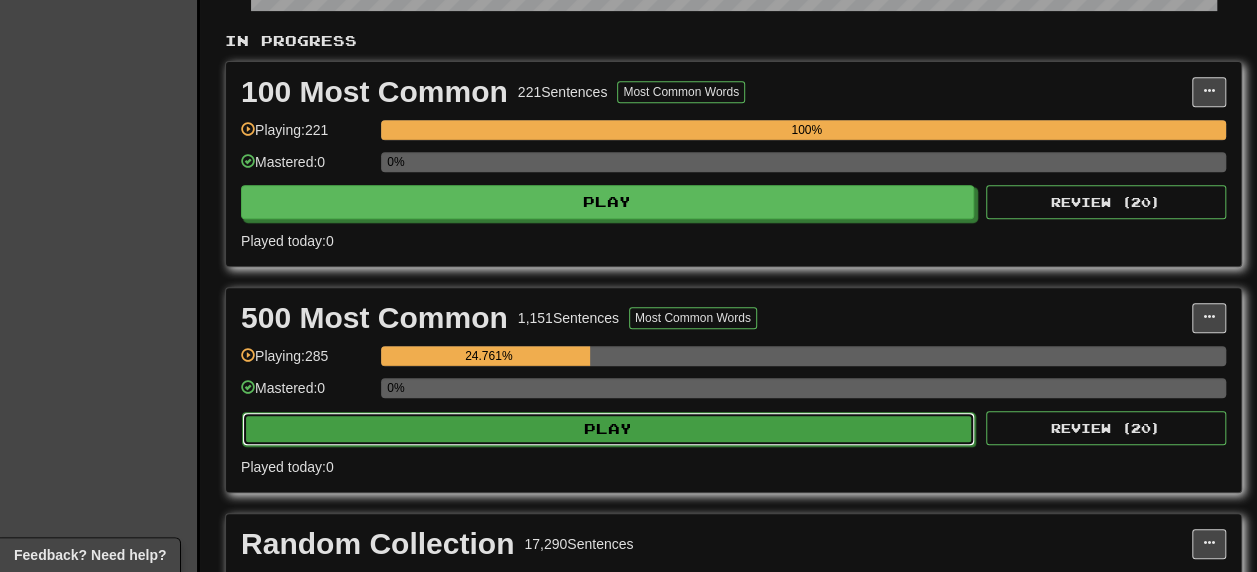 click on "Play" at bounding box center (608, 429) 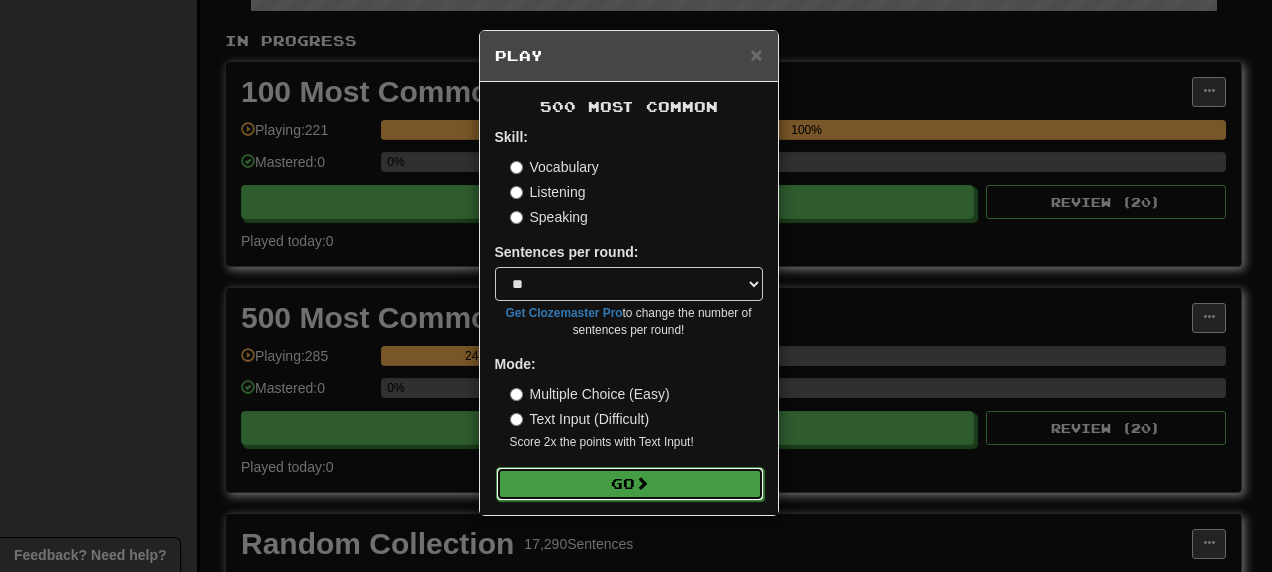 click on "Go" at bounding box center [630, 484] 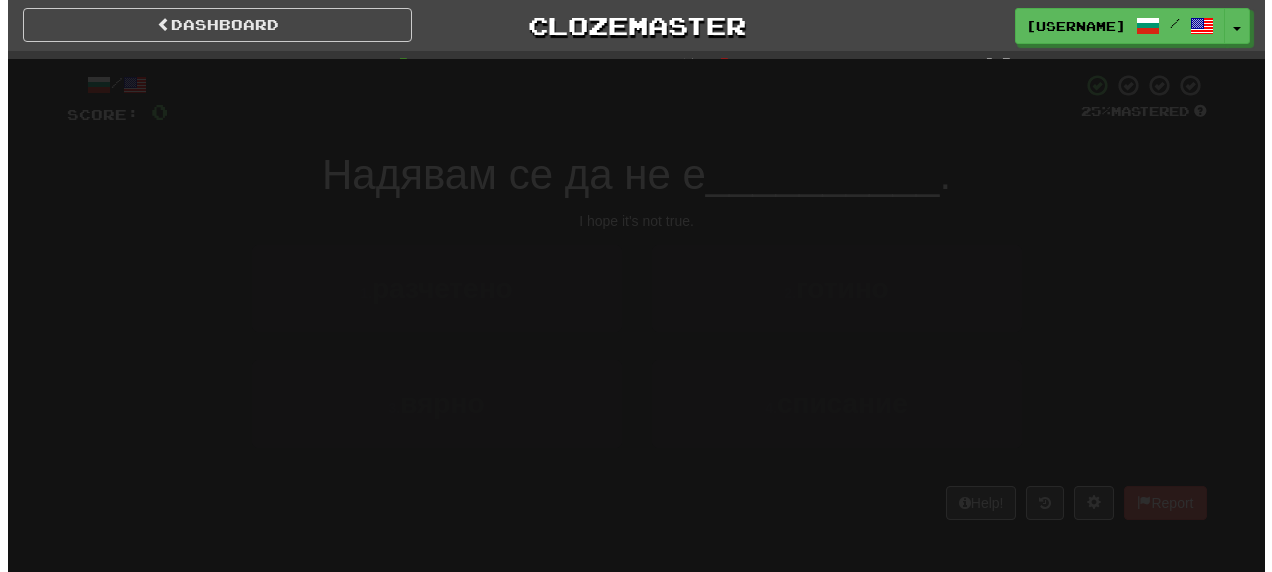 scroll, scrollTop: 0, scrollLeft: 0, axis: both 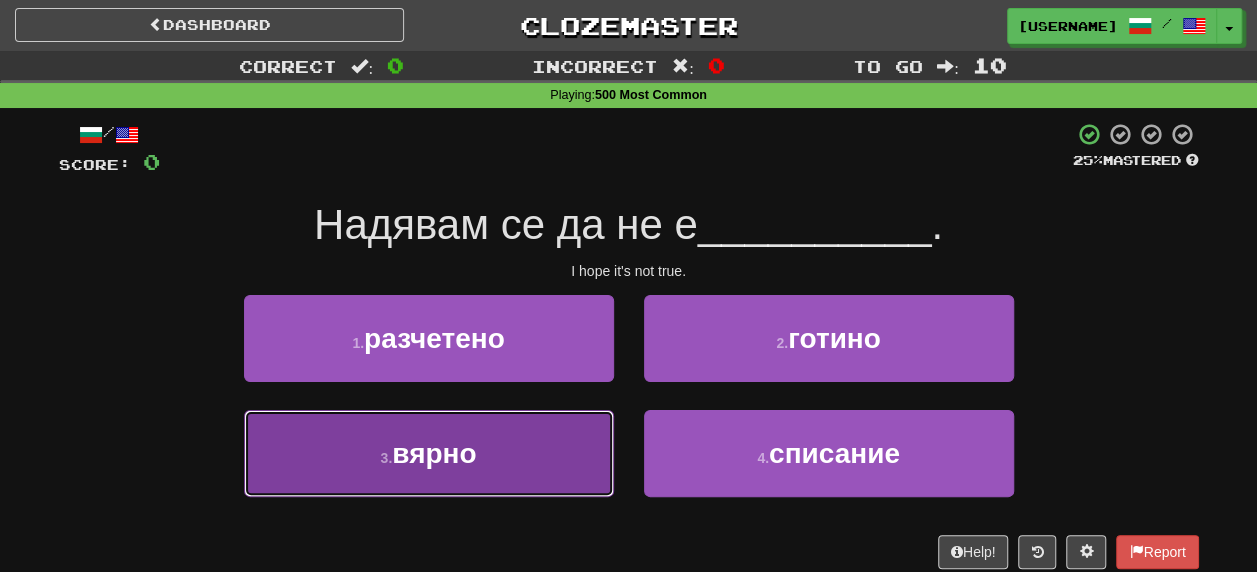 click on "вярно" at bounding box center [434, 453] 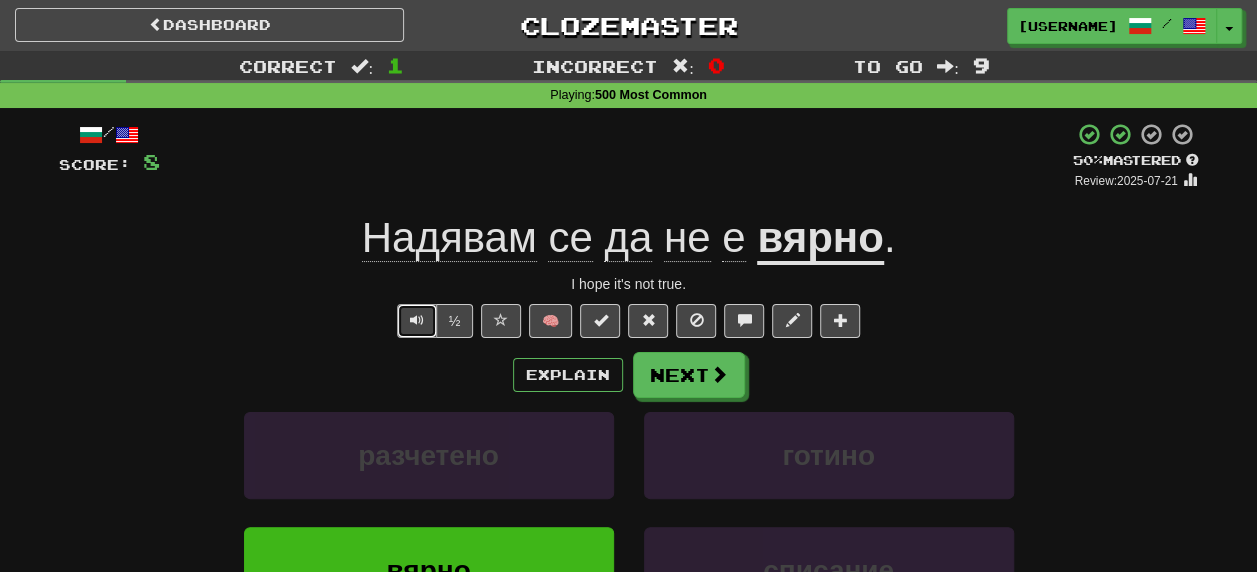 click at bounding box center [417, 321] 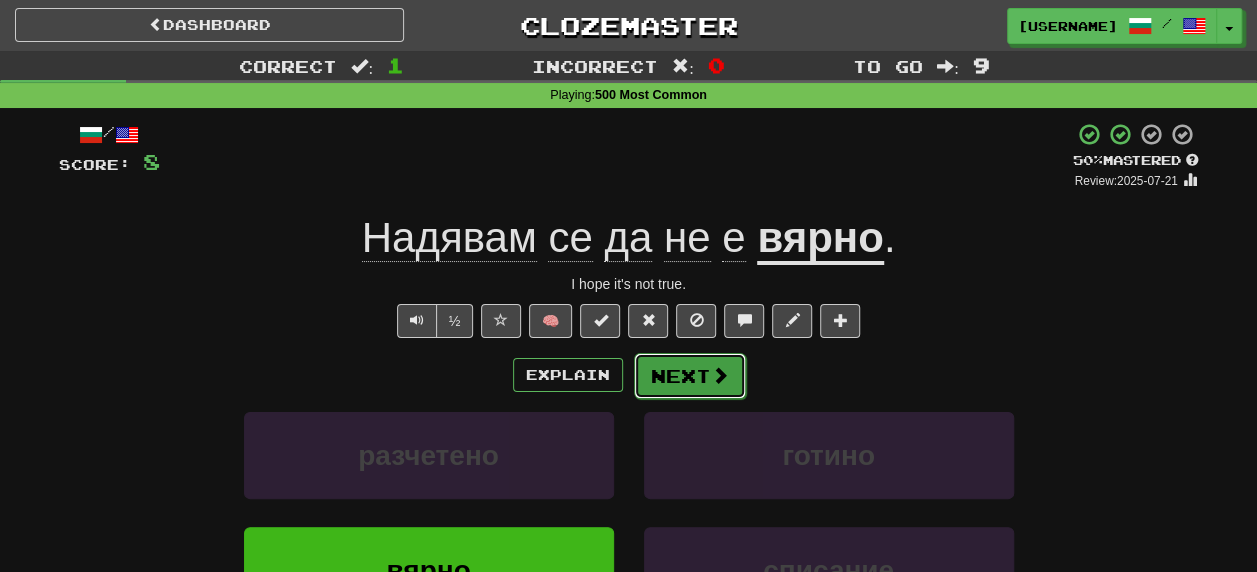 click on "Next" at bounding box center [690, 376] 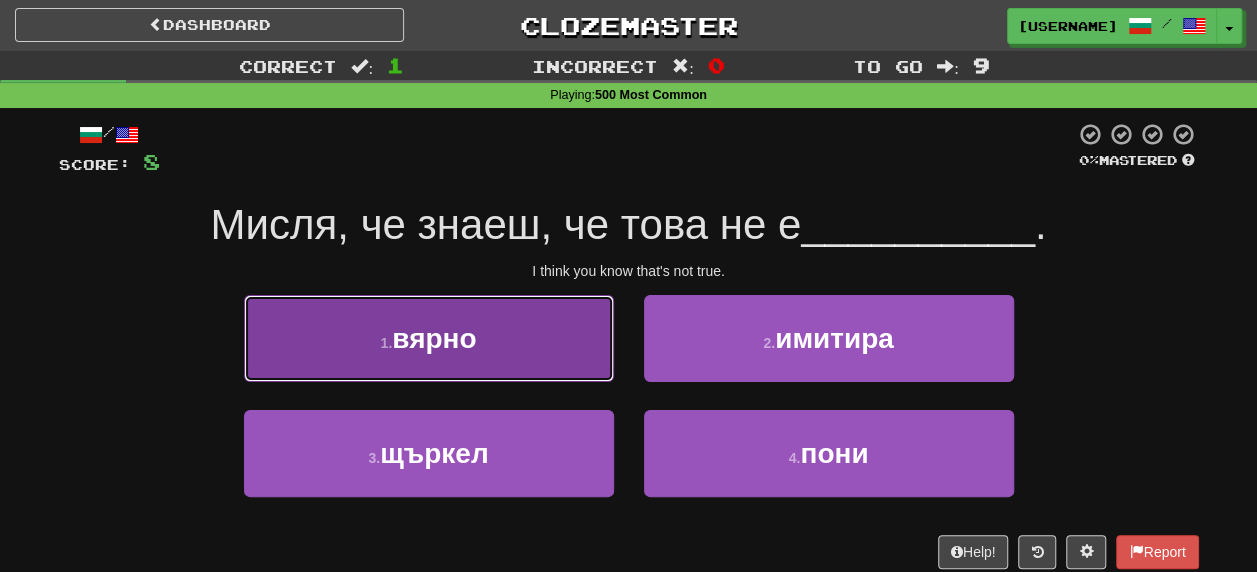 click on "вярно" at bounding box center (434, 338) 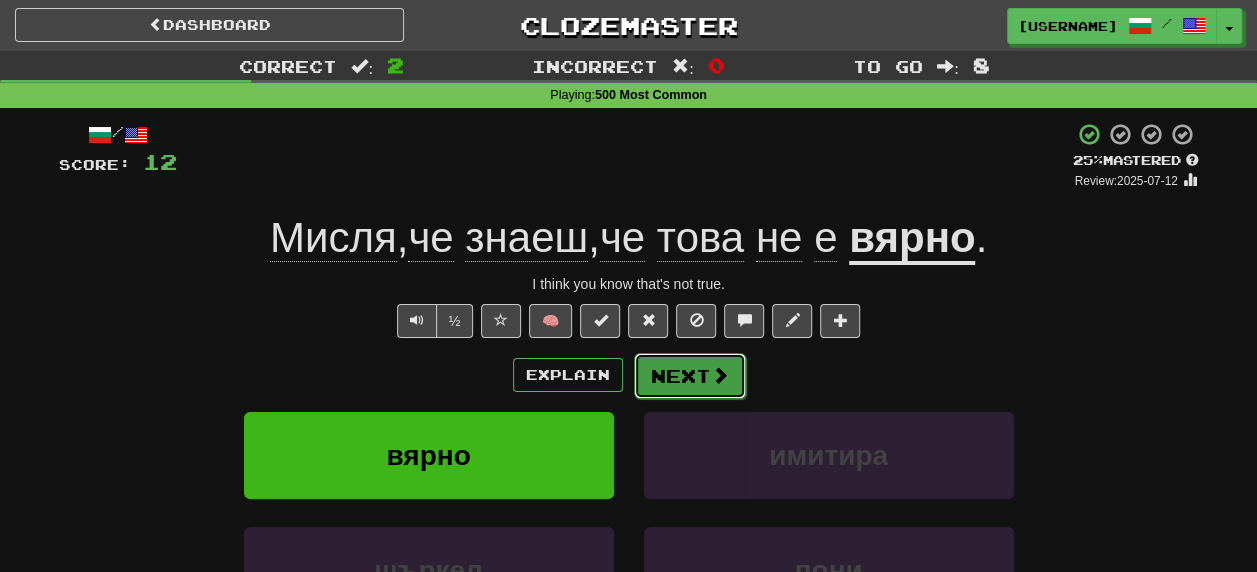 click on "Next" at bounding box center (690, 376) 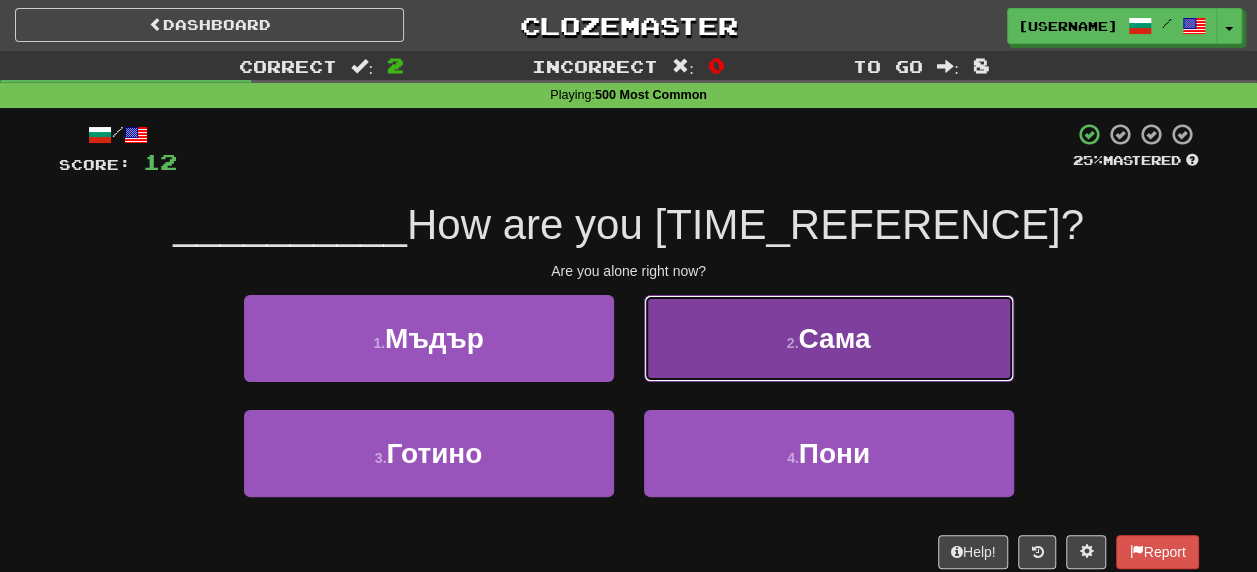 click on "Сама" at bounding box center [834, 338] 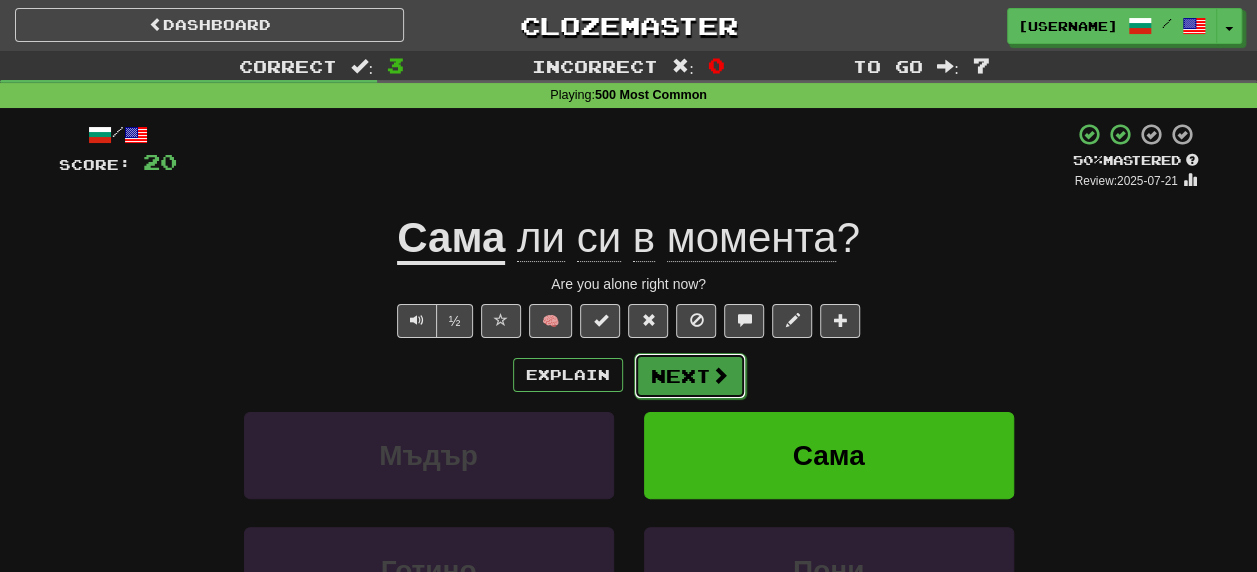 click on "Next" at bounding box center [690, 376] 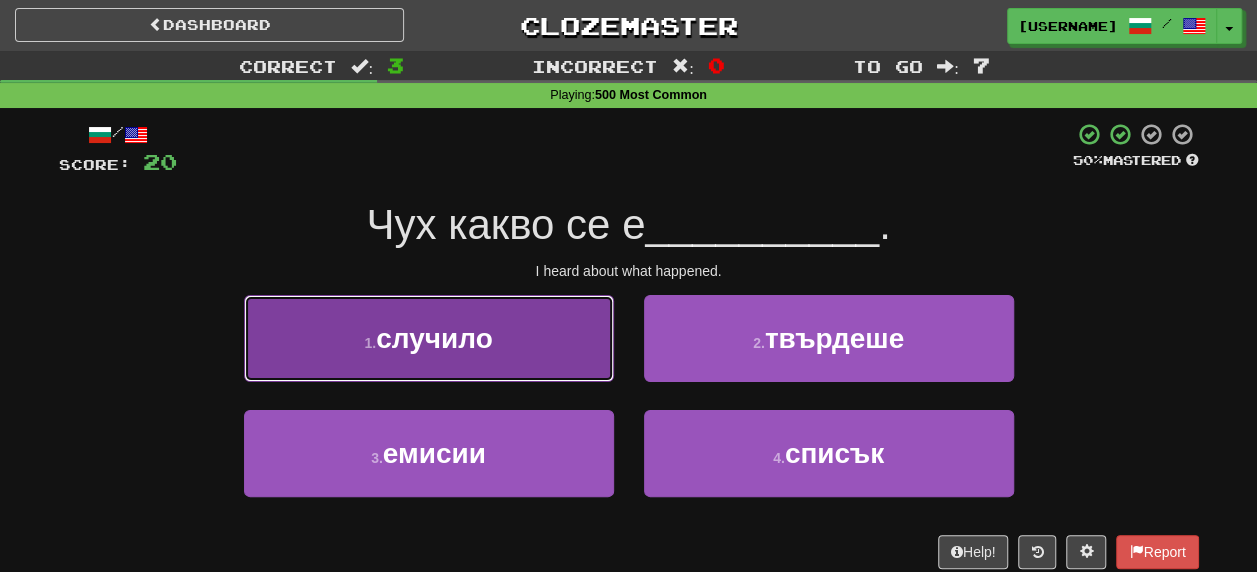 click on "случило" at bounding box center [434, 338] 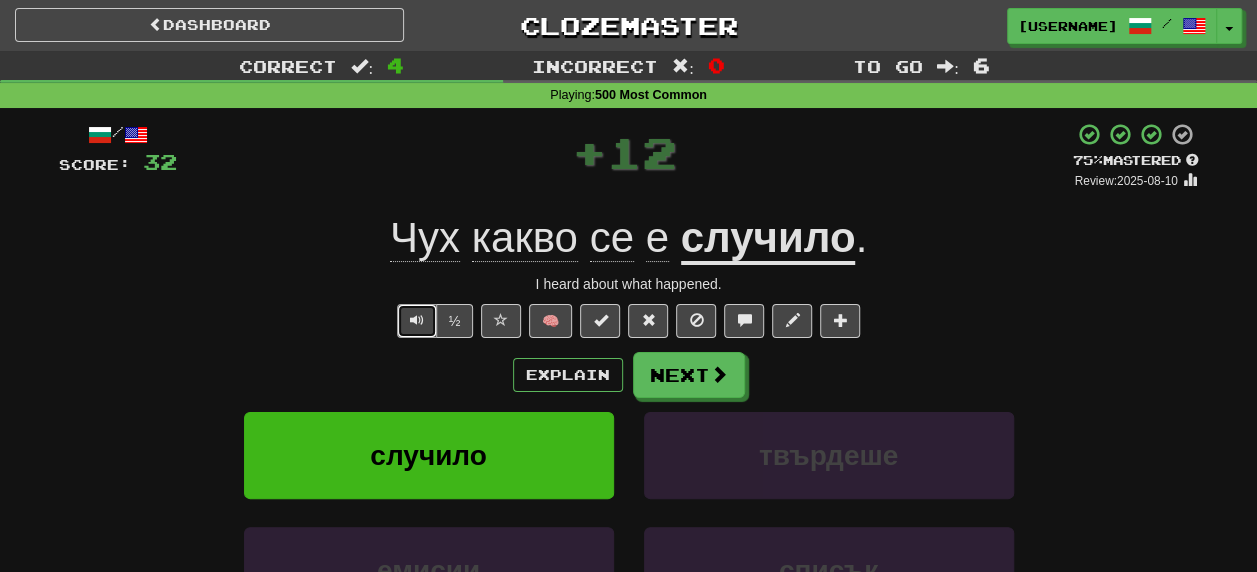 click at bounding box center (417, 320) 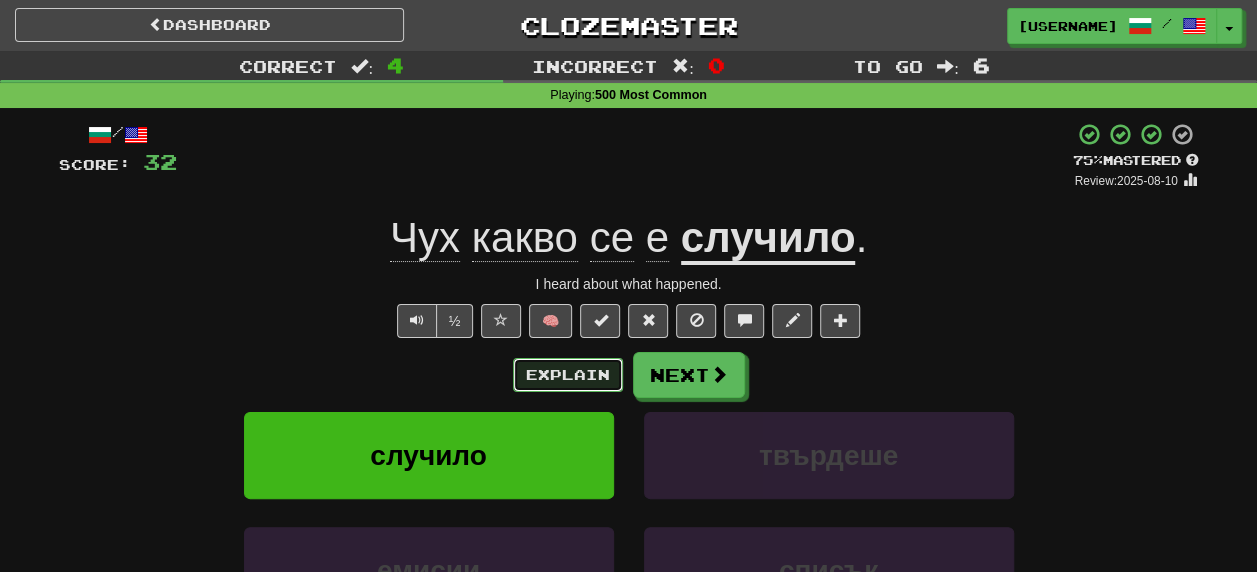click on "Explain" at bounding box center [568, 375] 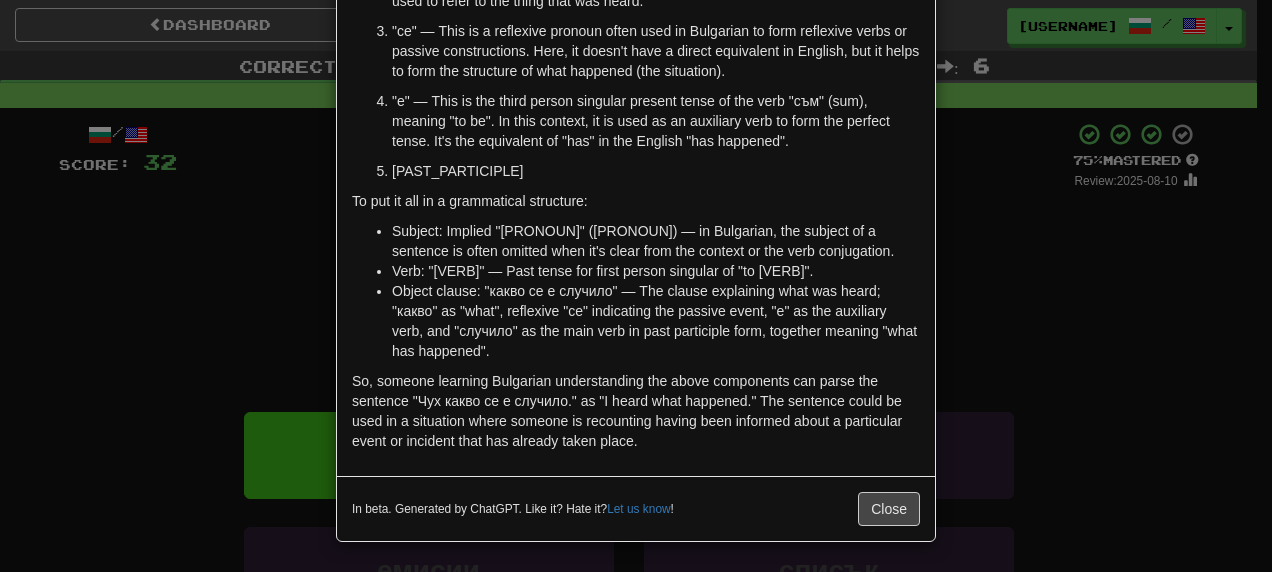 scroll, scrollTop: 284, scrollLeft: 0, axis: vertical 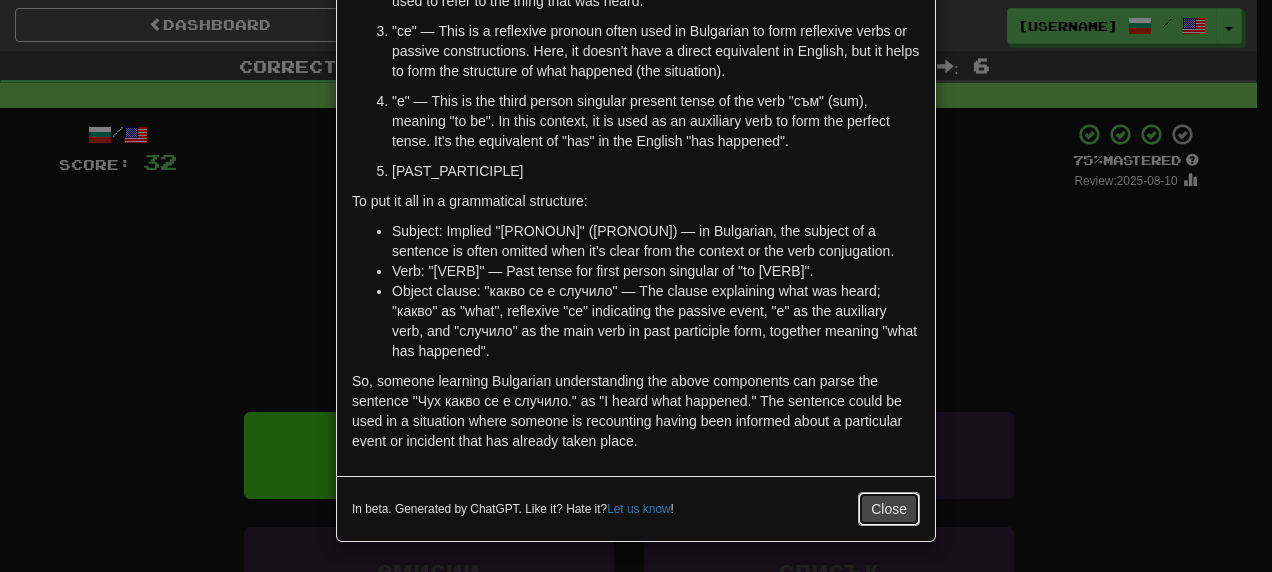 click on "Close" at bounding box center (889, 509) 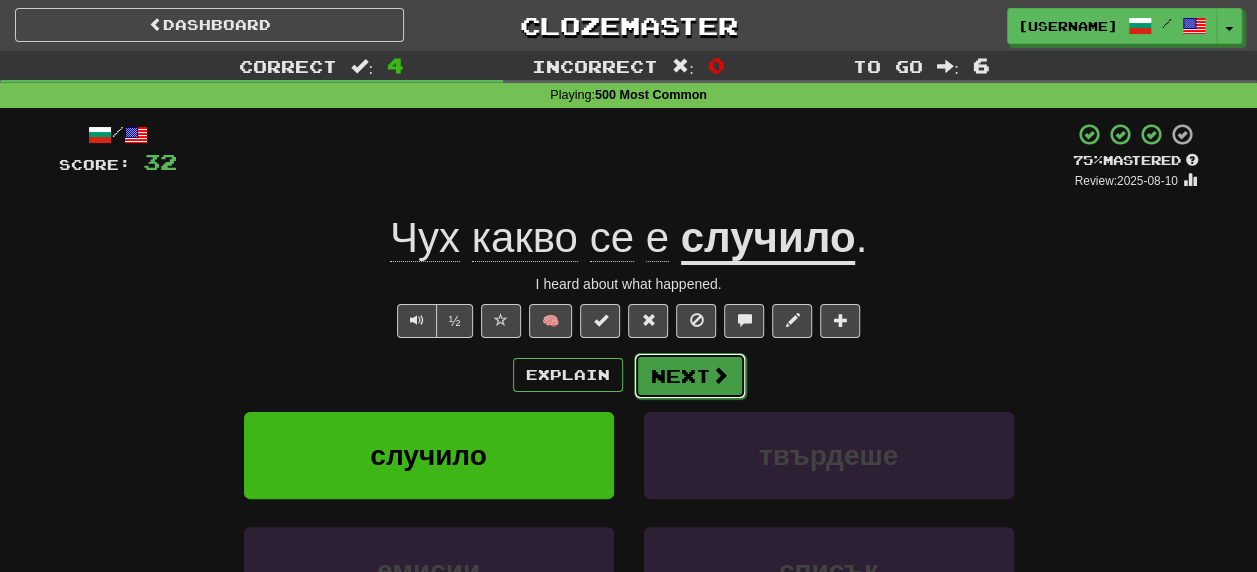 click on "Next" at bounding box center (690, 376) 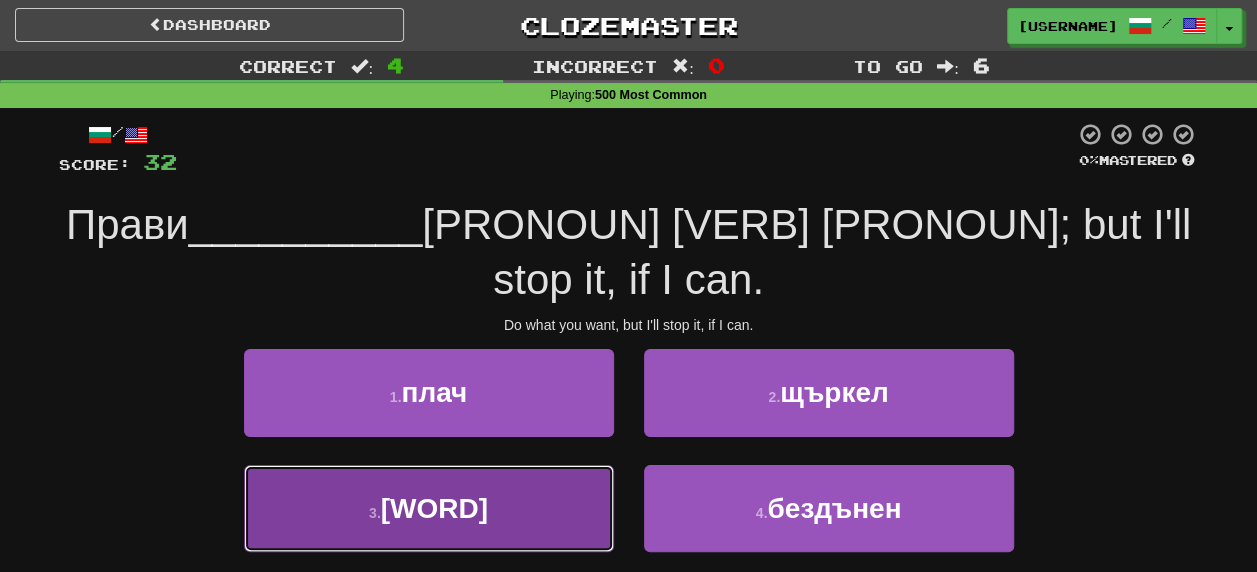 click on "[WORD]" at bounding box center (434, 508) 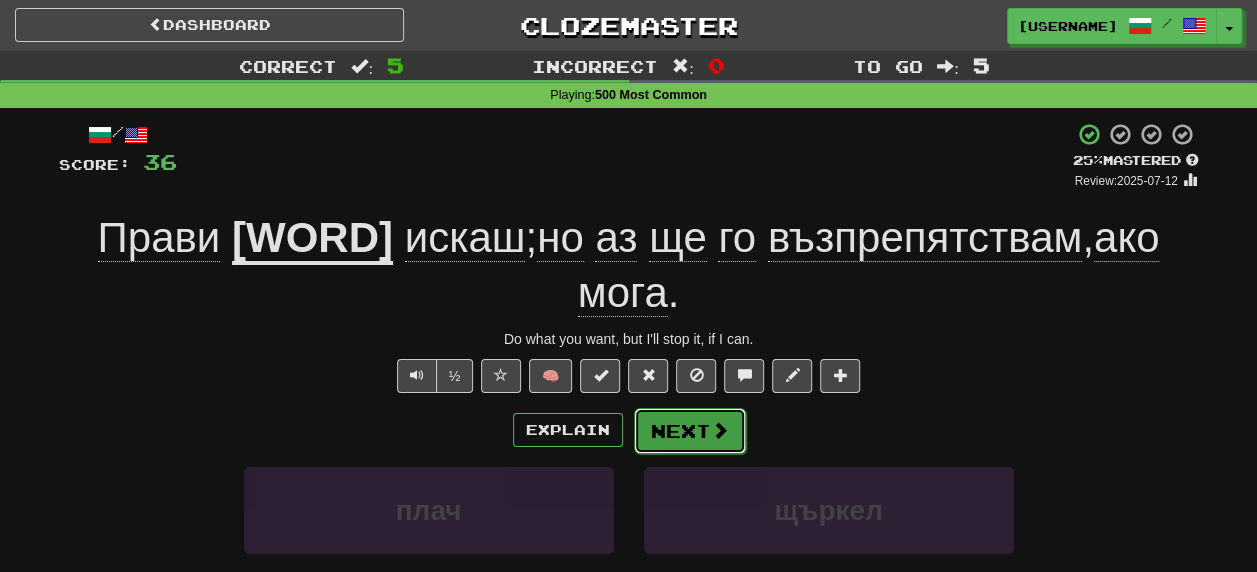 click at bounding box center (720, 430) 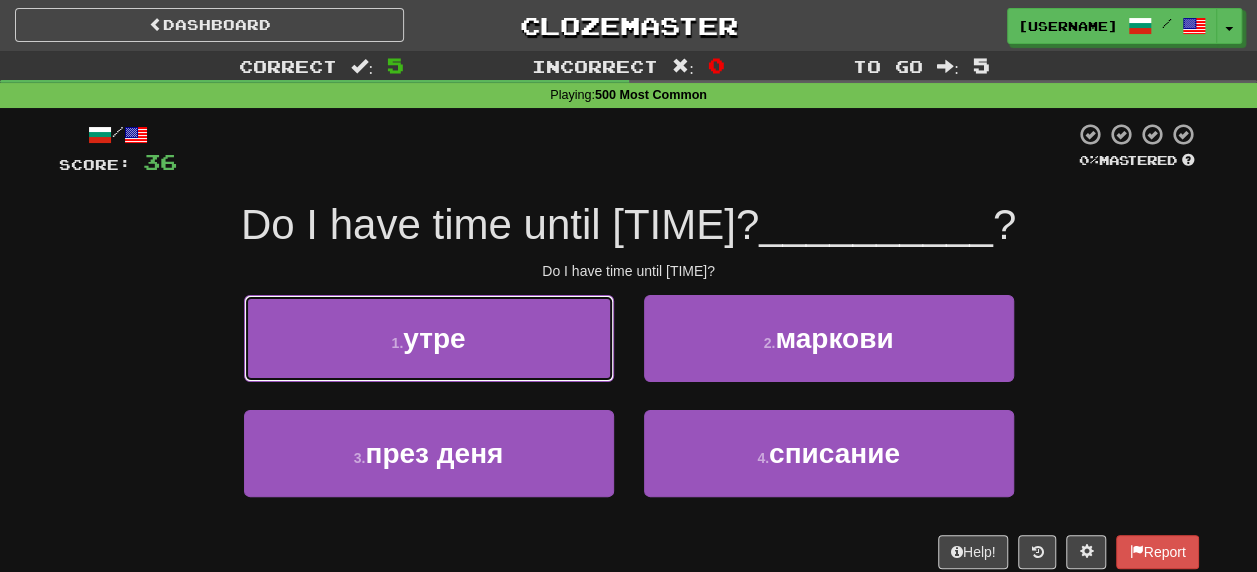 click on "утре" at bounding box center [434, 338] 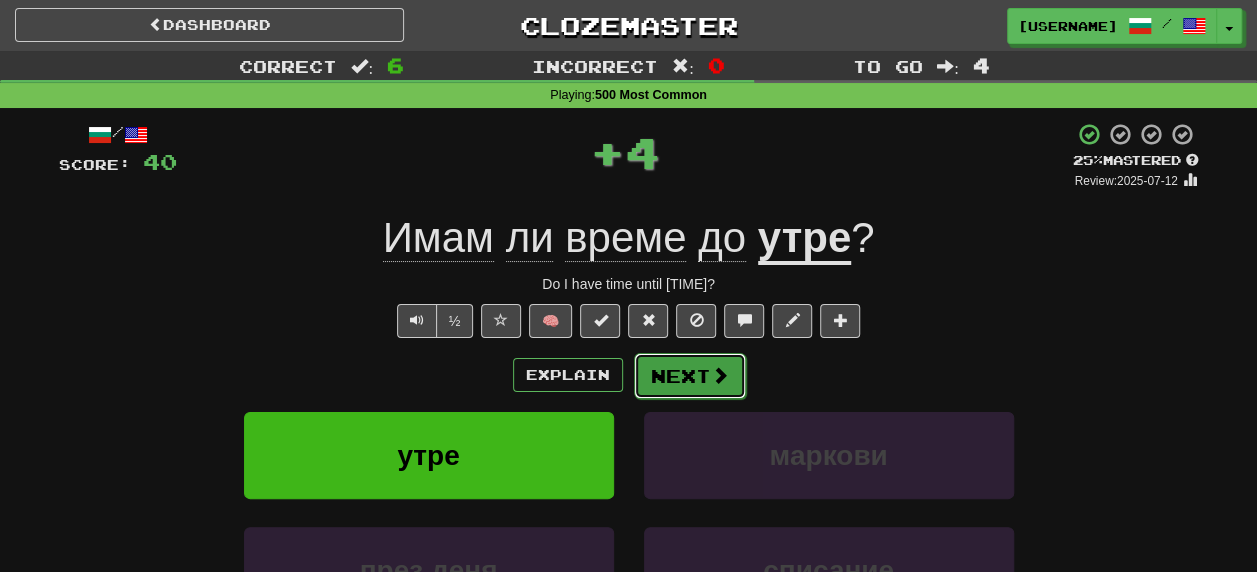 click on "Next" at bounding box center (690, 376) 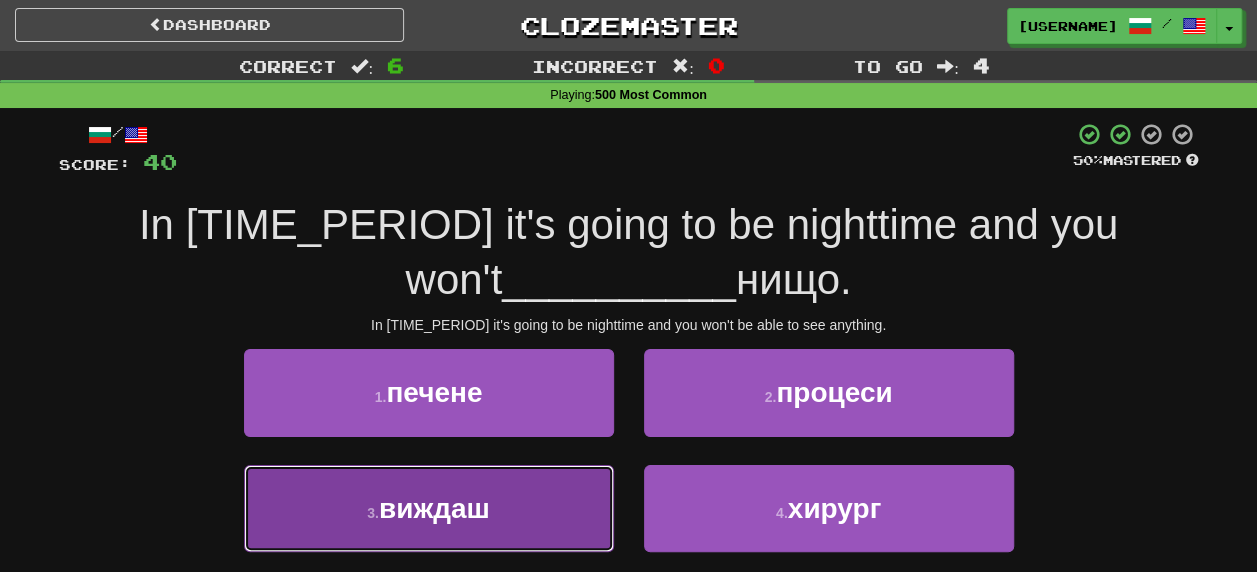 click on "виждаш" at bounding box center [434, 508] 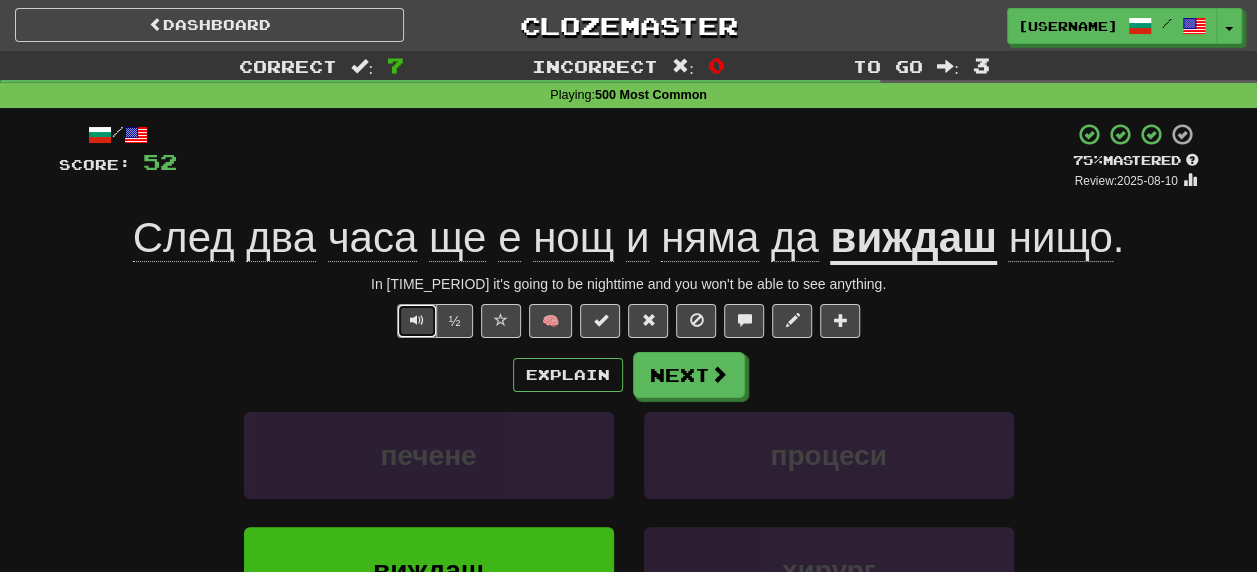 click at bounding box center (417, 320) 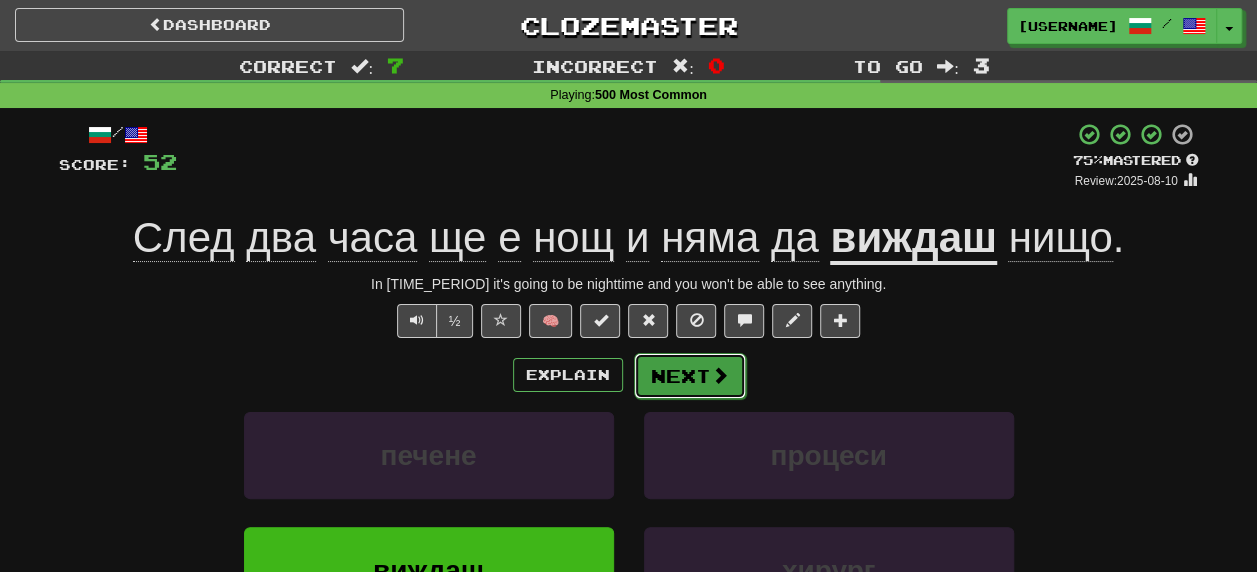 click on "Next" at bounding box center (690, 376) 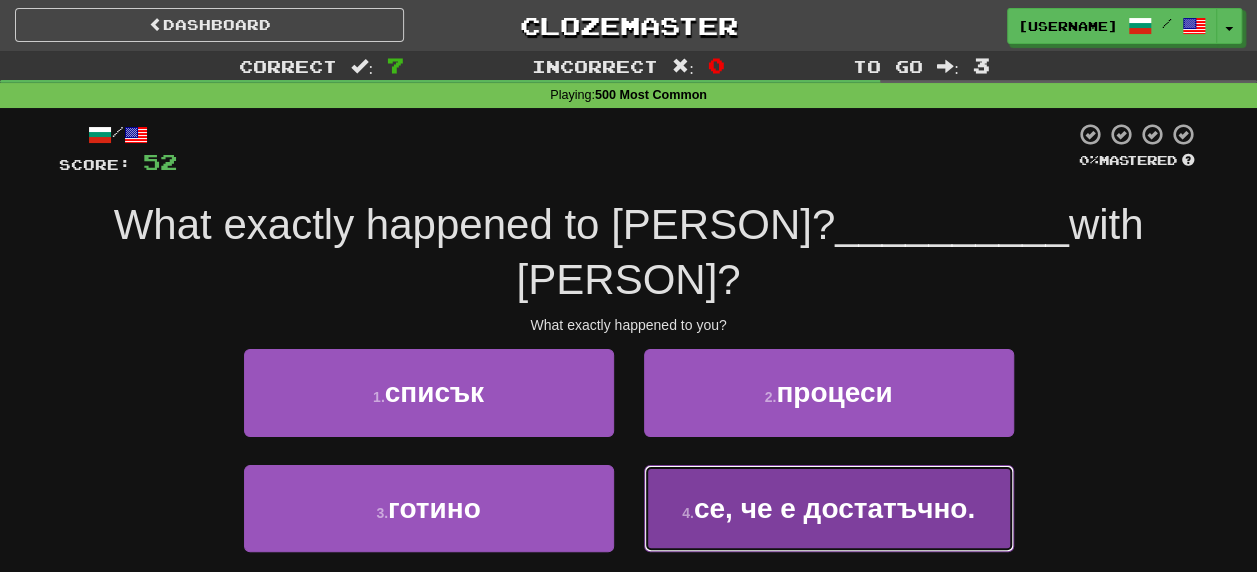 click on "се, че е достатъчно." at bounding box center [834, 508] 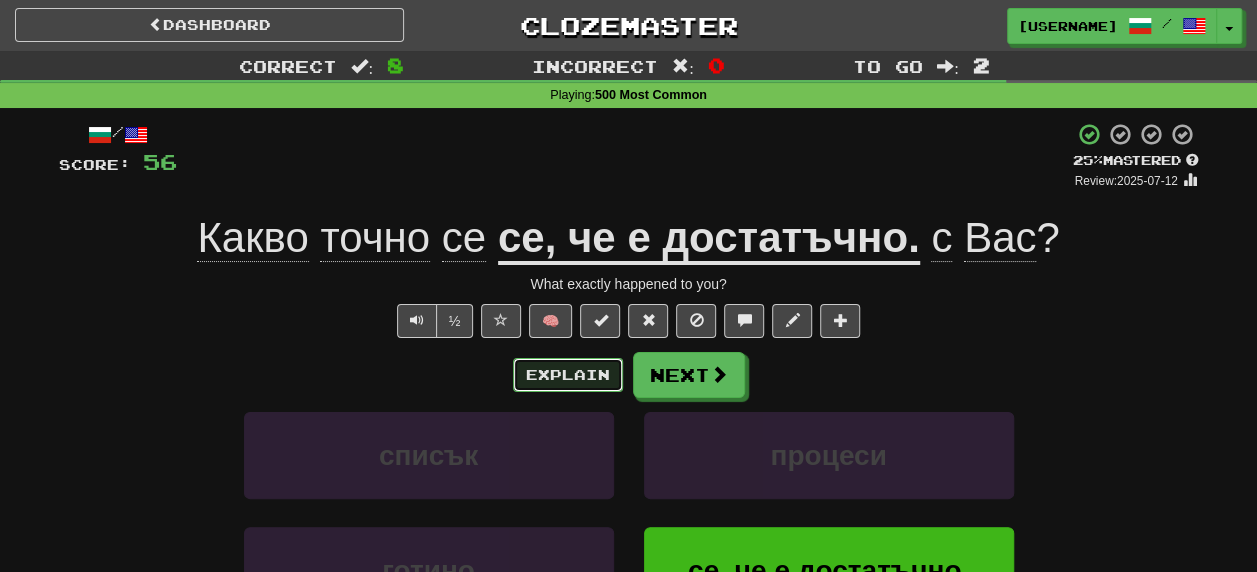 click on "Explain" at bounding box center (568, 375) 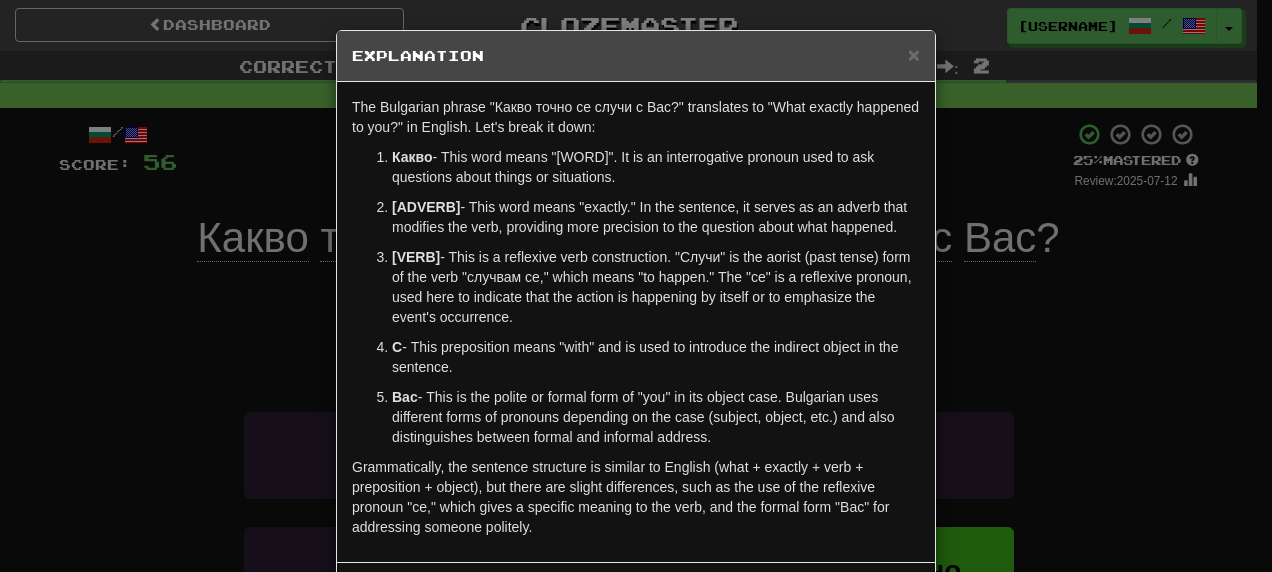 scroll, scrollTop: 84, scrollLeft: 0, axis: vertical 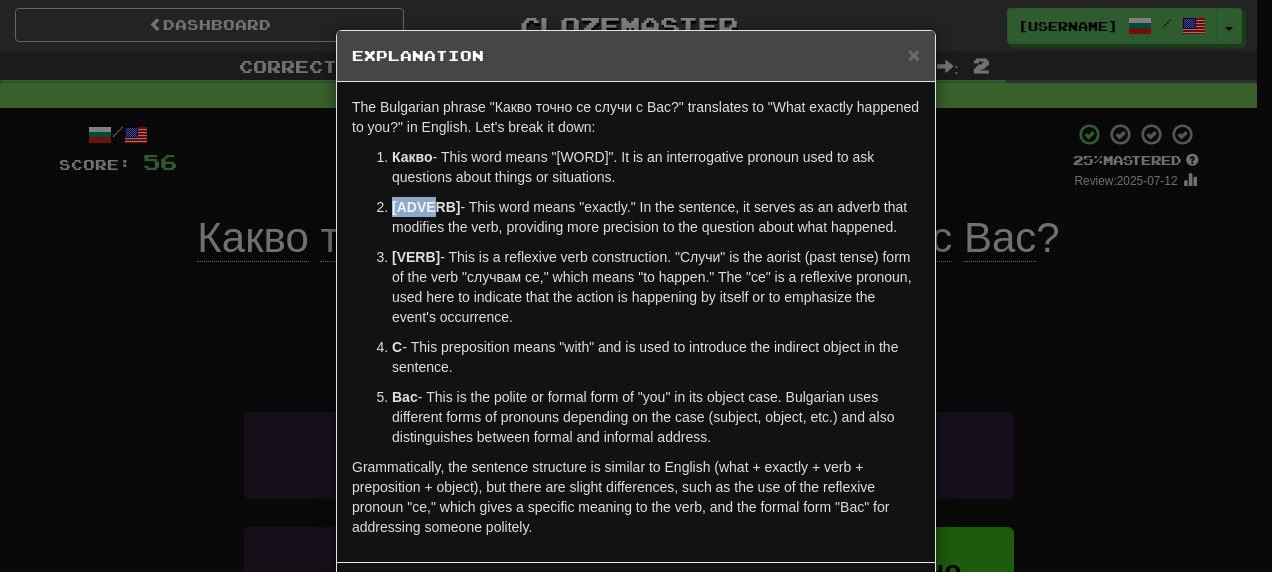 drag, startPoint x: 384, startPoint y: 210, endPoint x: 422, endPoint y: 212, distance: 38.052597 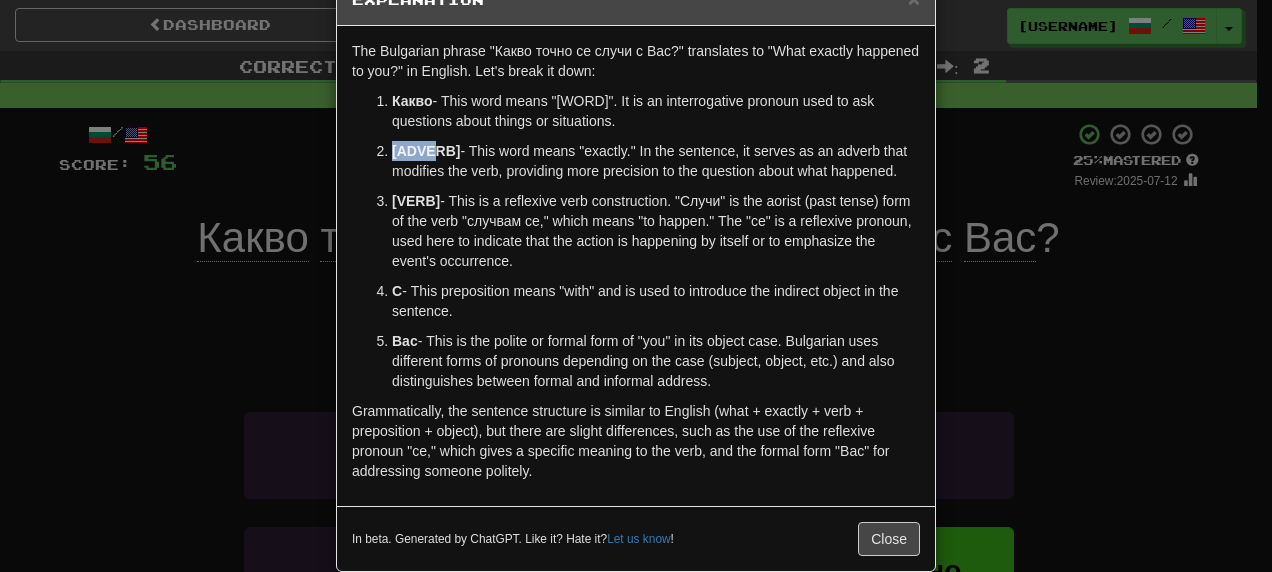 scroll, scrollTop: 84, scrollLeft: 0, axis: vertical 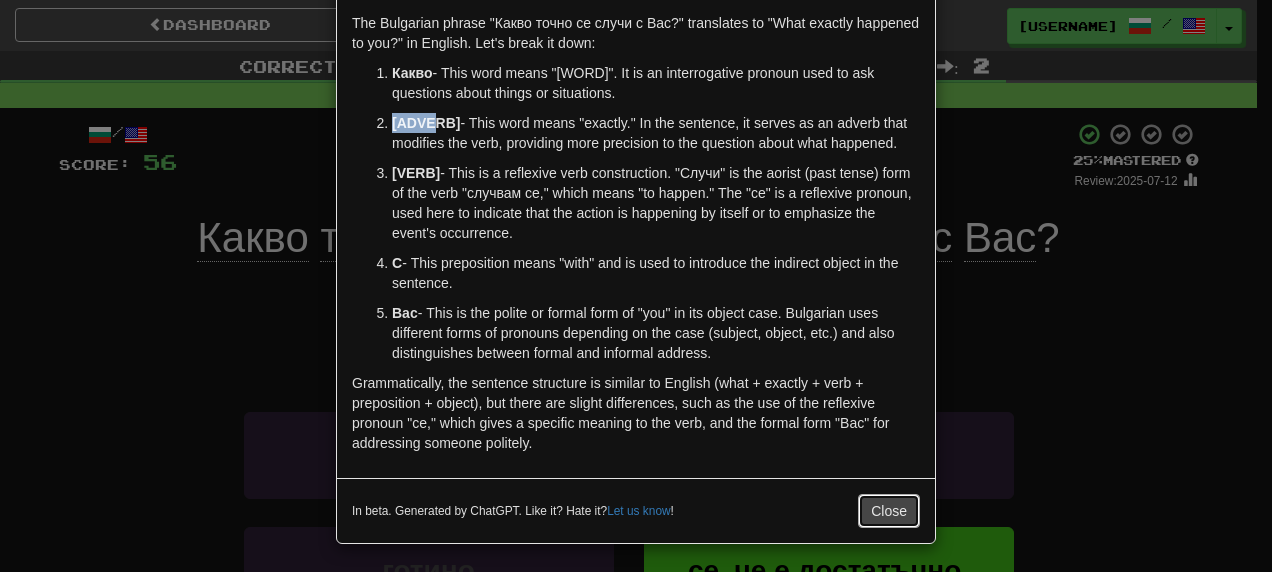 click on "Close" at bounding box center [889, 511] 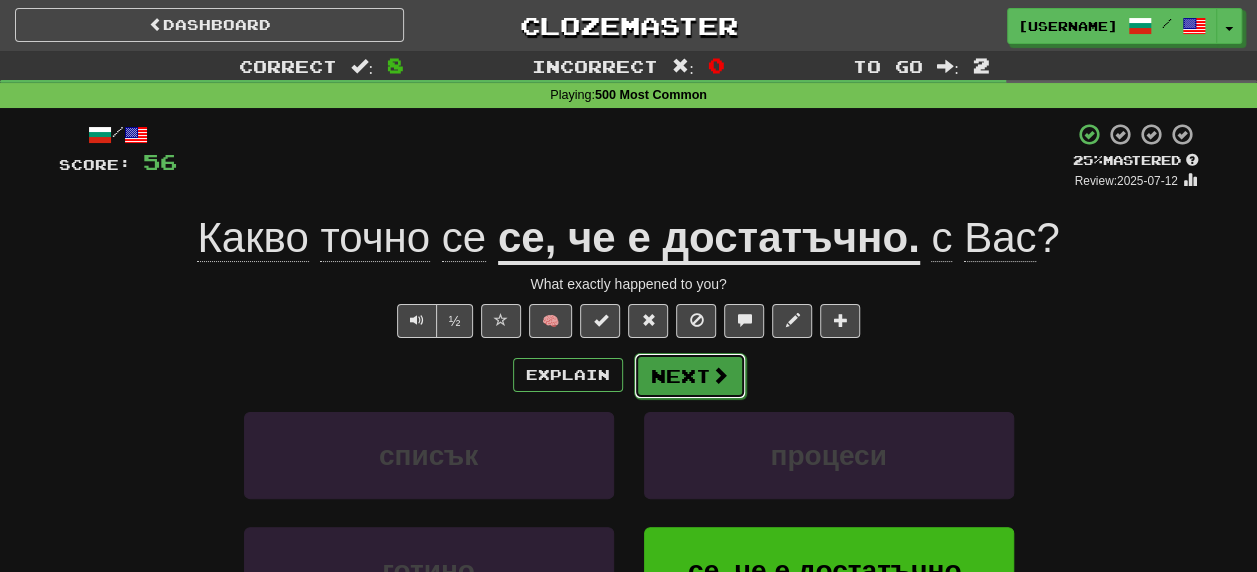 click on "Next" at bounding box center [690, 376] 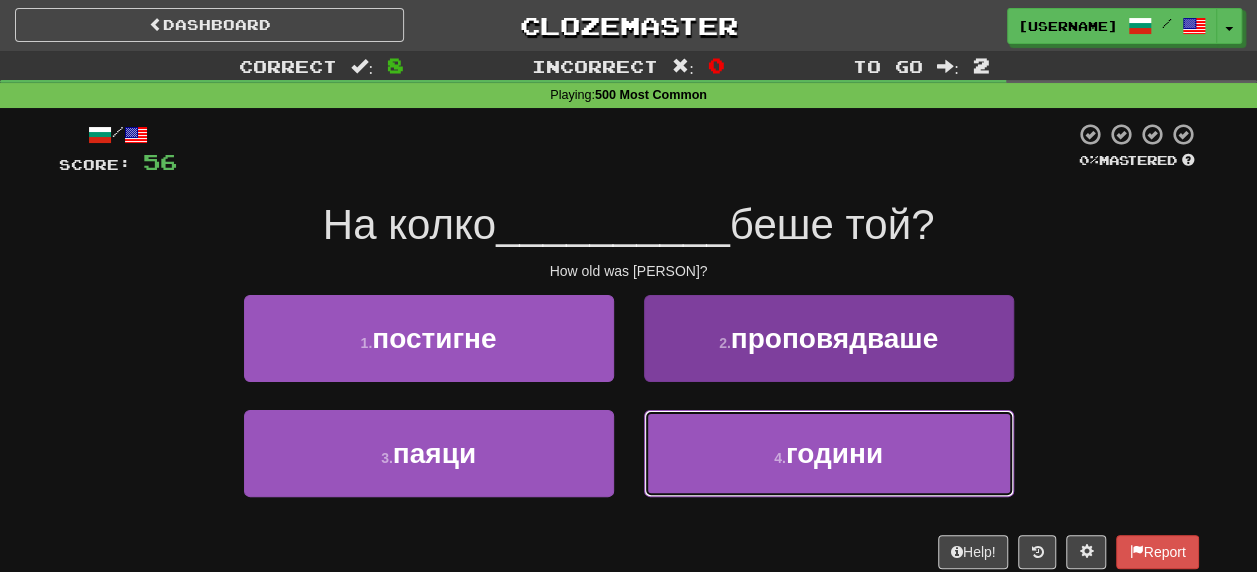click on "години" at bounding box center (834, 453) 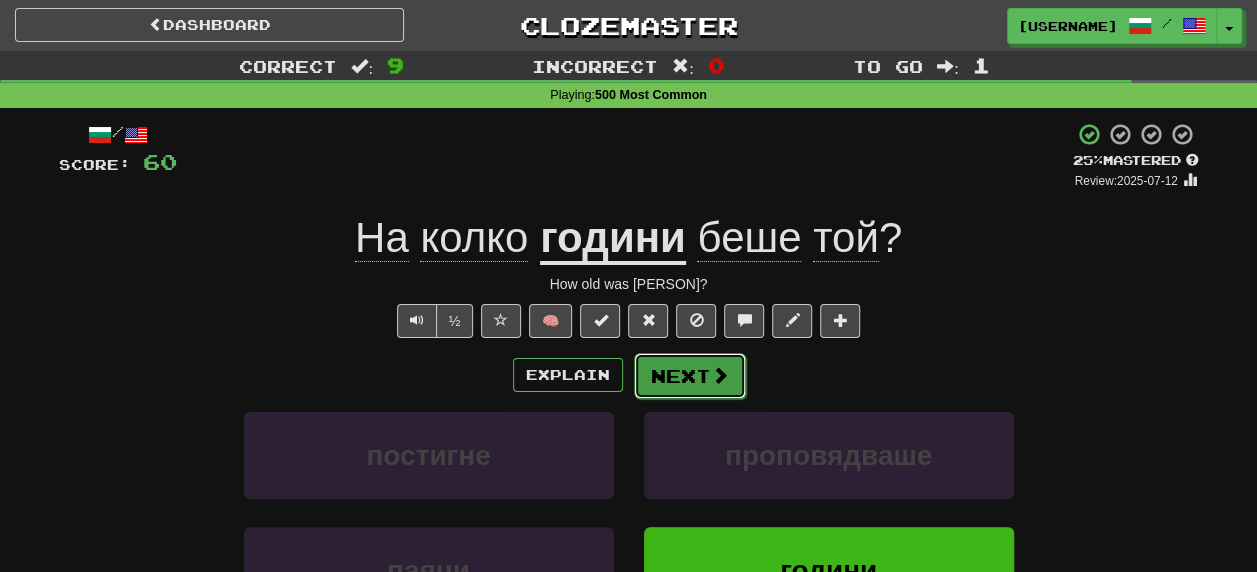 click on "Next" at bounding box center [690, 376] 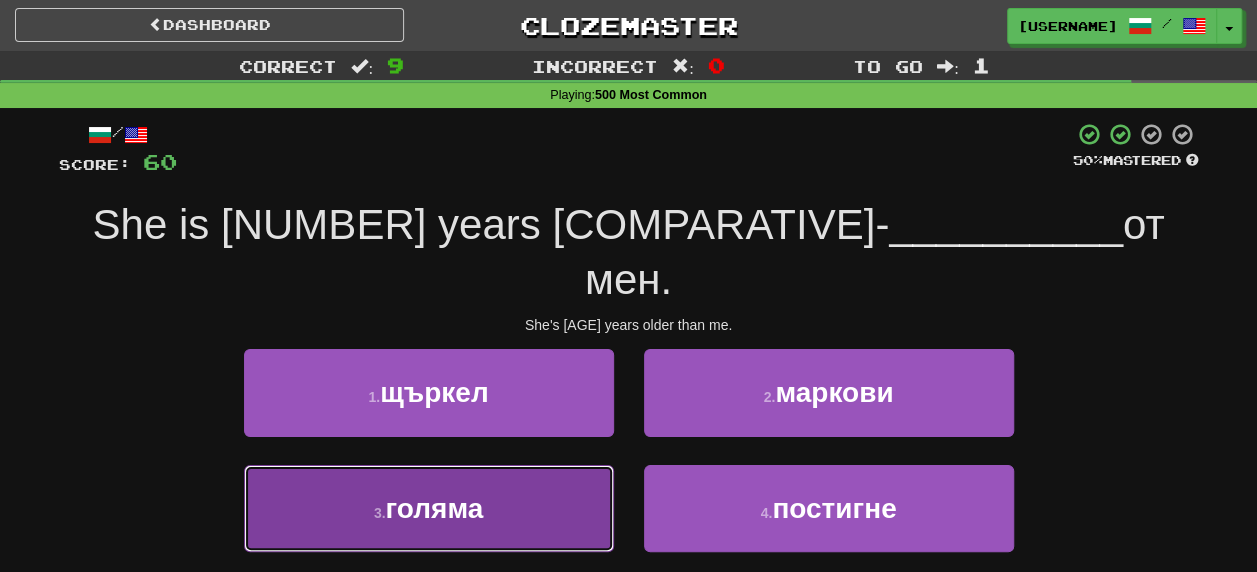 click on "голяма" at bounding box center [434, 508] 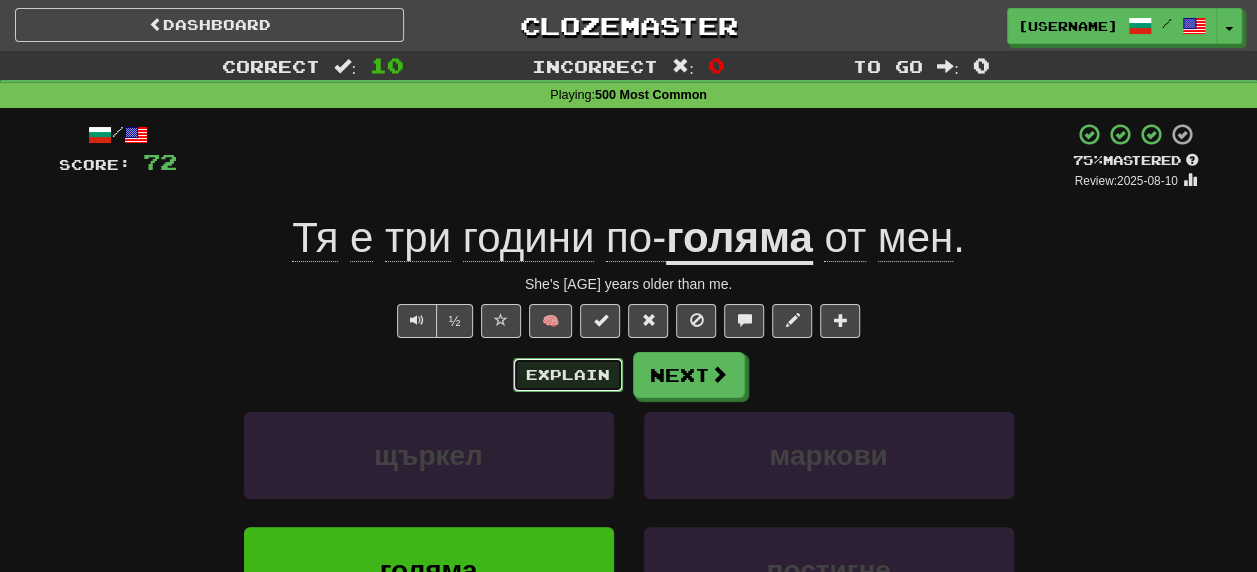 click on "Explain" at bounding box center (568, 375) 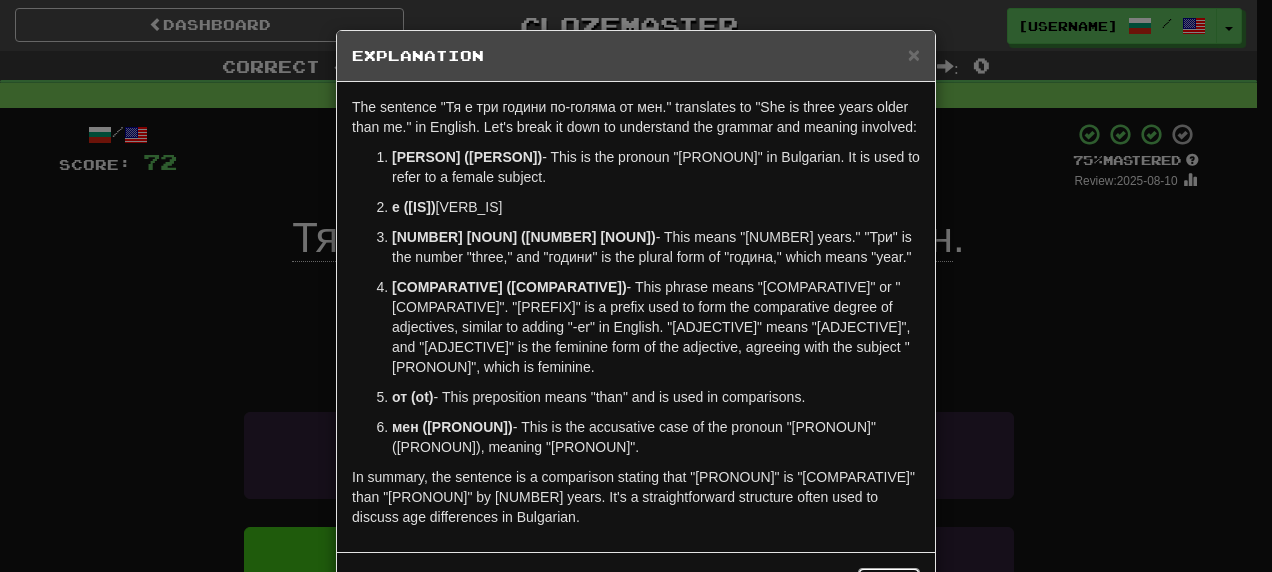 click on "Close" at bounding box center (889, 585) 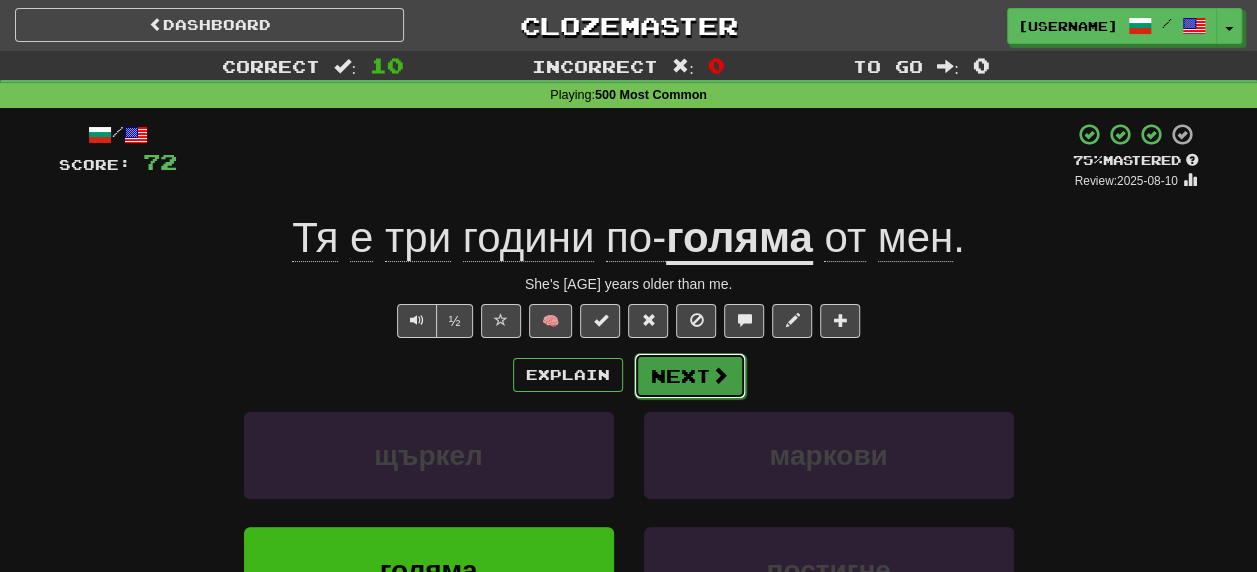 click on "Next" at bounding box center (690, 376) 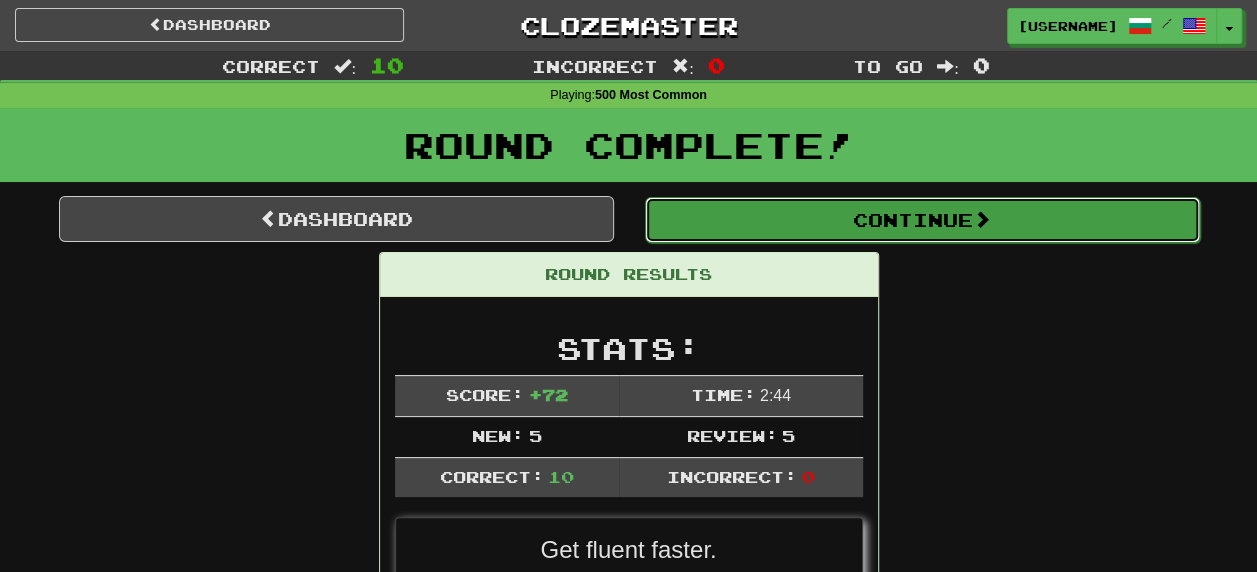 click on "Continue" at bounding box center (922, 220) 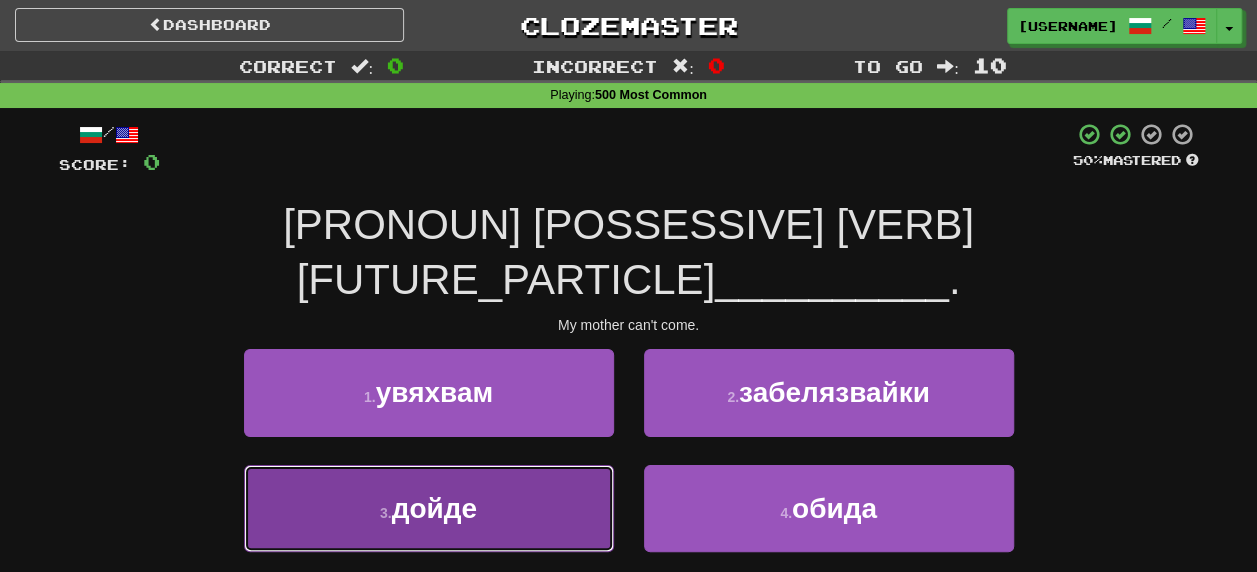 click on "дойде" at bounding box center (434, 508) 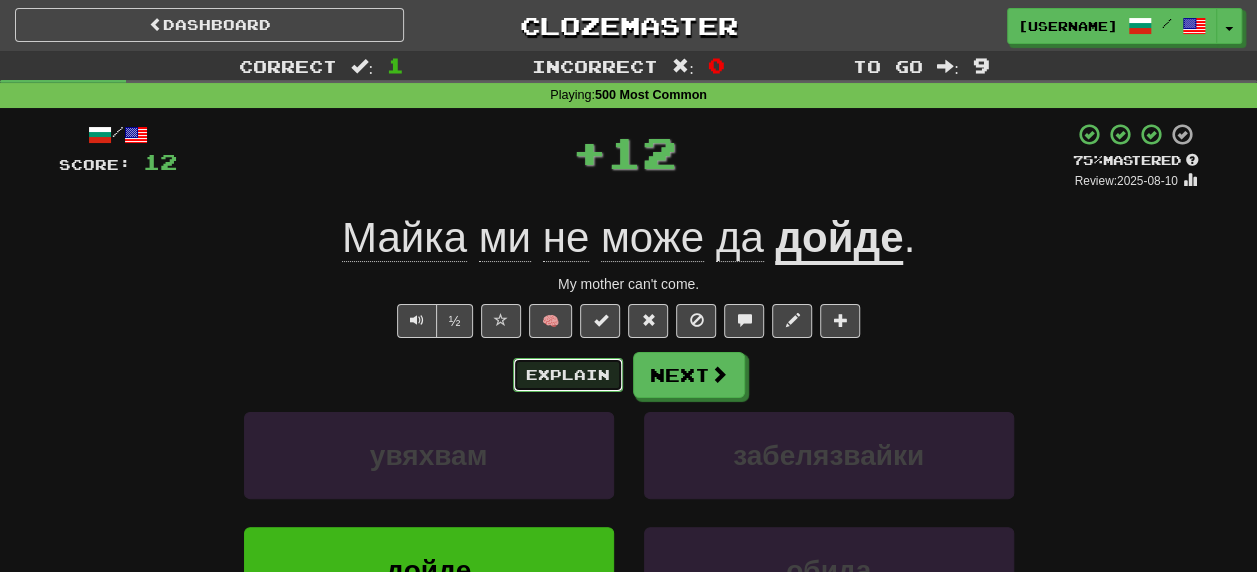 click on "Explain" at bounding box center (568, 375) 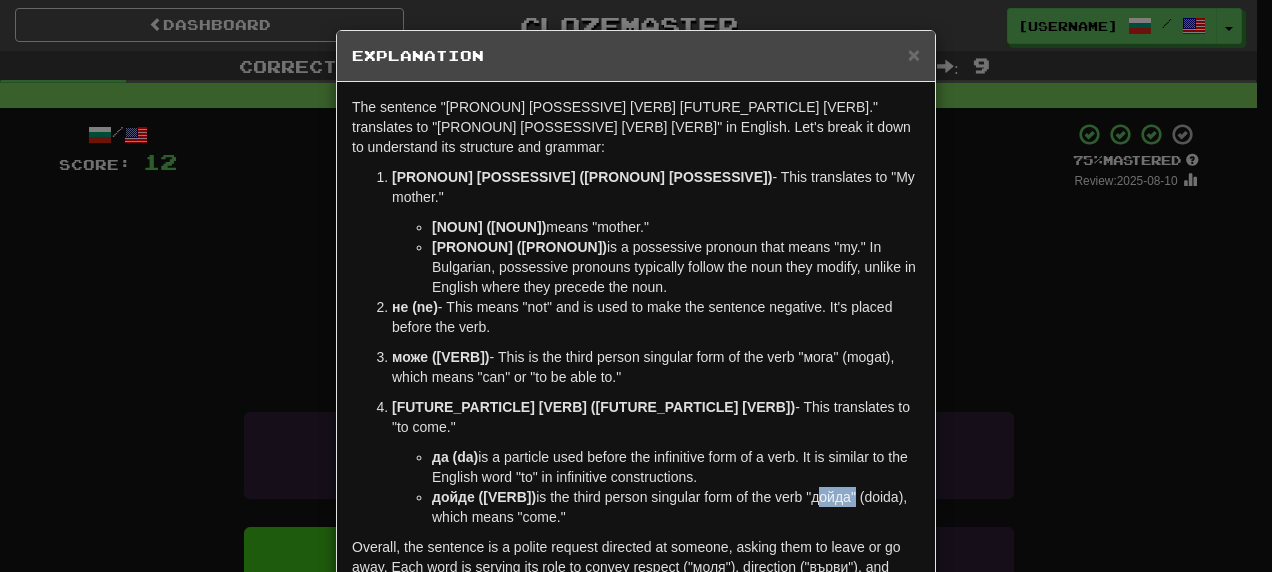 drag, startPoint x: 795, startPoint y: 442, endPoint x: 832, endPoint y: 440, distance: 37.054016 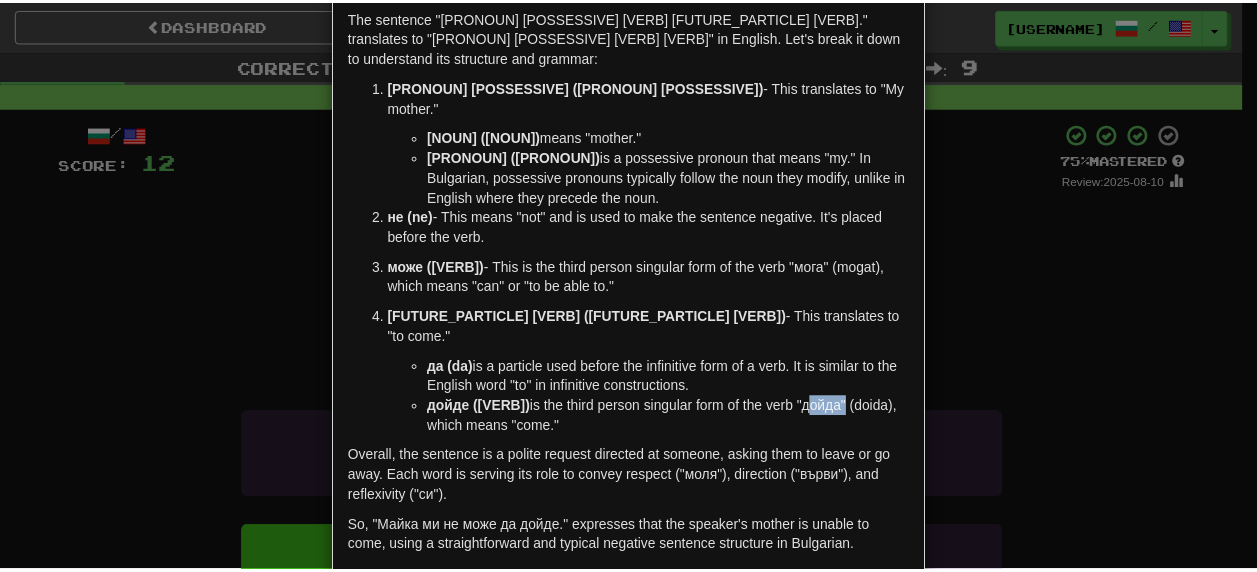 scroll, scrollTop: 154, scrollLeft: 0, axis: vertical 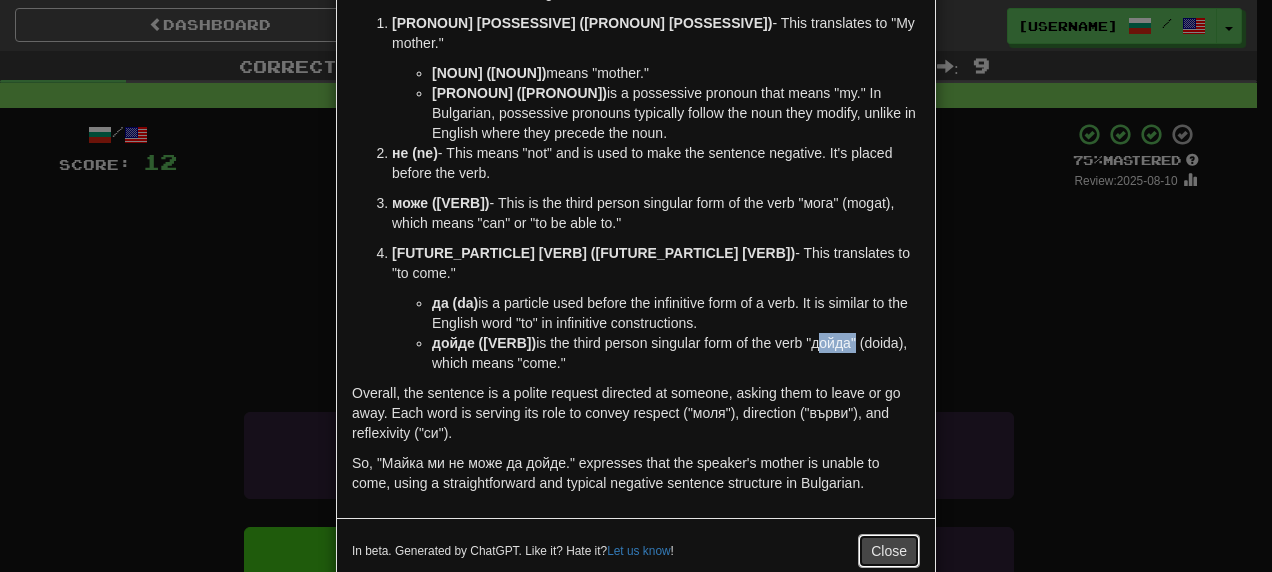 click on "Close" at bounding box center (889, 551) 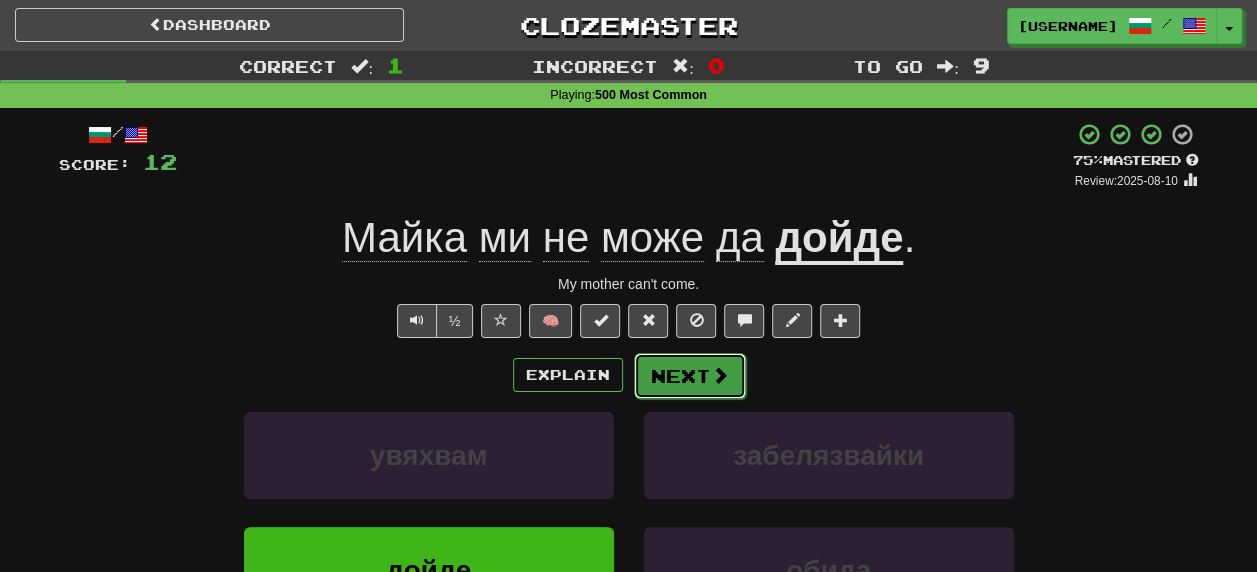 click on "Next" at bounding box center (690, 376) 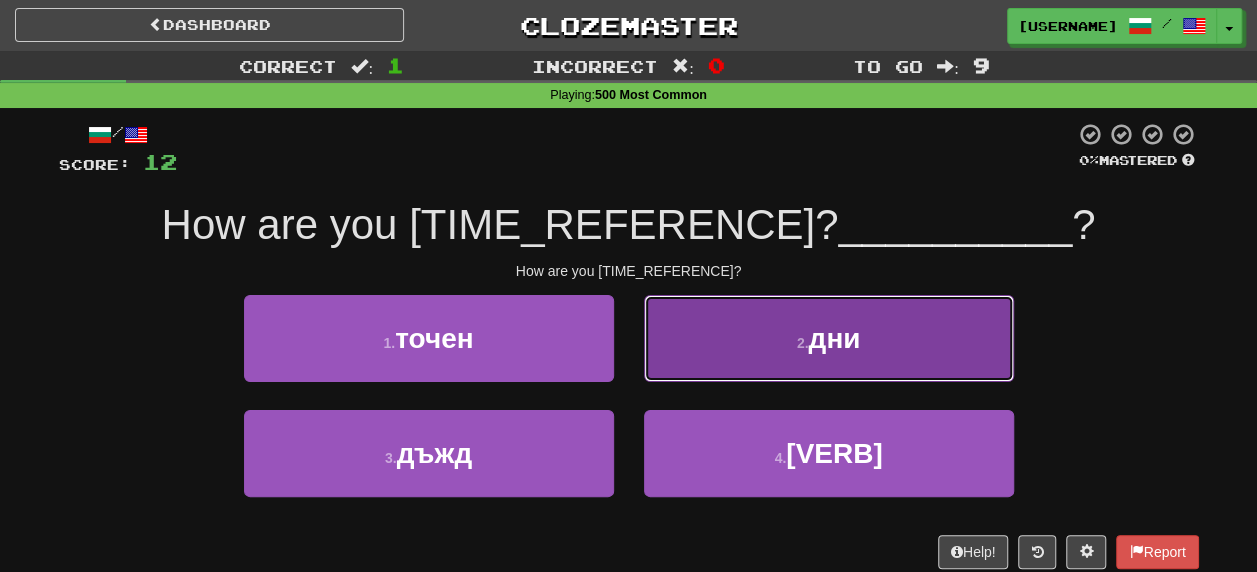 click on "дни" at bounding box center [834, 338] 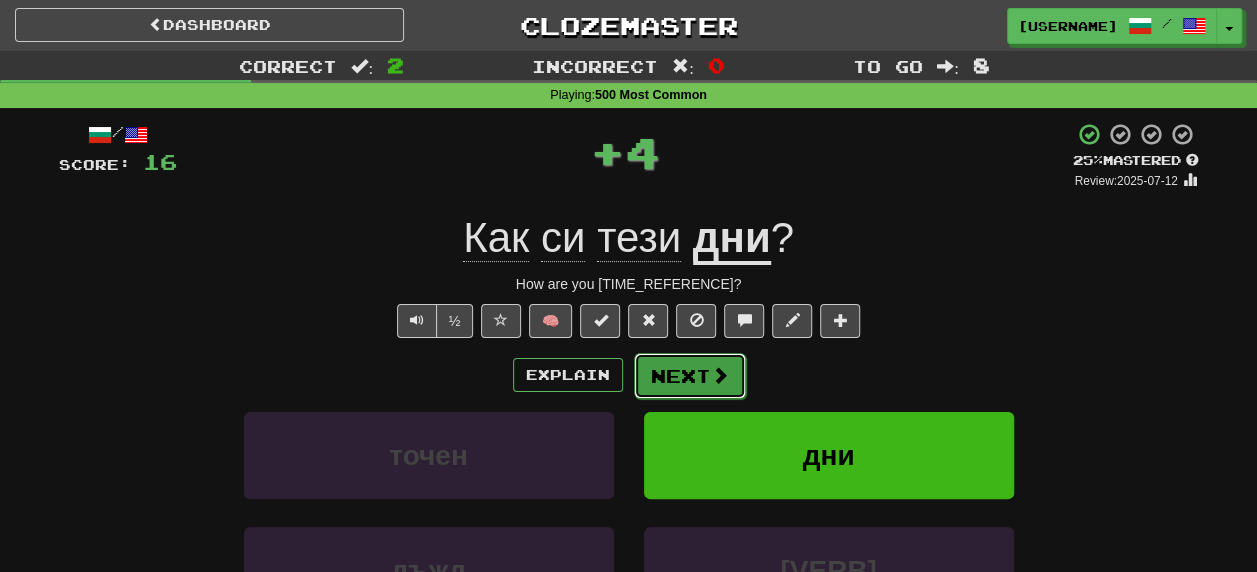 click on "Next" at bounding box center (690, 376) 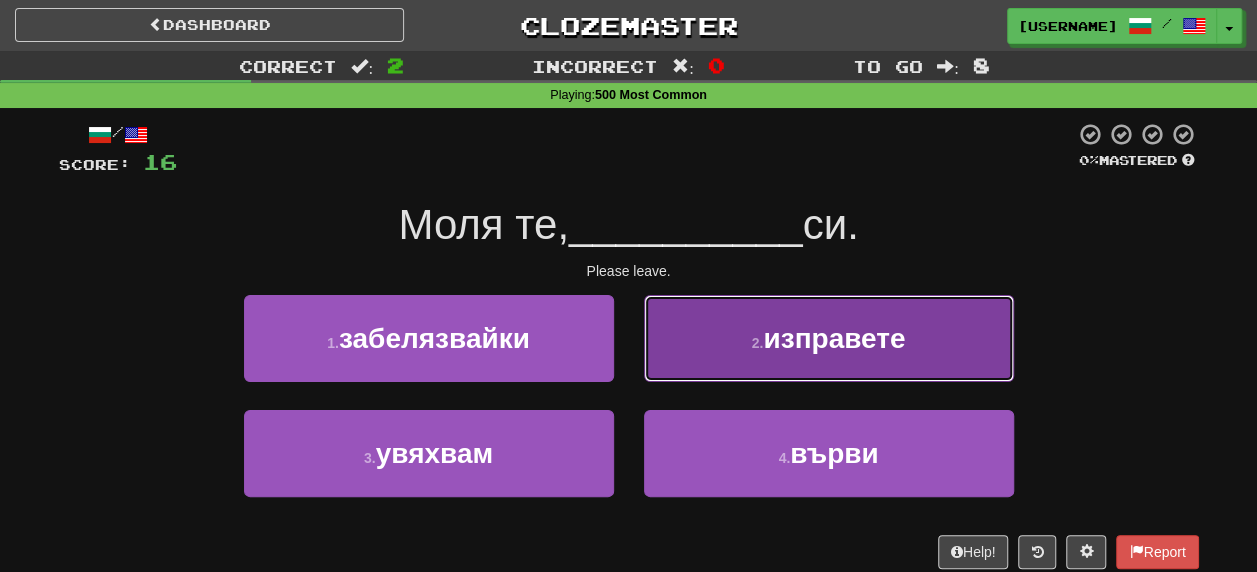 click on "изправете" at bounding box center (834, 338) 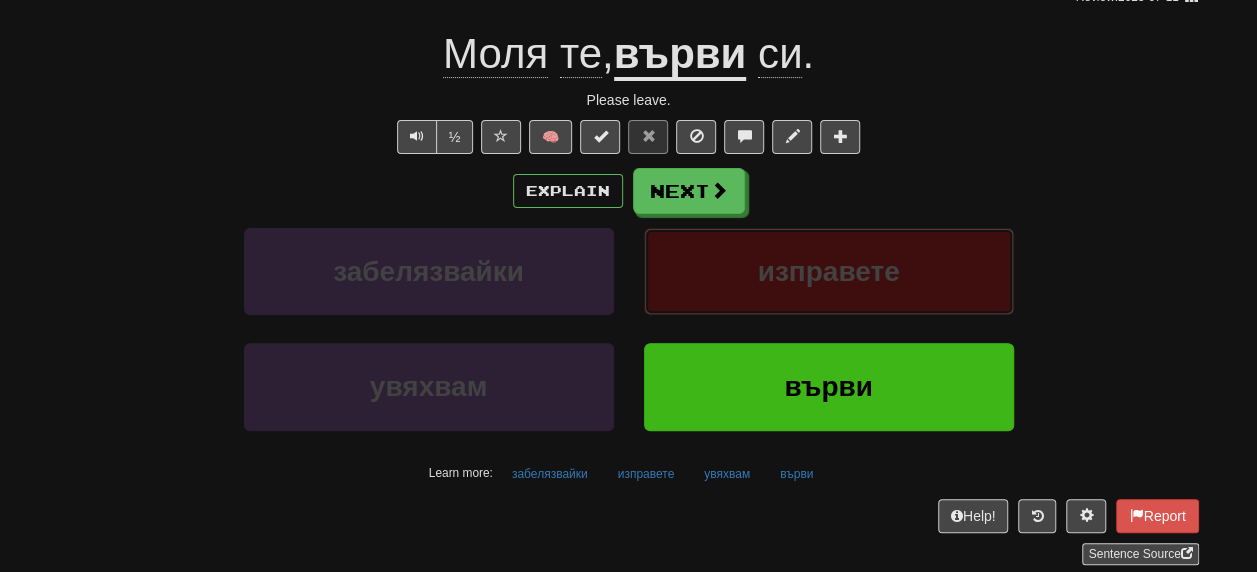 scroll, scrollTop: 200, scrollLeft: 0, axis: vertical 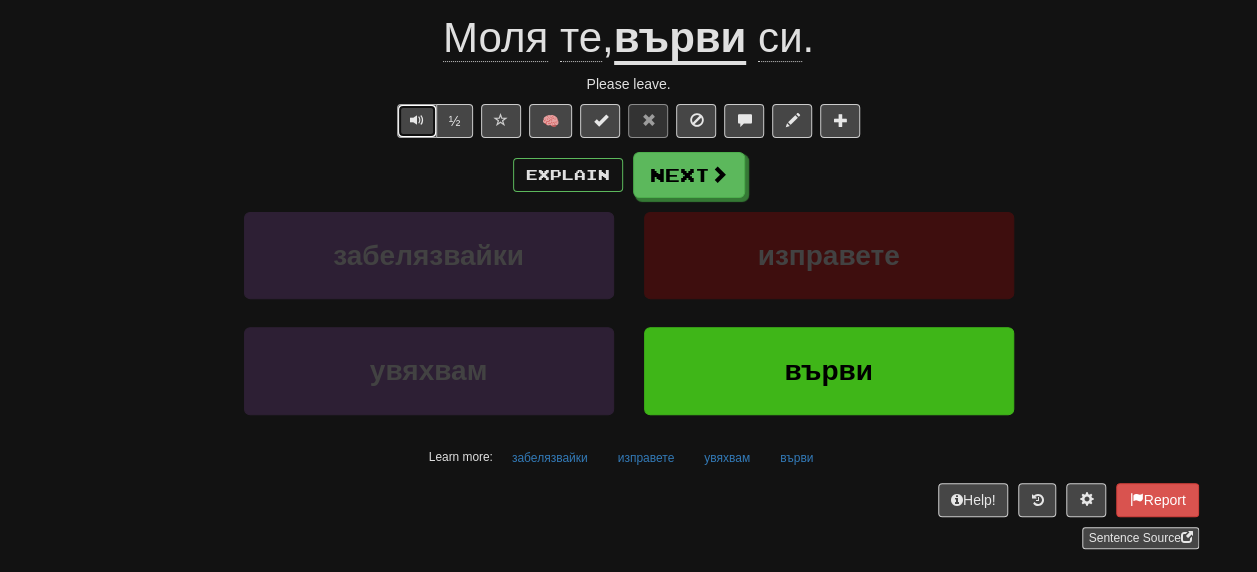 click at bounding box center (417, 120) 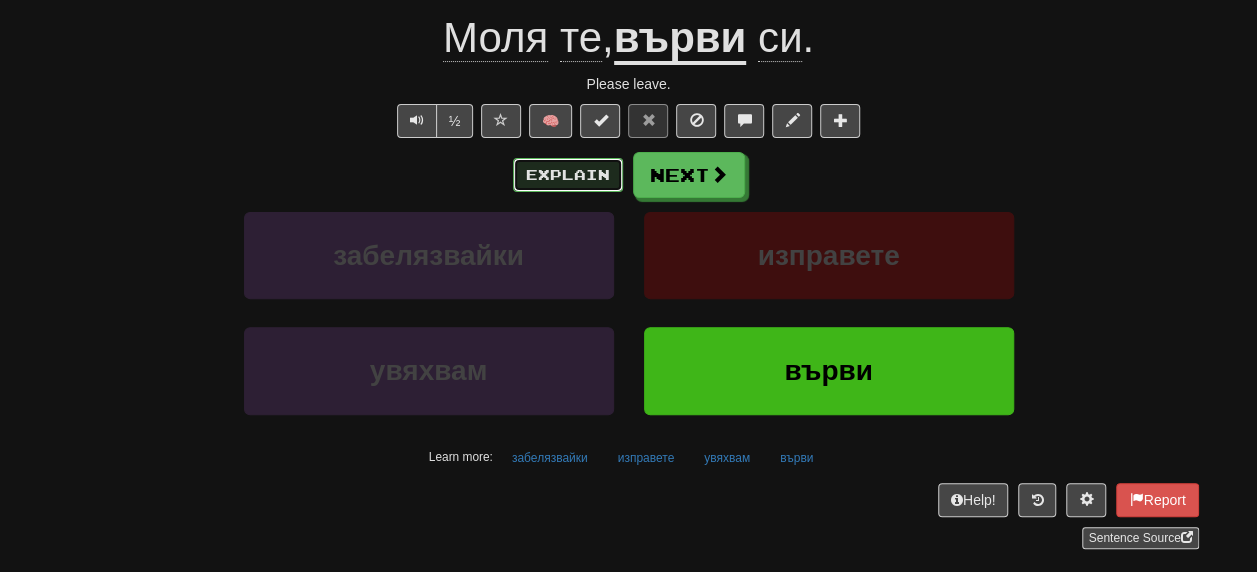 click on "Explain" at bounding box center [568, 175] 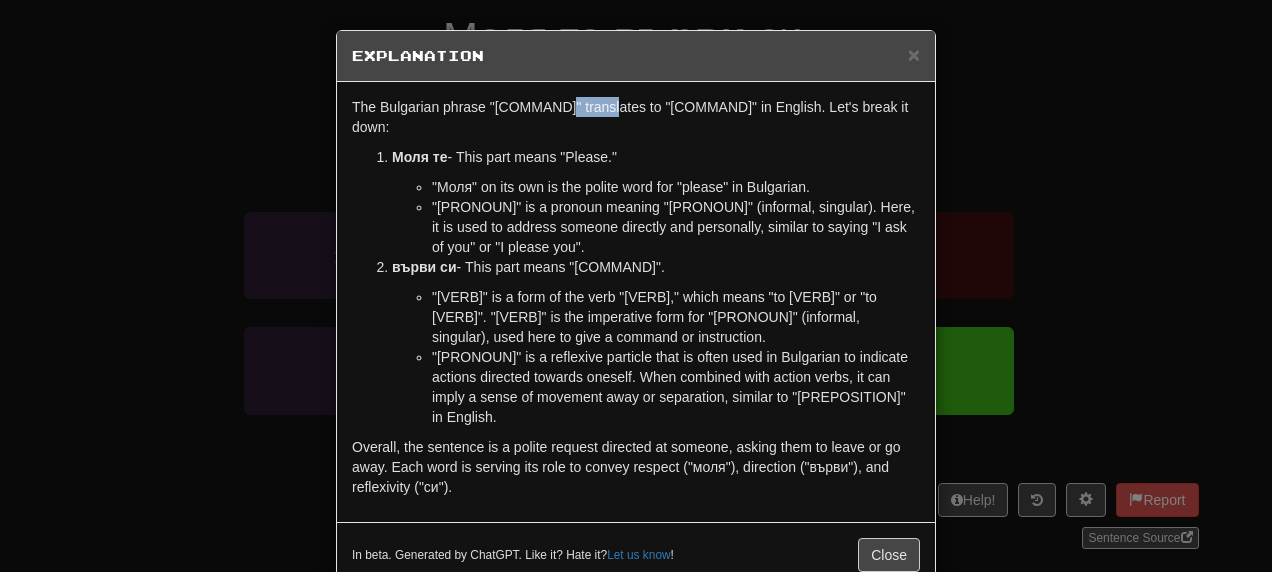 drag, startPoint x: 546, startPoint y: 104, endPoint x: 603, endPoint y: 104, distance: 57 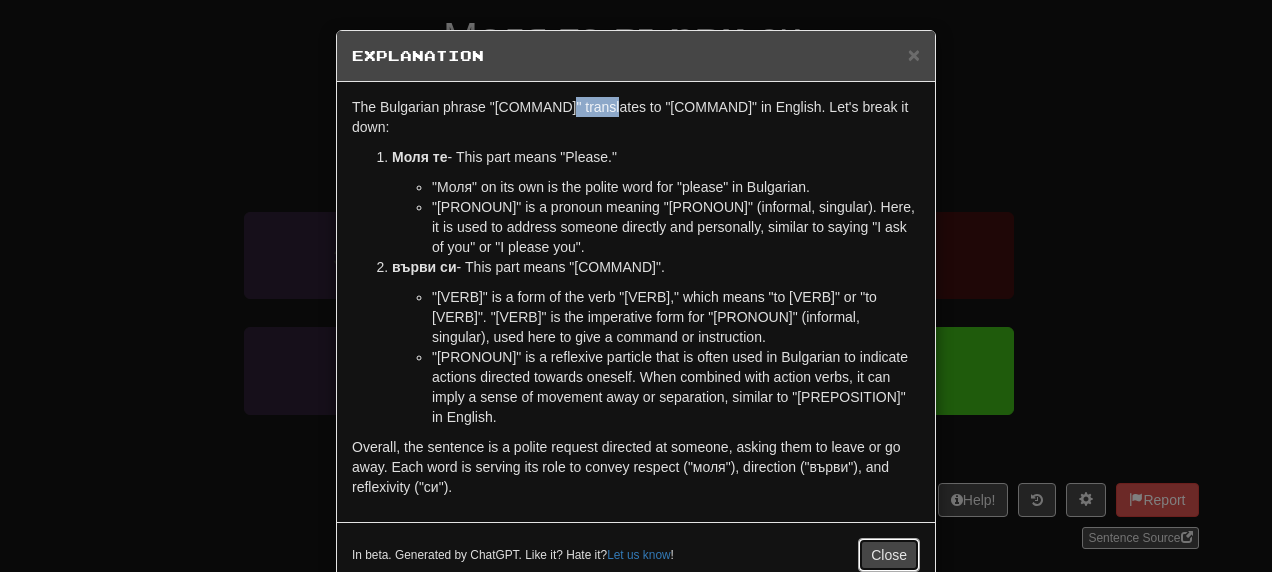 click on "Close" at bounding box center [889, 555] 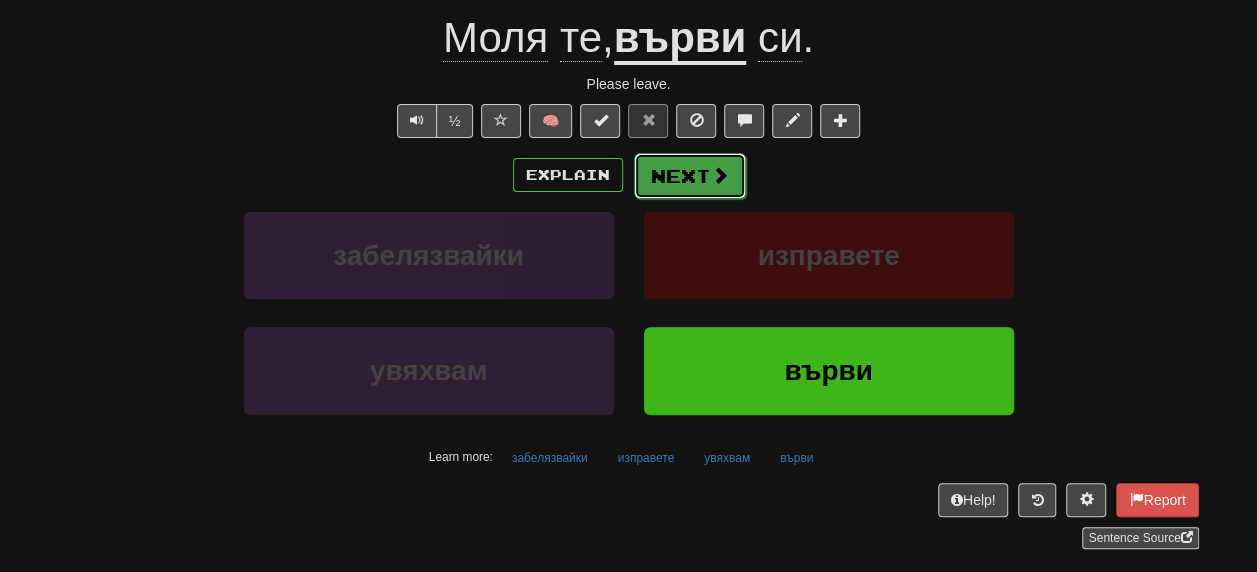 click on "Next" at bounding box center (690, 176) 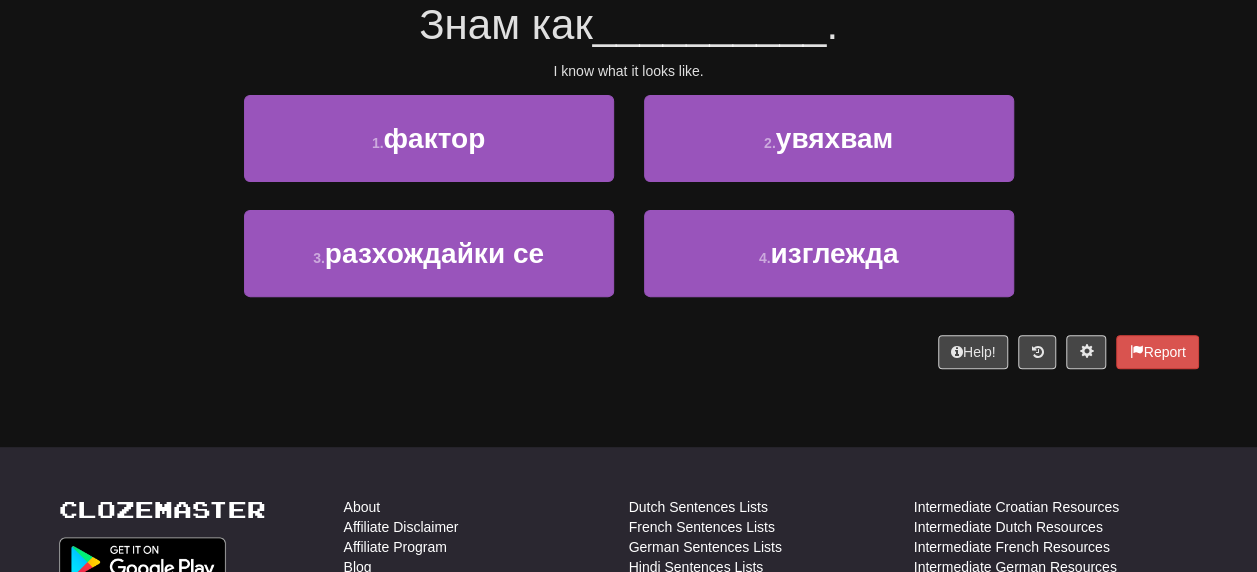 scroll, scrollTop: 187, scrollLeft: 0, axis: vertical 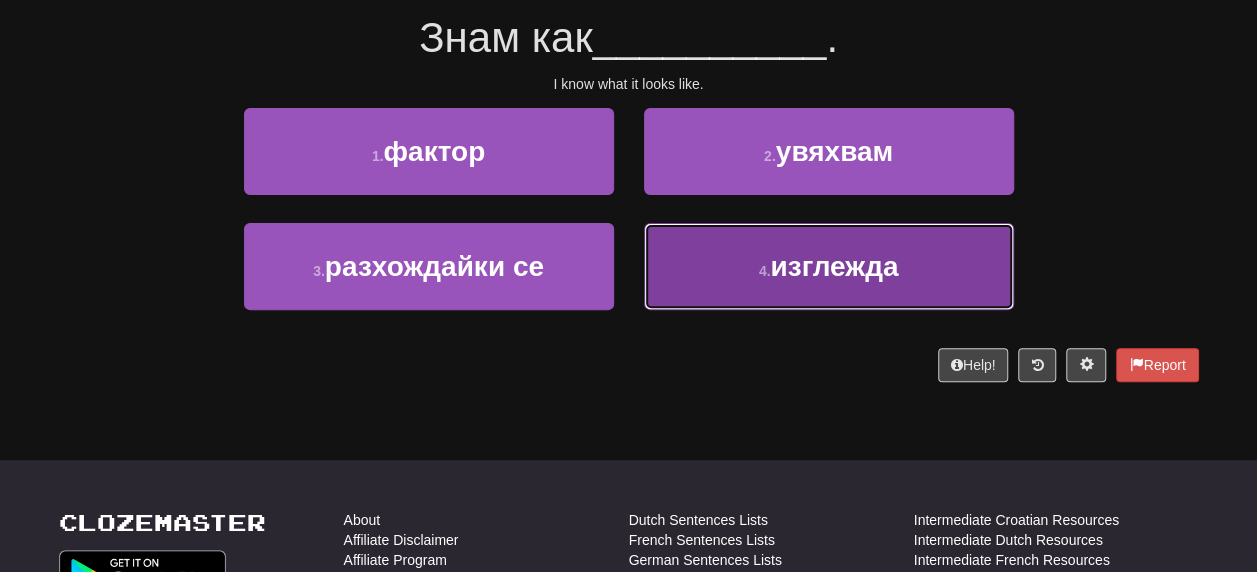 click on "изглежда" at bounding box center [834, 266] 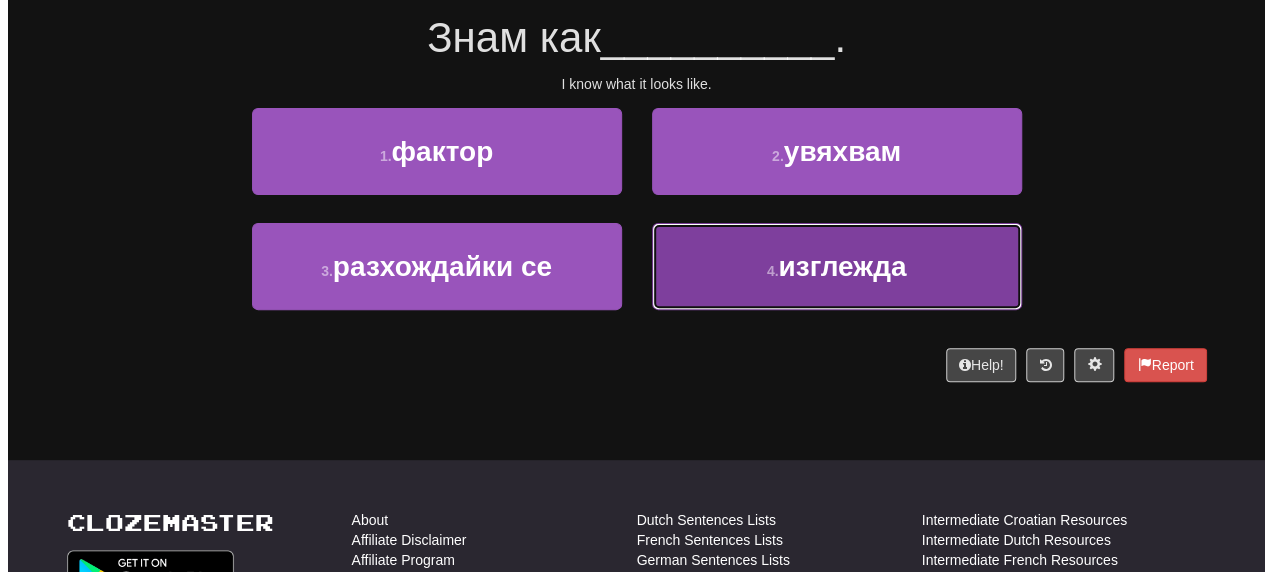 scroll, scrollTop: 200, scrollLeft: 0, axis: vertical 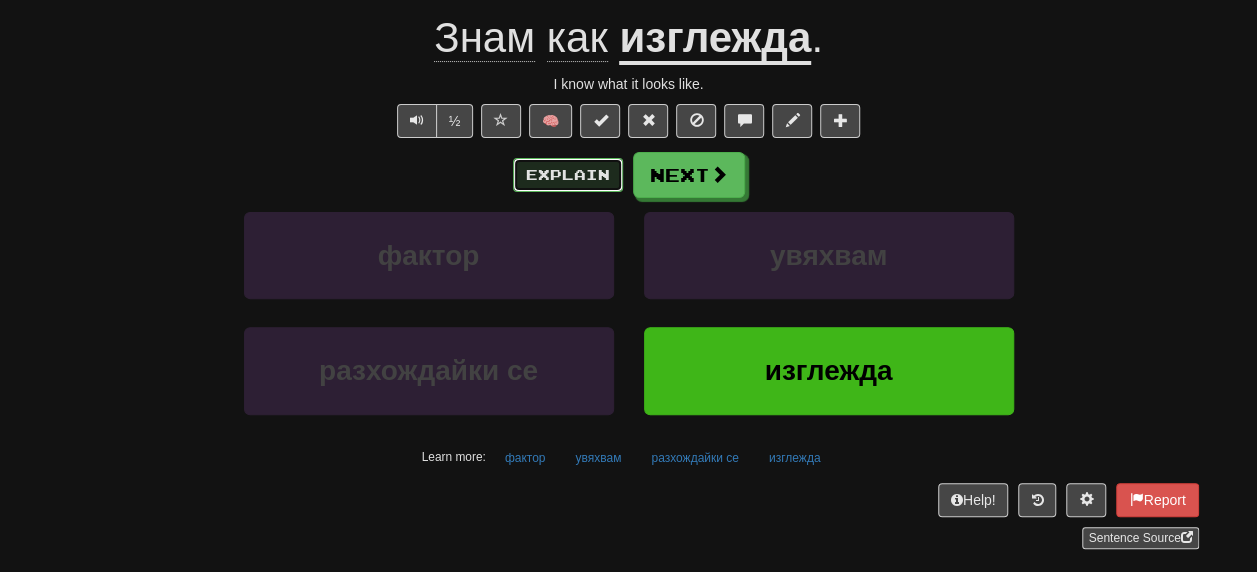 click on "Explain" at bounding box center [568, 175] 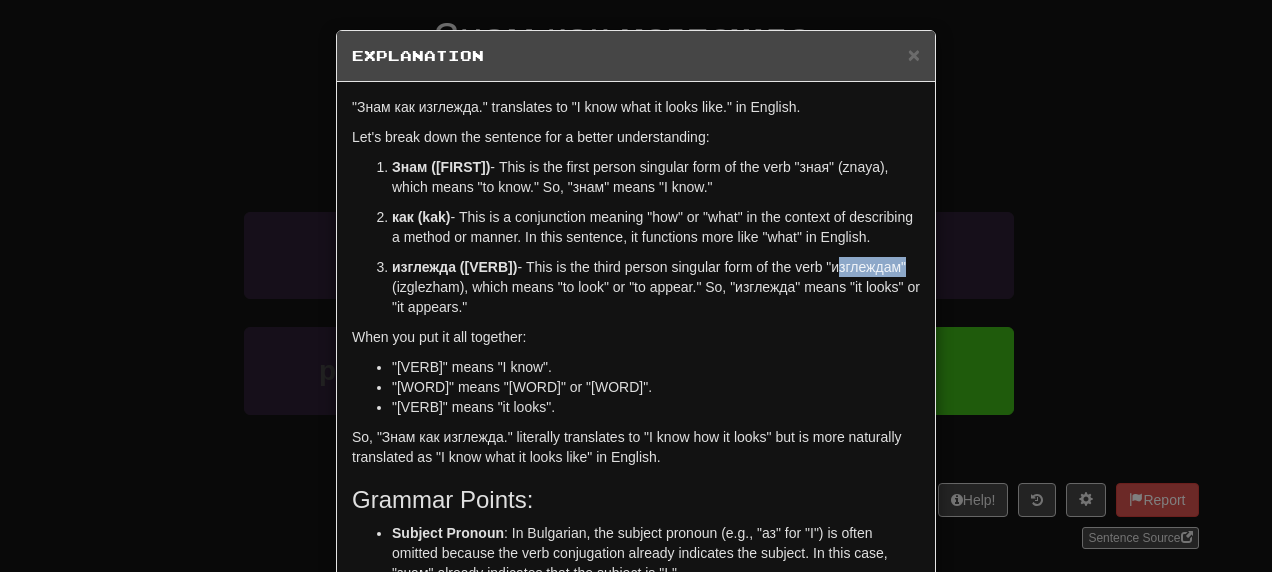 drag, startPoint x: 390, startPoint y: 293, endPoint x: 458, endPoint y: 288, distance: 68.18358 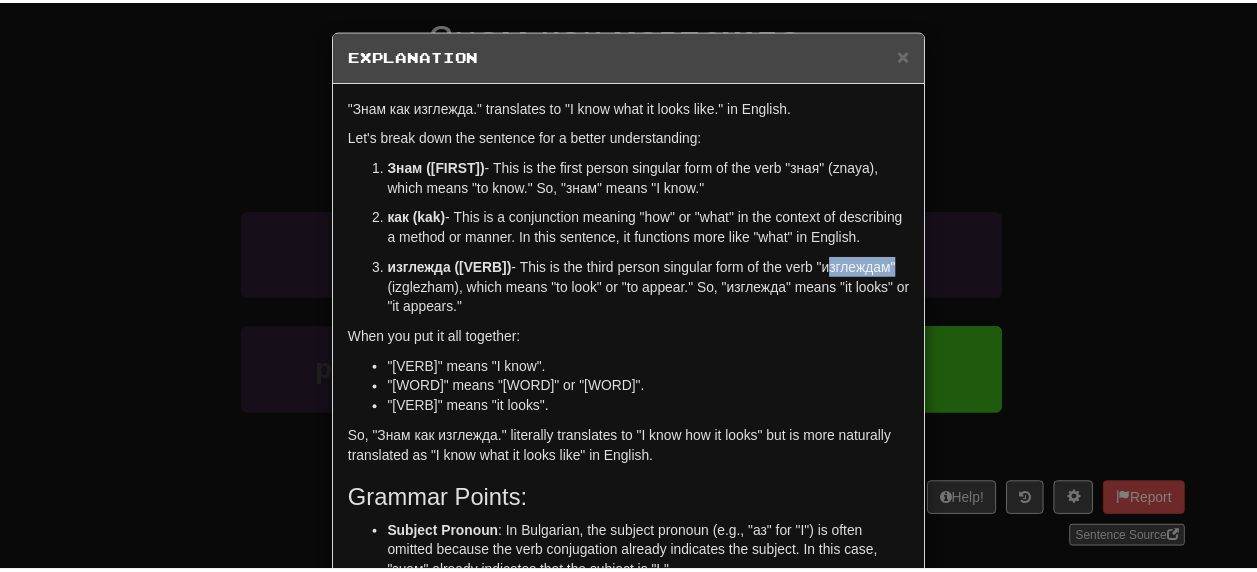 scroll, scrollTop: 260, scrollLeft: 0, axis: vertical 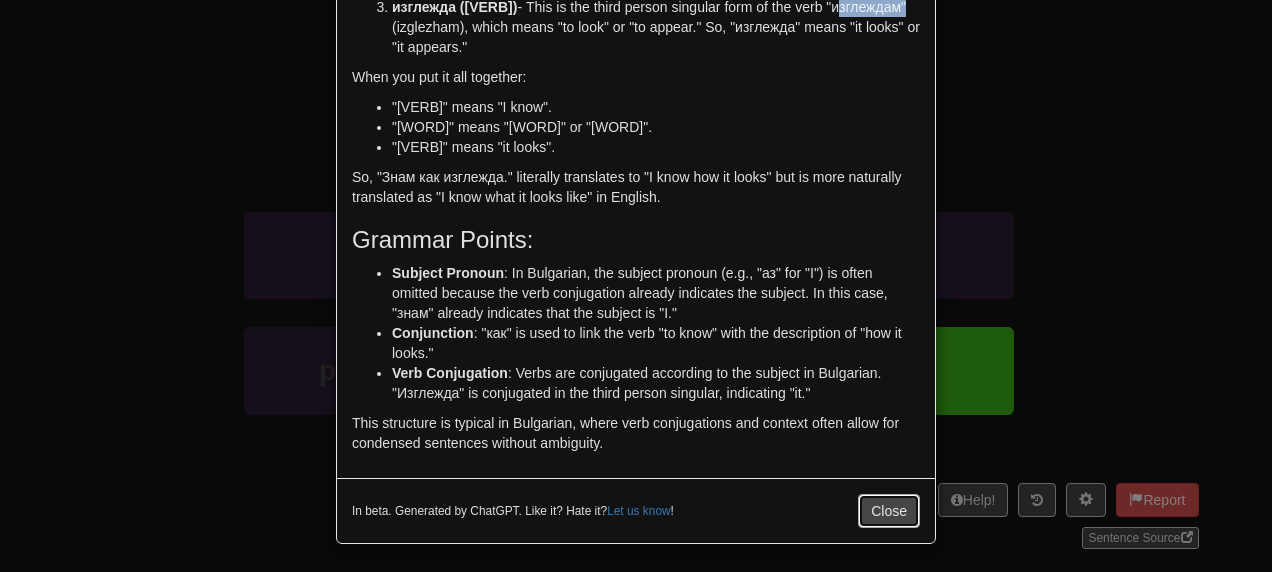 click on "Close" at bounding box center (889, 511) 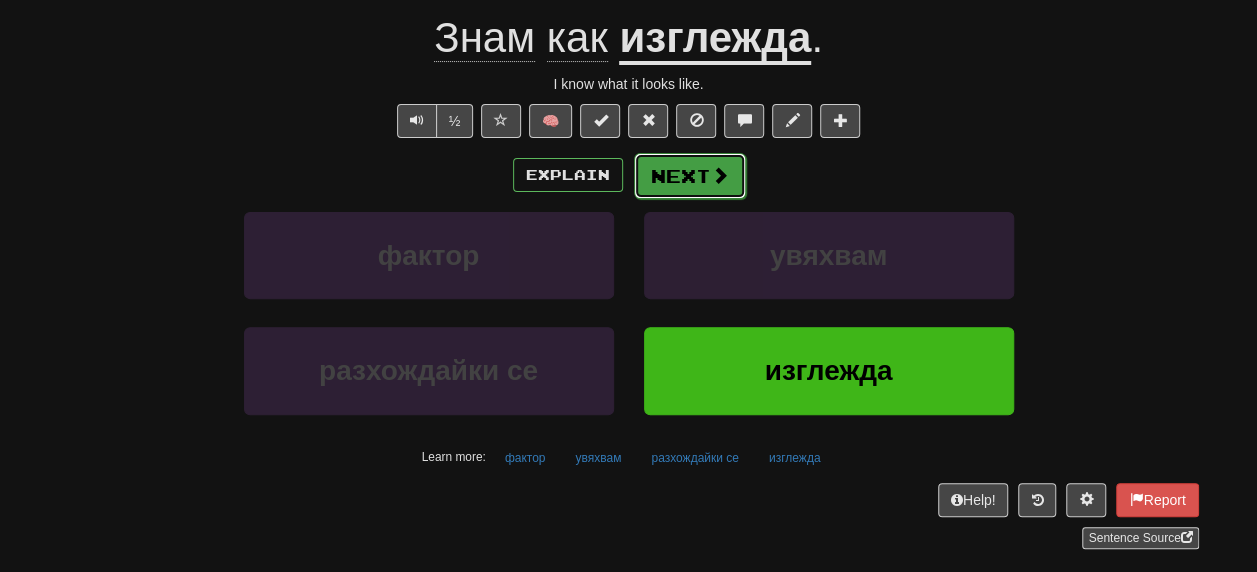 click on "Next" at bounding box center [690, 176] 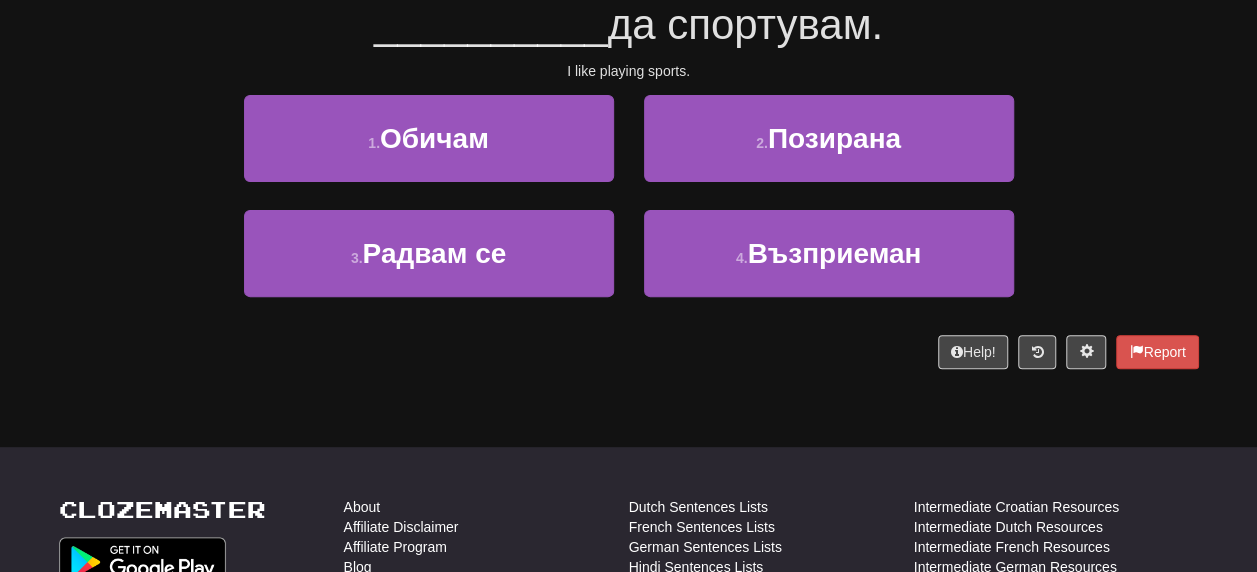 scroll, scrollTop: 187, scrollLeft: 0, axis: vertical 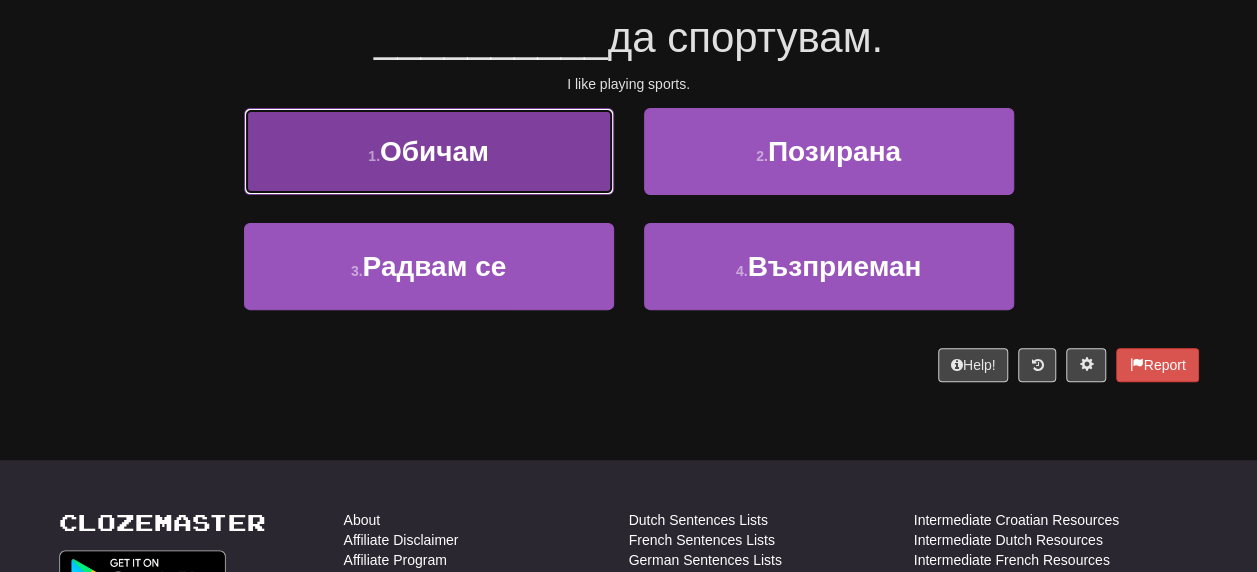 click on "Обичам" at bounding box center [434, 151] 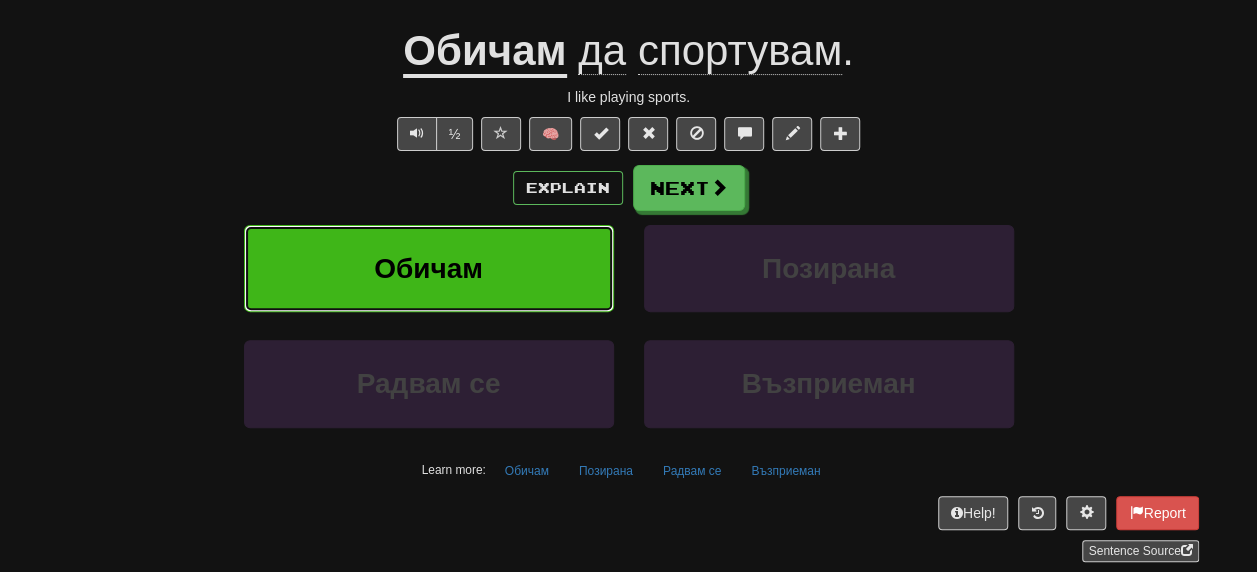 scroll, scrollTop: 200, scrollLeft: 0, axis: vertical 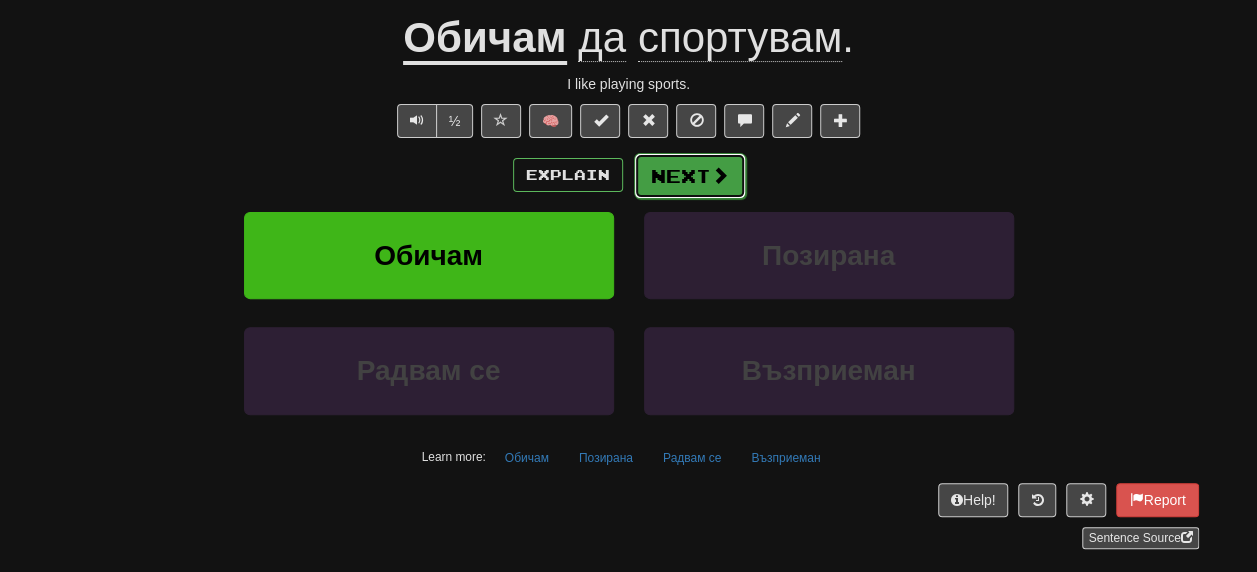 click on "Next" at bounding box center [690, 176] 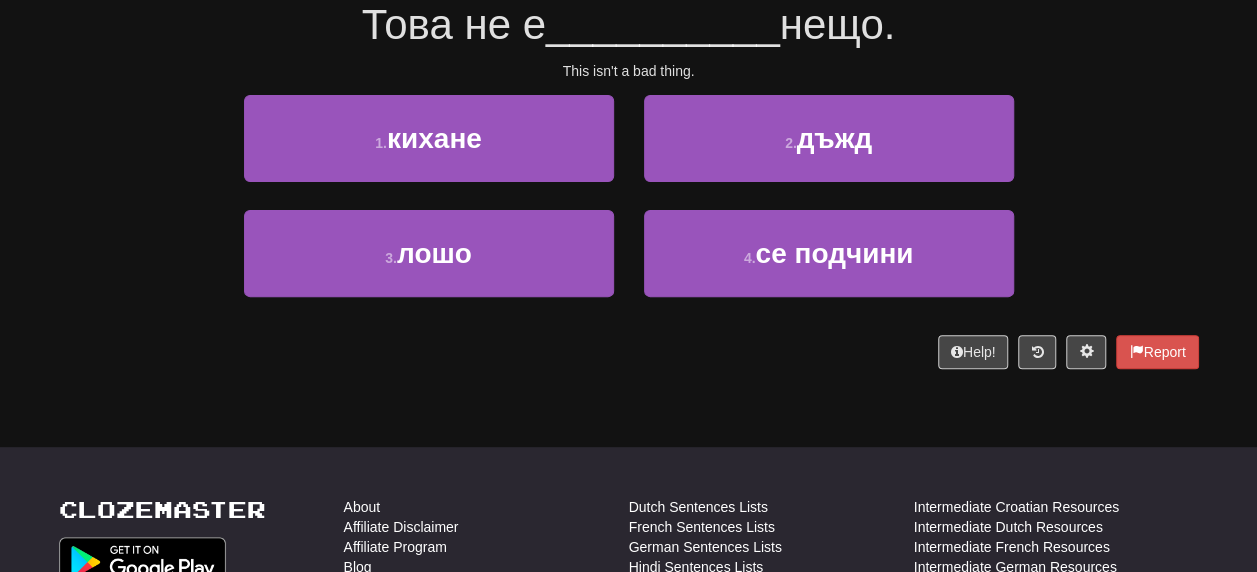 scroll, scrollTop: 187, scrollLeft: 0, axis: vertical 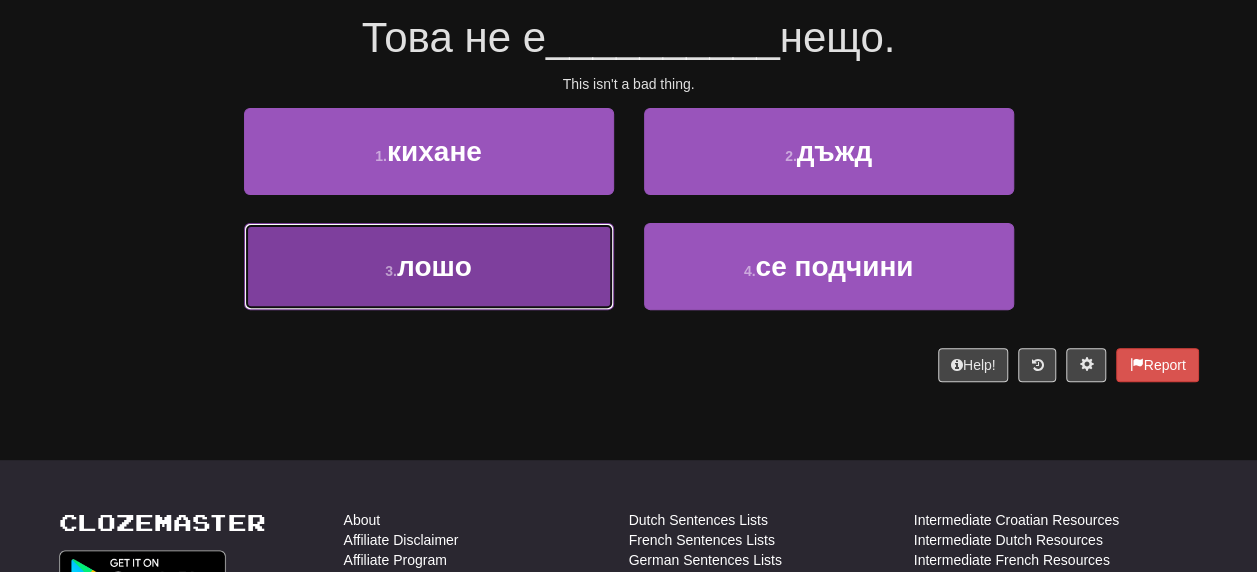 click on "лошо" at bounding box center (434, 266) 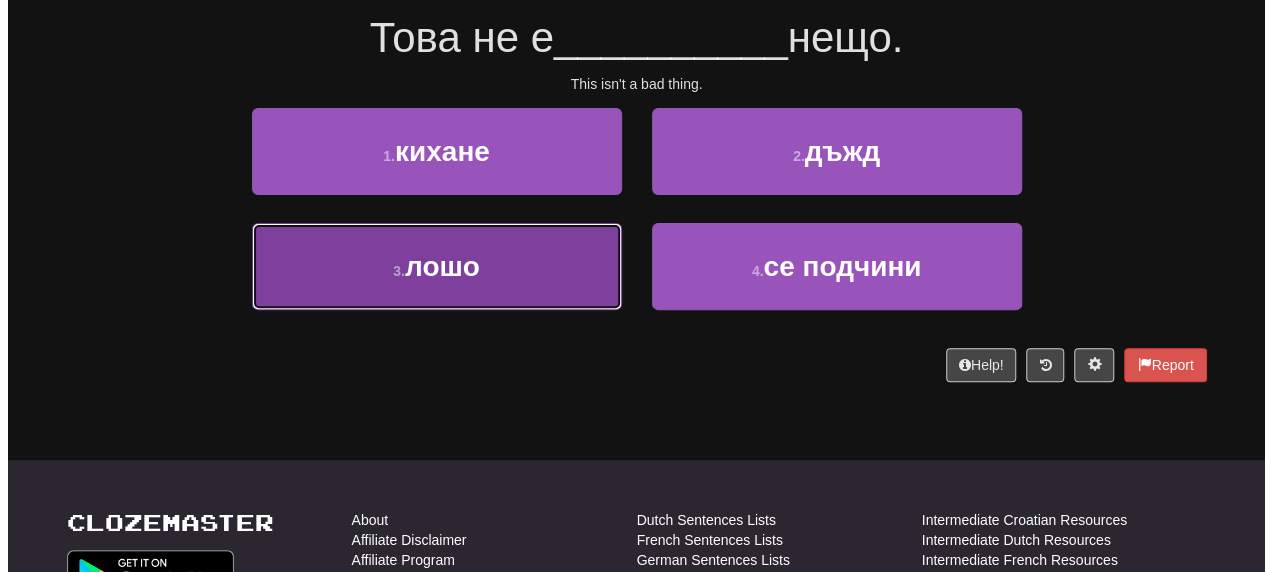 scroll, scrollTop: 200, scrollLeft: 0, axis: vertical 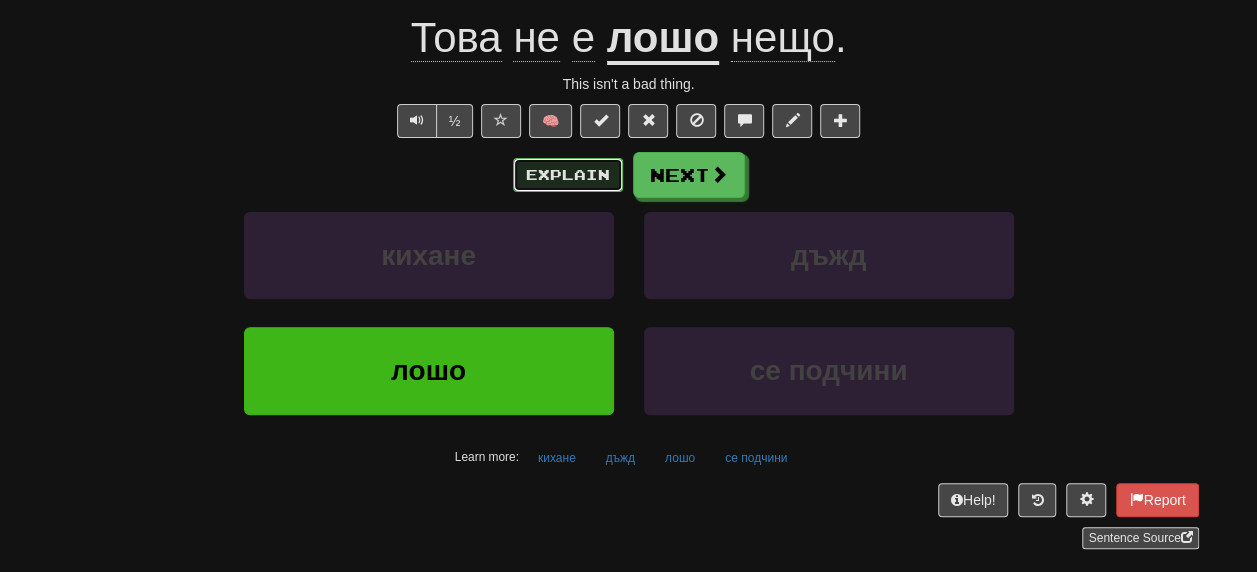 click on "Explain" at bounding box center (568, 175) 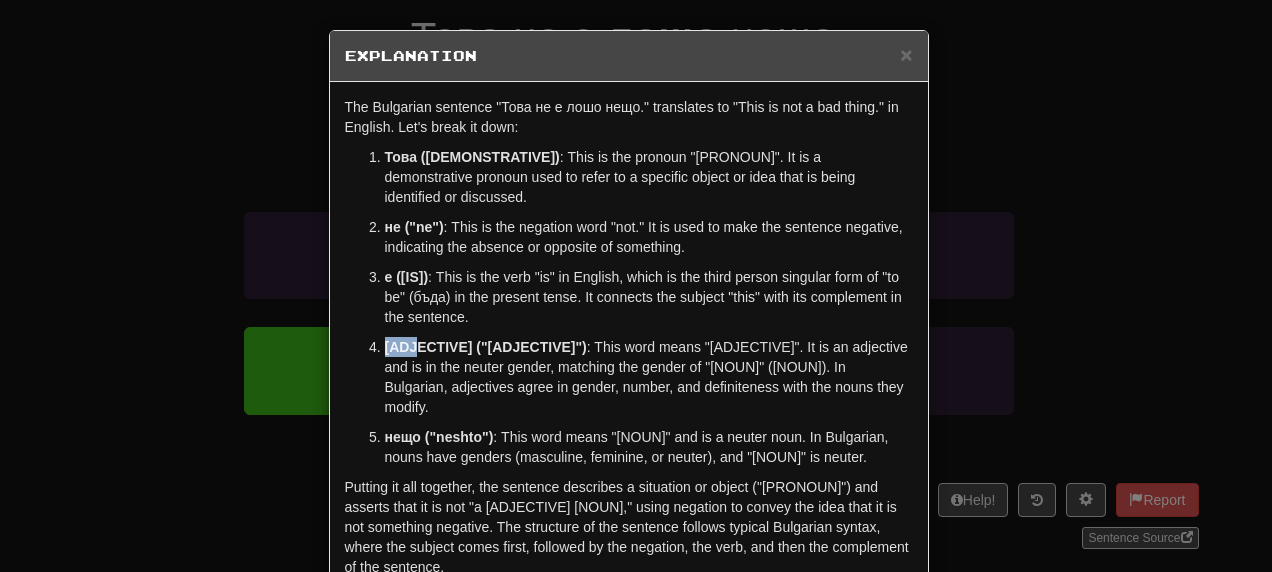 drag, startPoint x: 378, startPoint y: 332, endPoint x: 414, endPoint y: 327, distance: 36.345562 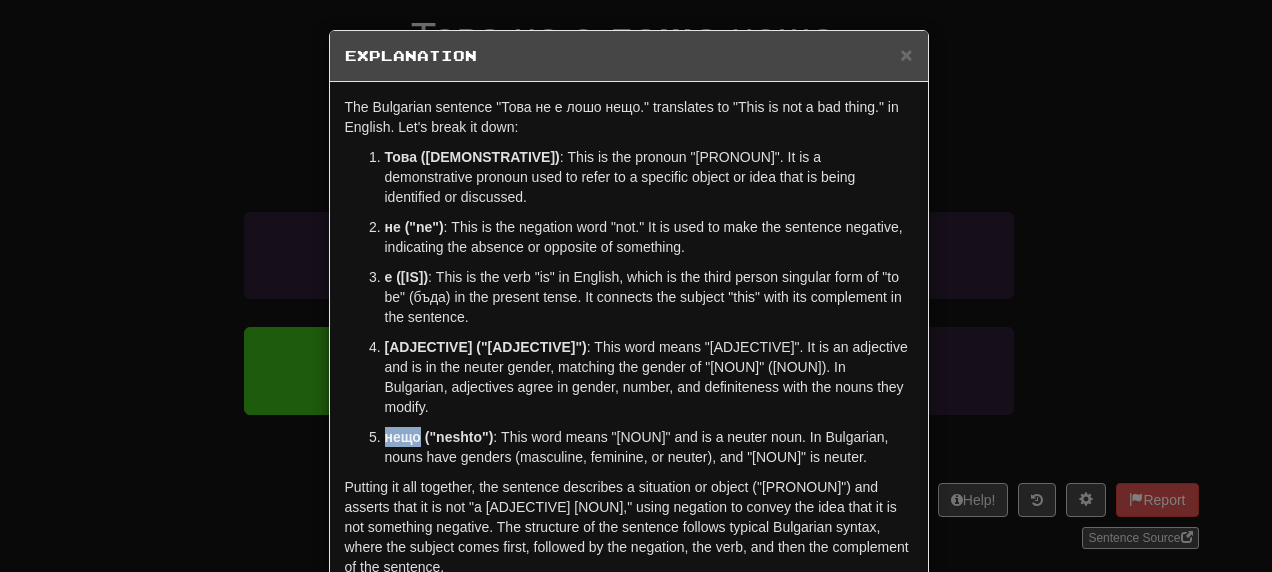drag, startPoint x: 378, startPoint y: 397, endPoint x: 410, endPoint y: 396, distance: 32.01562 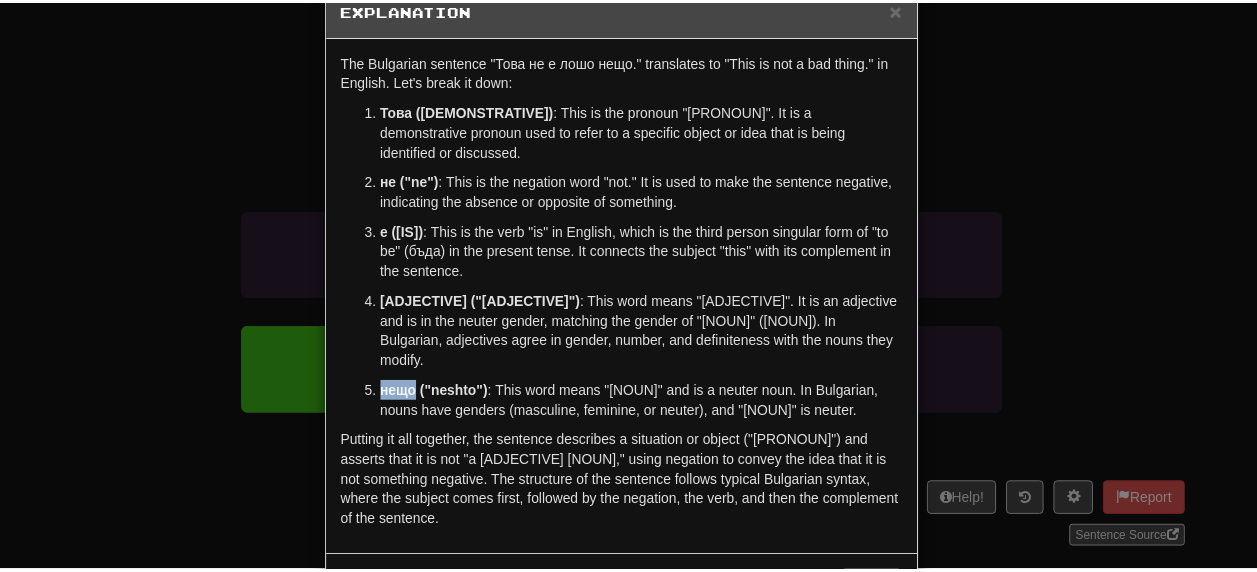 scroll, scrollTop: 64, scrollLeft: 0, axis: vertical 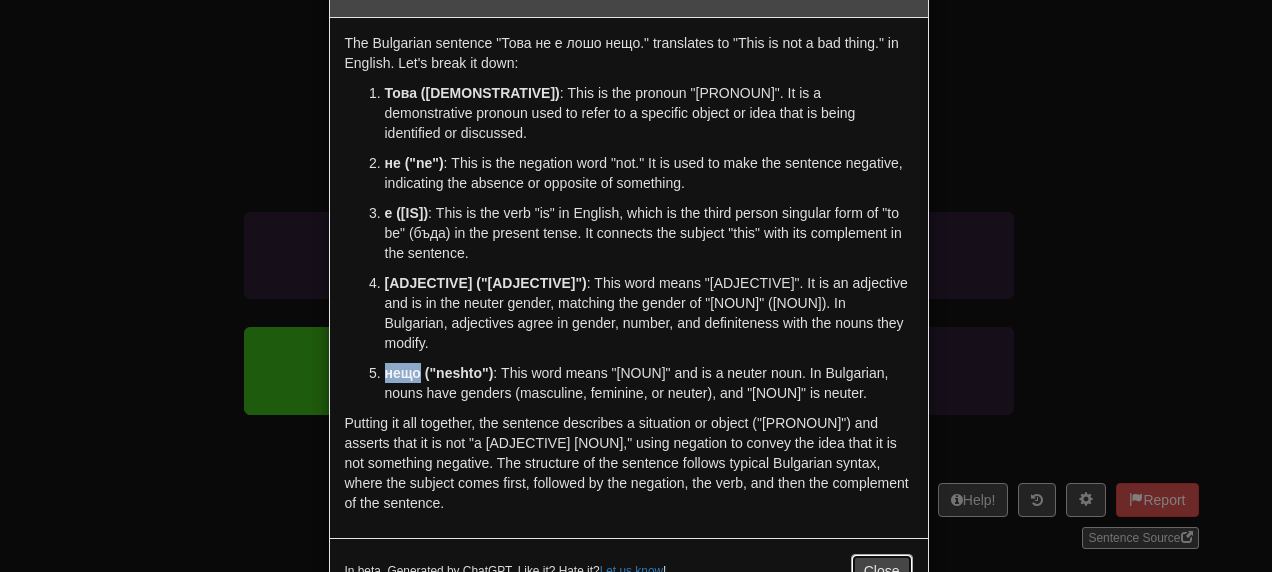 click on "Close" at bounding box center (882, 571) 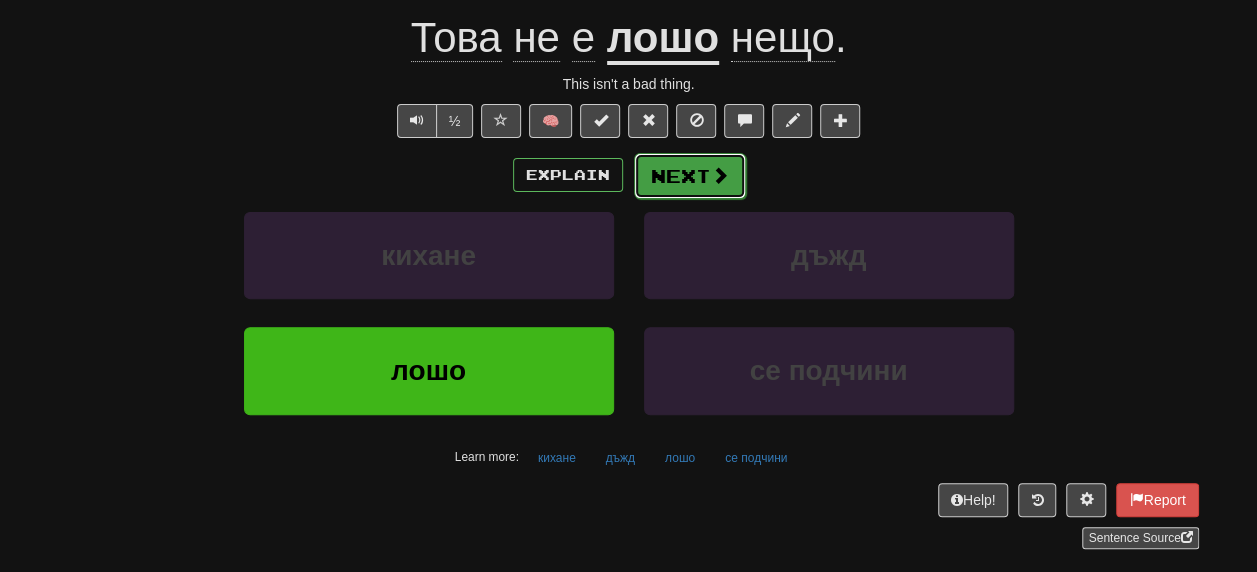 click on "Next" at bounding box center (690, 176) 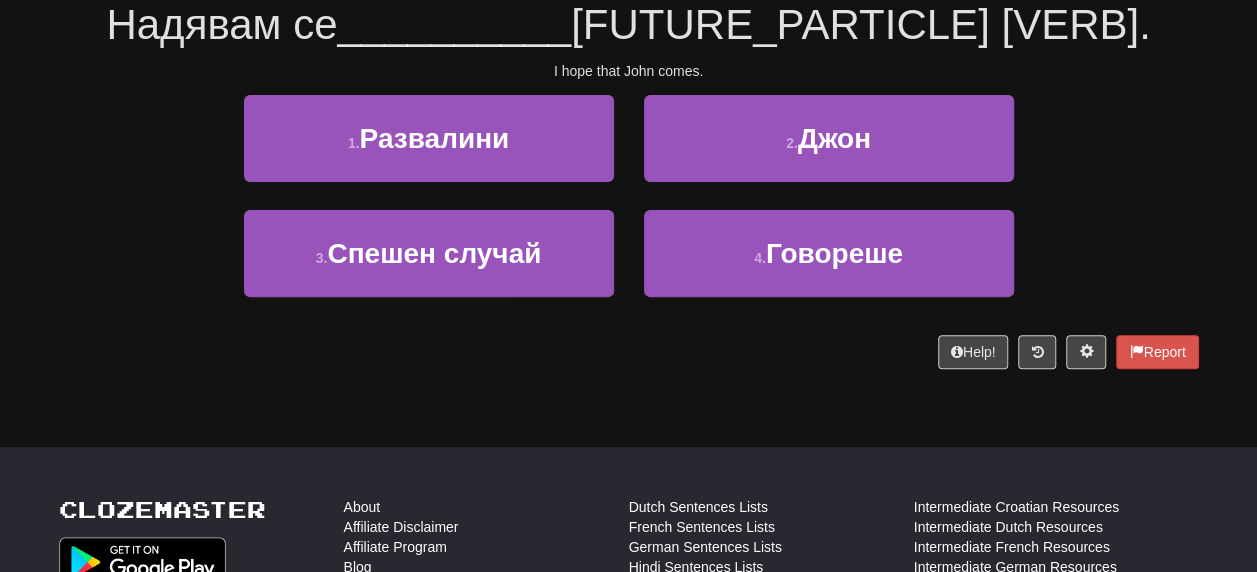 scroll, scrollTop: 187, scrollLeft: 0, axis: vertical 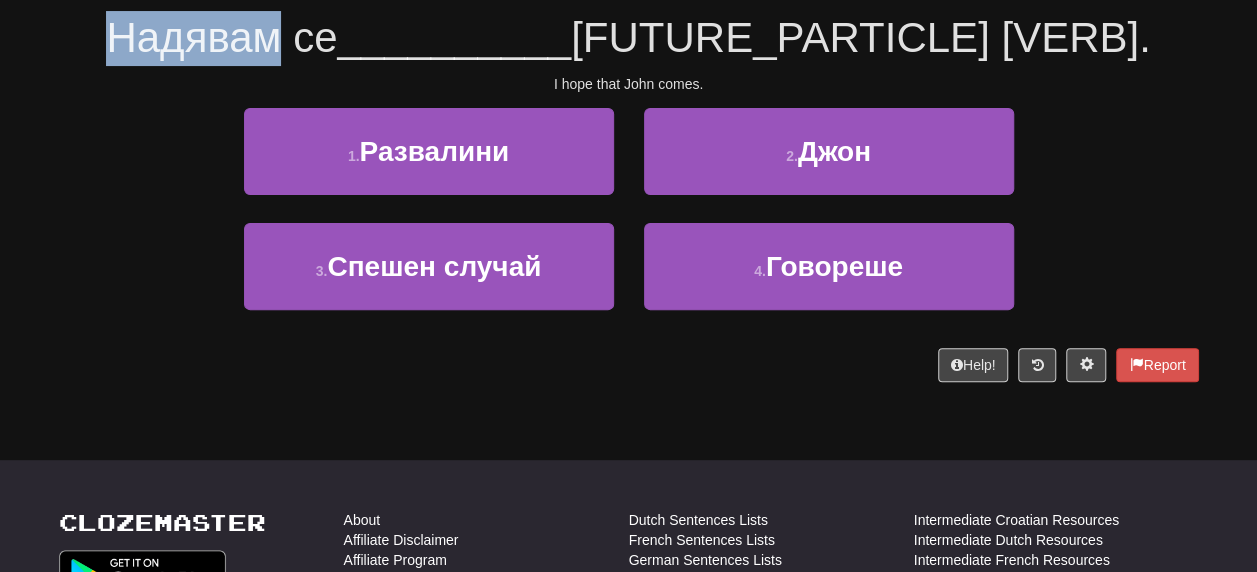 drag, startPoint x: 291, startPoint y: 42, endPoint x: 457, endPoint y: 41, distance: 166.003 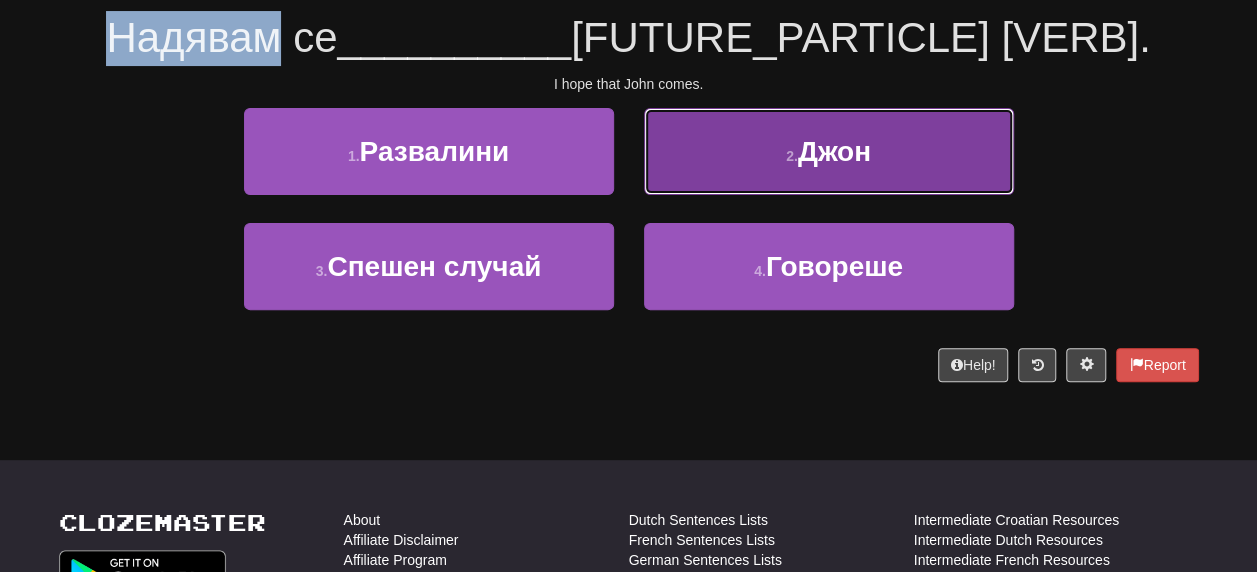 click on "Джон" at bounding box center (834, 151) 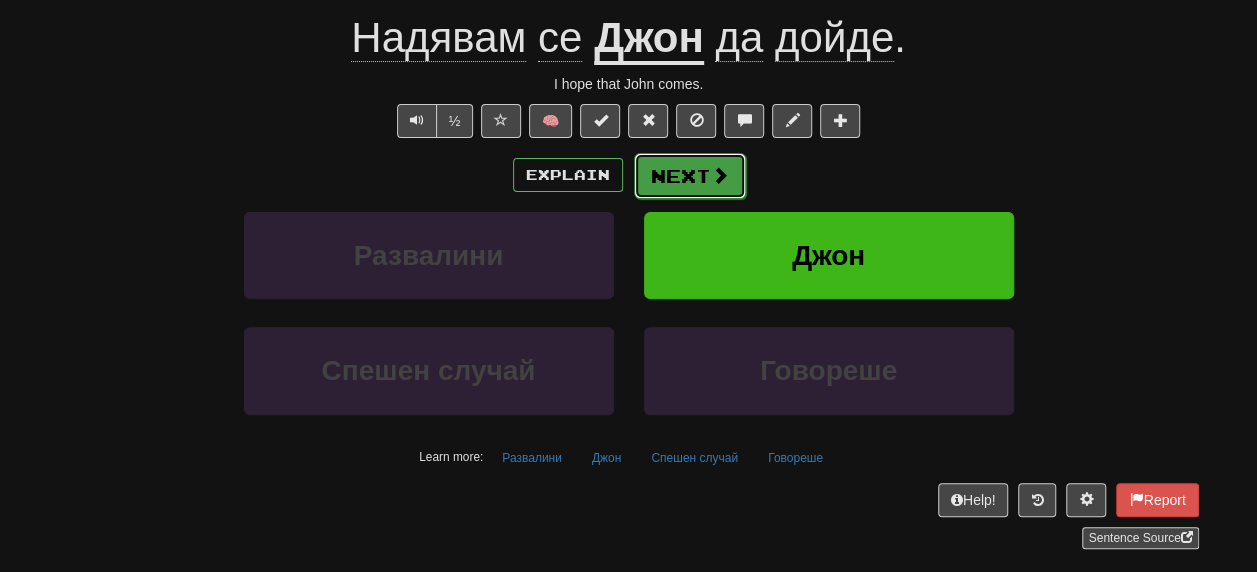 click on "Next" at bounding box center (690, 176) 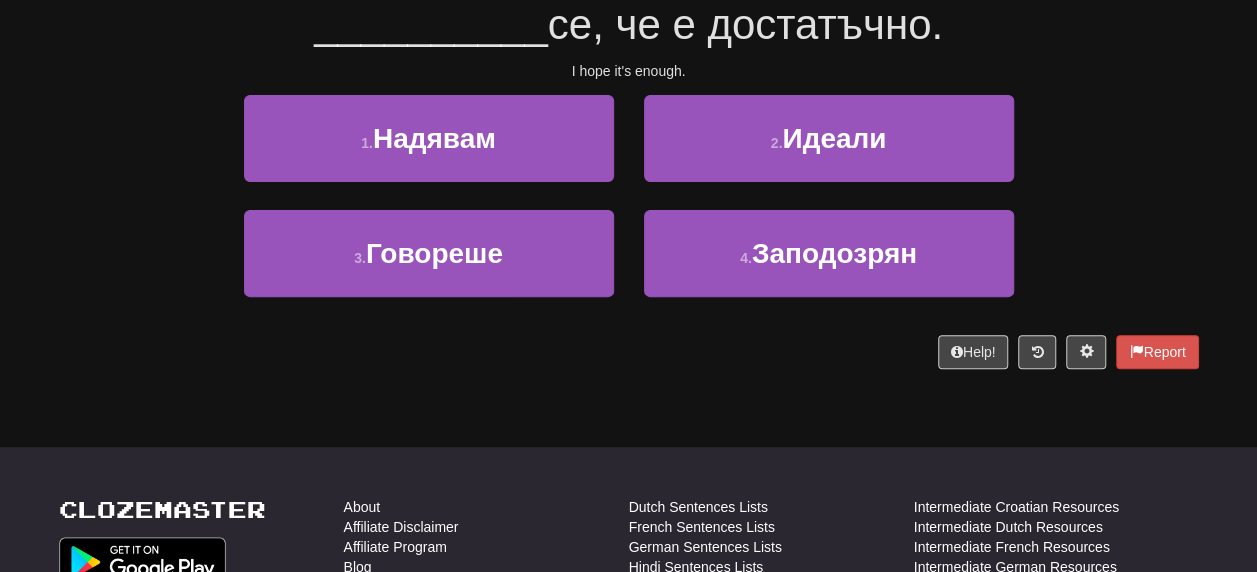 scroll, scrollTop: 187, scrollLeft: 0, axis: vertical 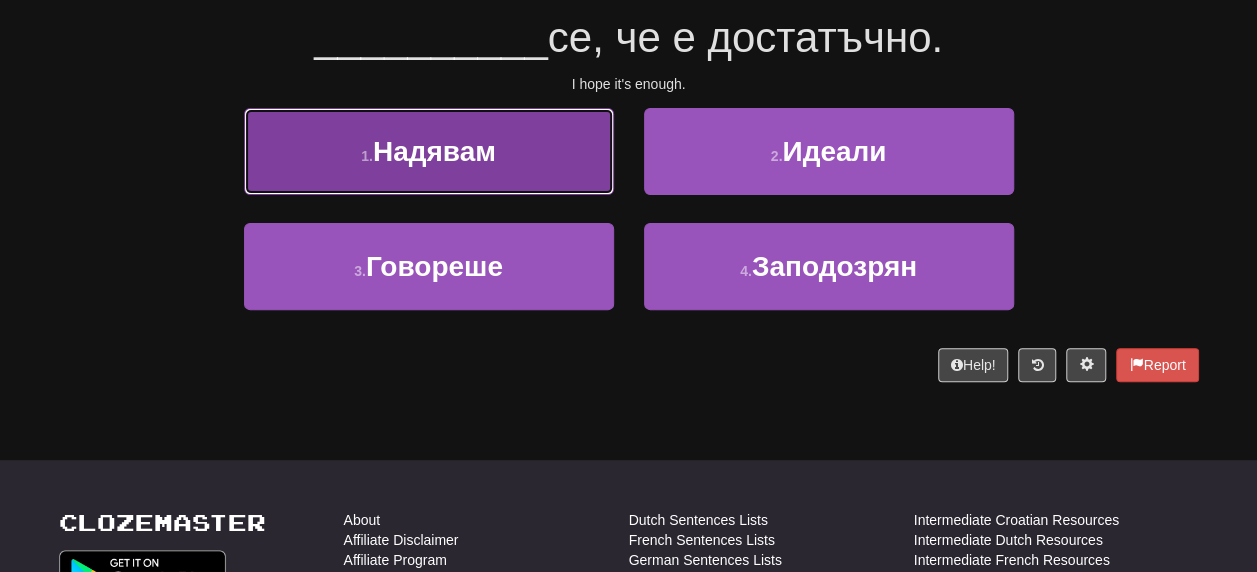 click on "Надявам" at bounding box center [434, 151] 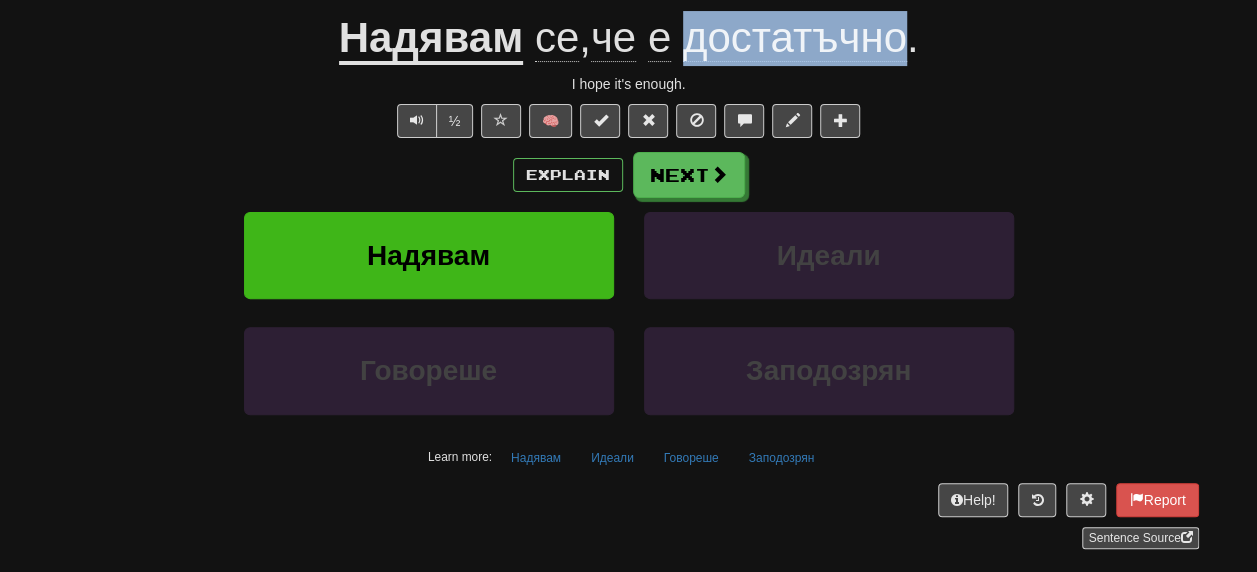 drag, startPoint x: 690, startPoint y: 45, endPoint x: 905, endPoint y: 24, distance: 216.02315 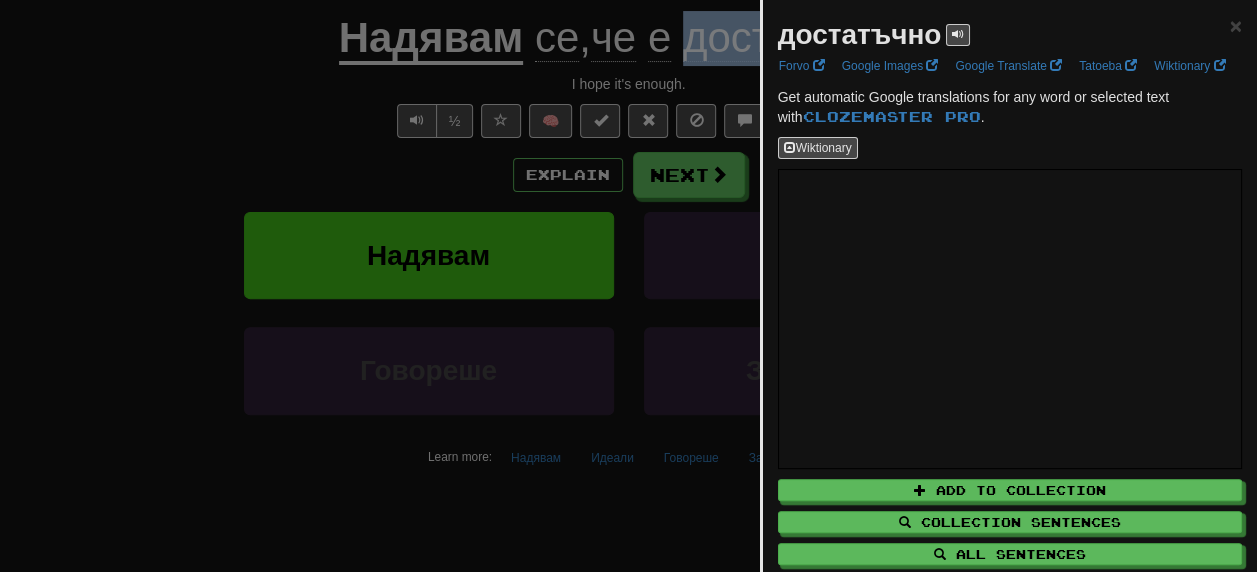 copy on "достатъчно" 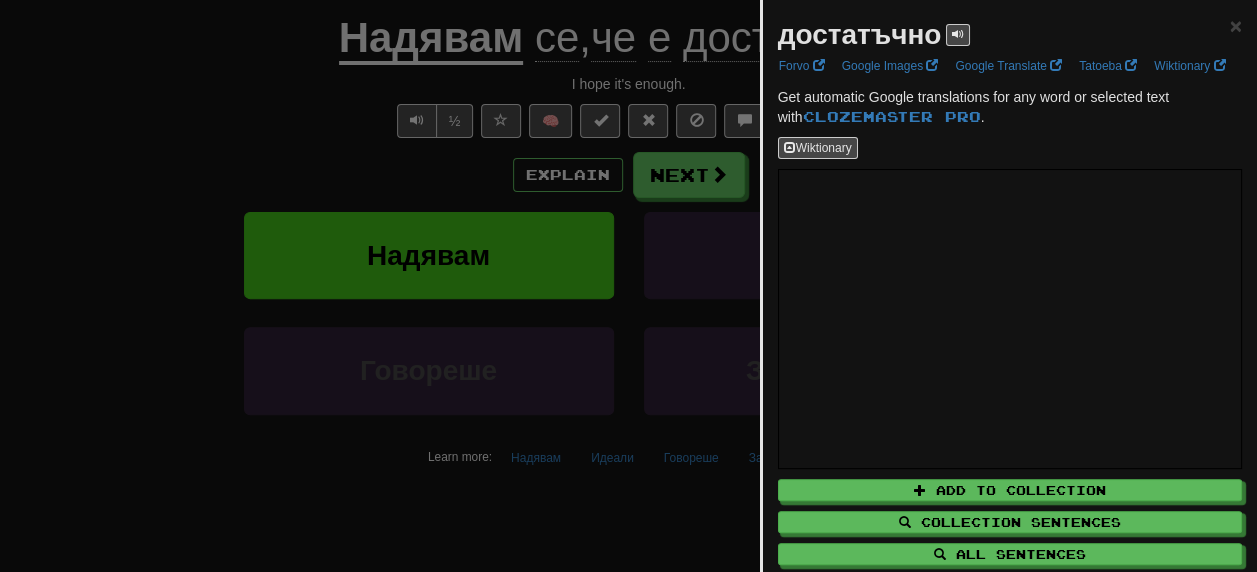 click at bounding box center [628, 286] 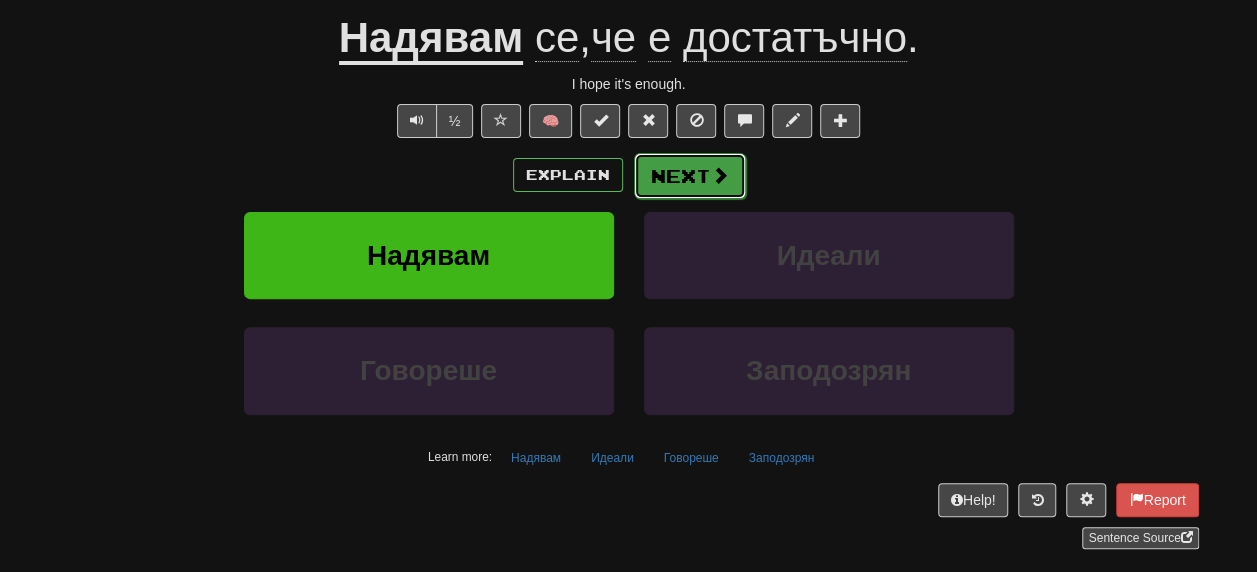 click on "Next" at bounding box center (690, 176) 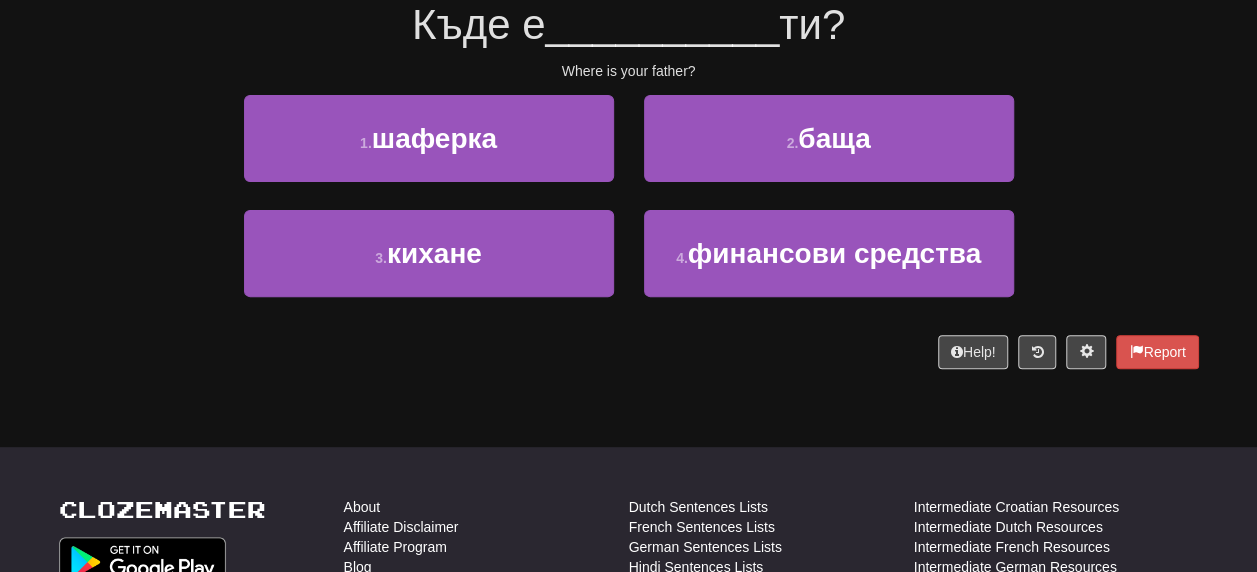 scroll, scrollTop: 187, scrollLeft: 0, axis: vertical 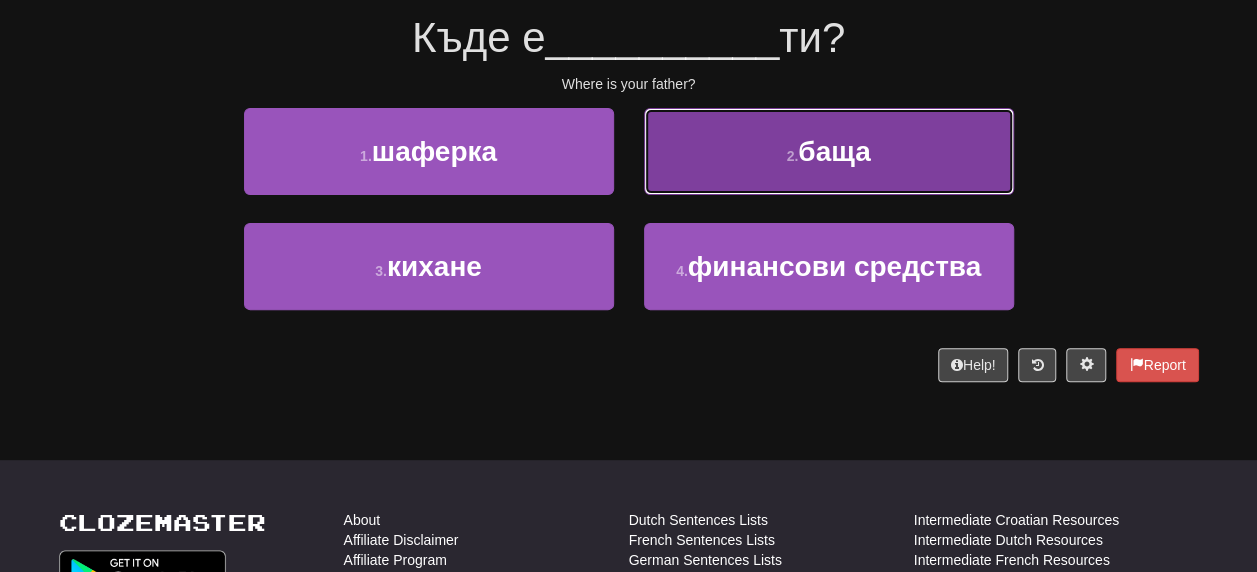 click on "баща" at bounding box center [834, 151] 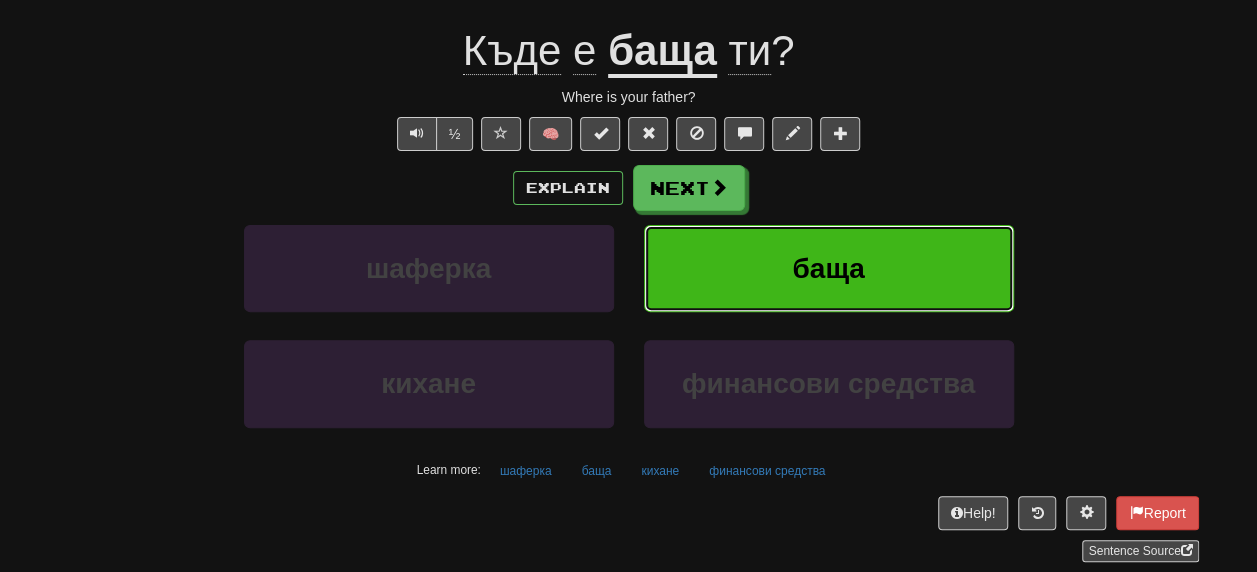 scroll, scrollTop: 200, scrollLeft: 0, axis: vertical 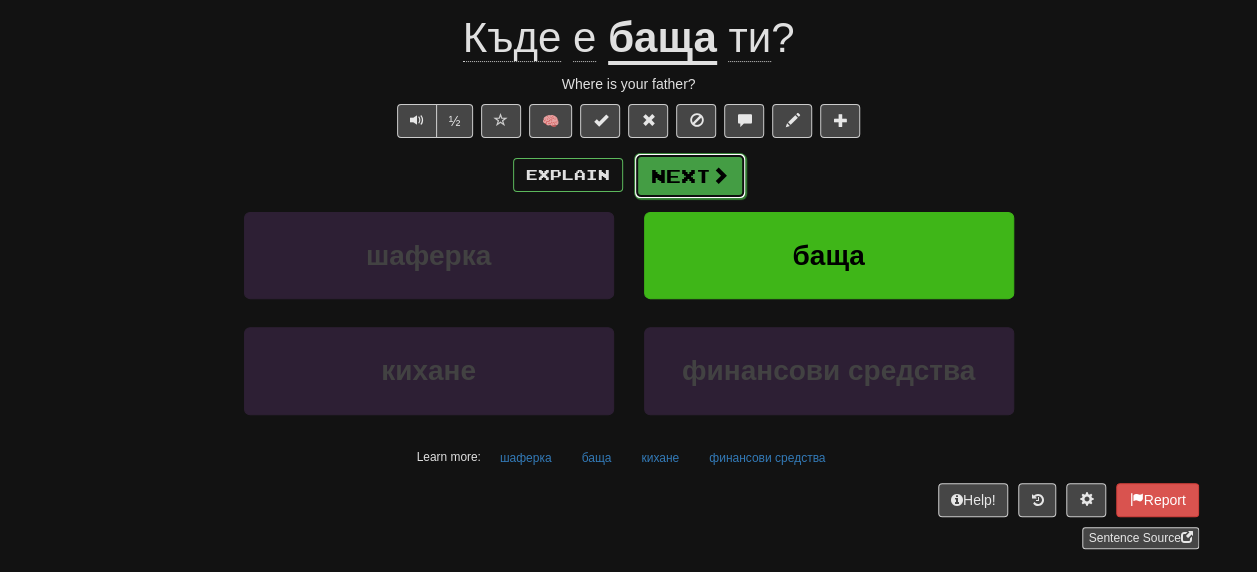 click on "Next" at bounding box center [690, 176] 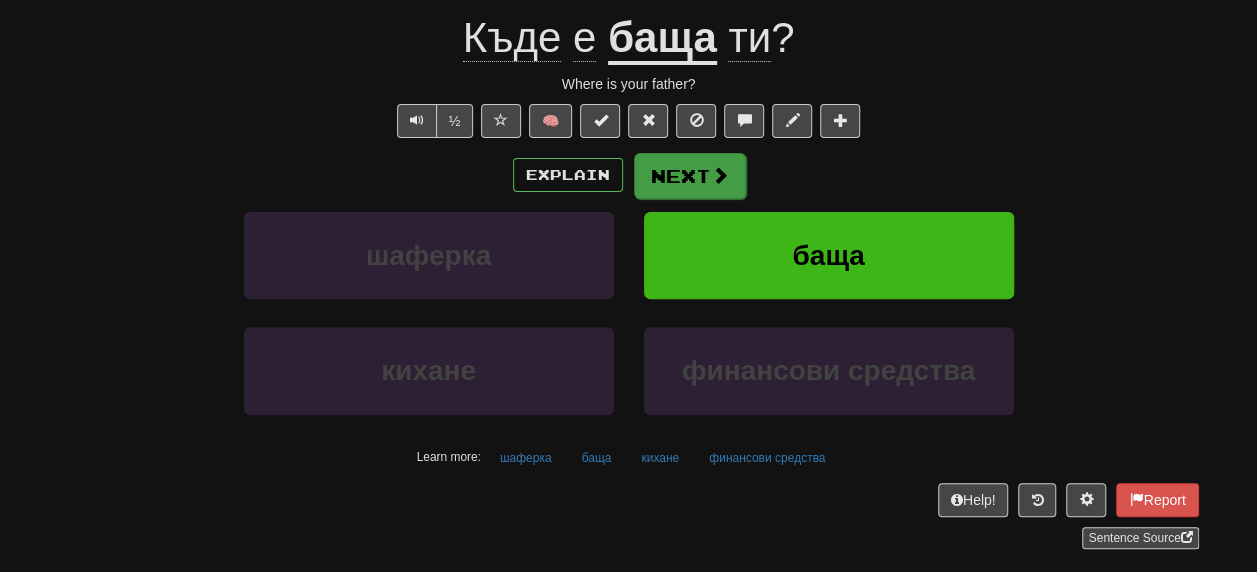 scroll, scrollTop: 187, scrollLeft: 0, axis: vertical 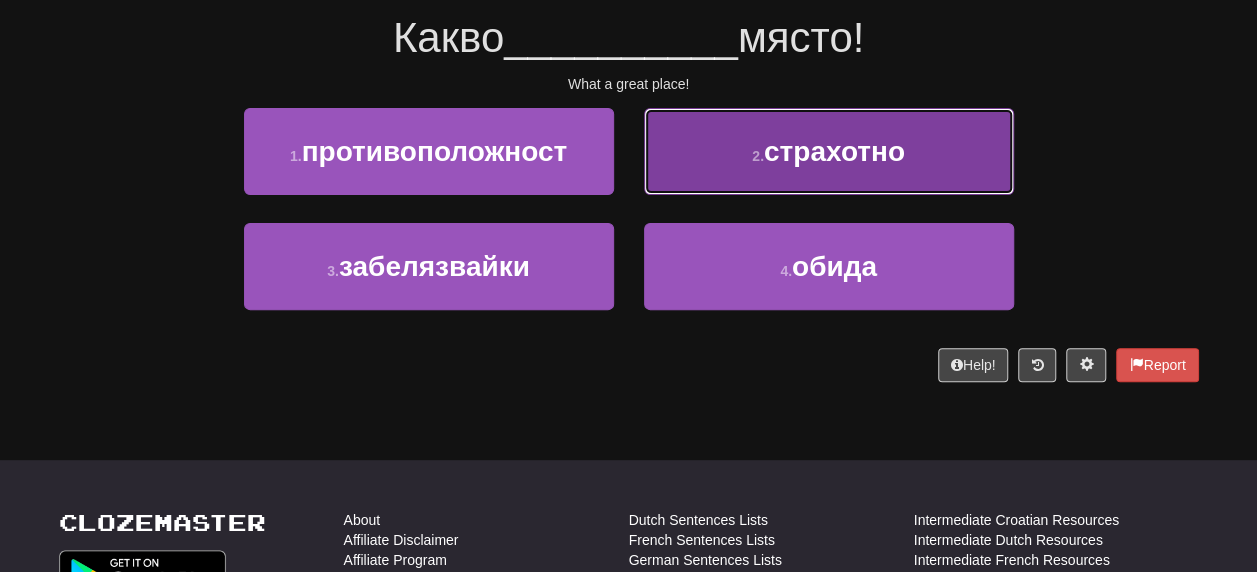 click on "страхотно" at bounding box center (834, 151) 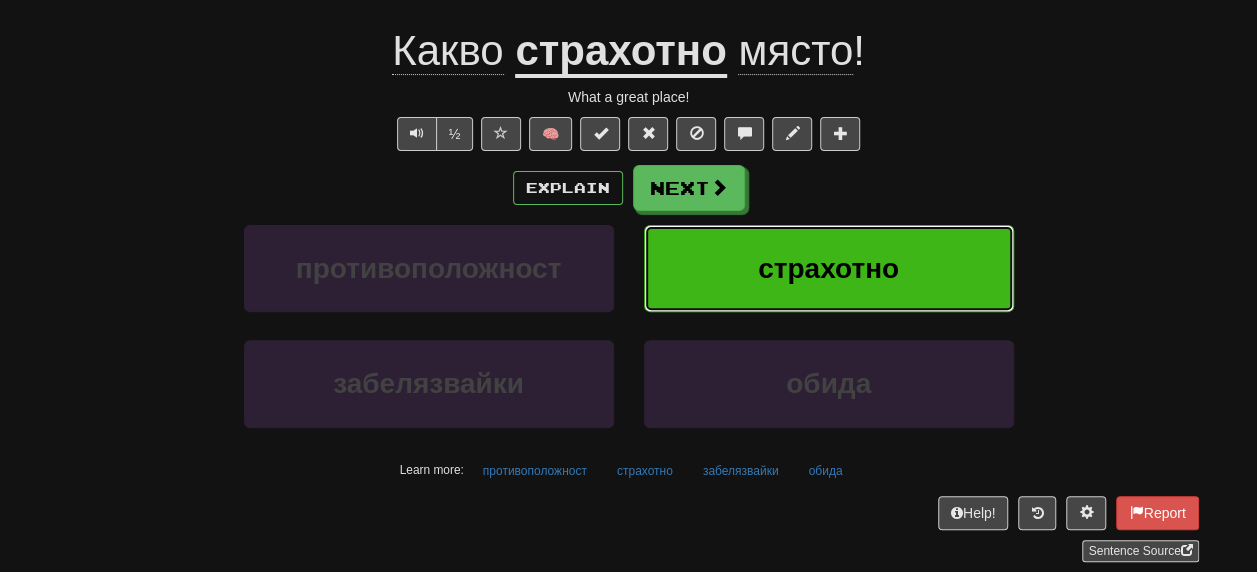 scroll, scrollTop: 200, scrollLeft: 0, axis: vertical 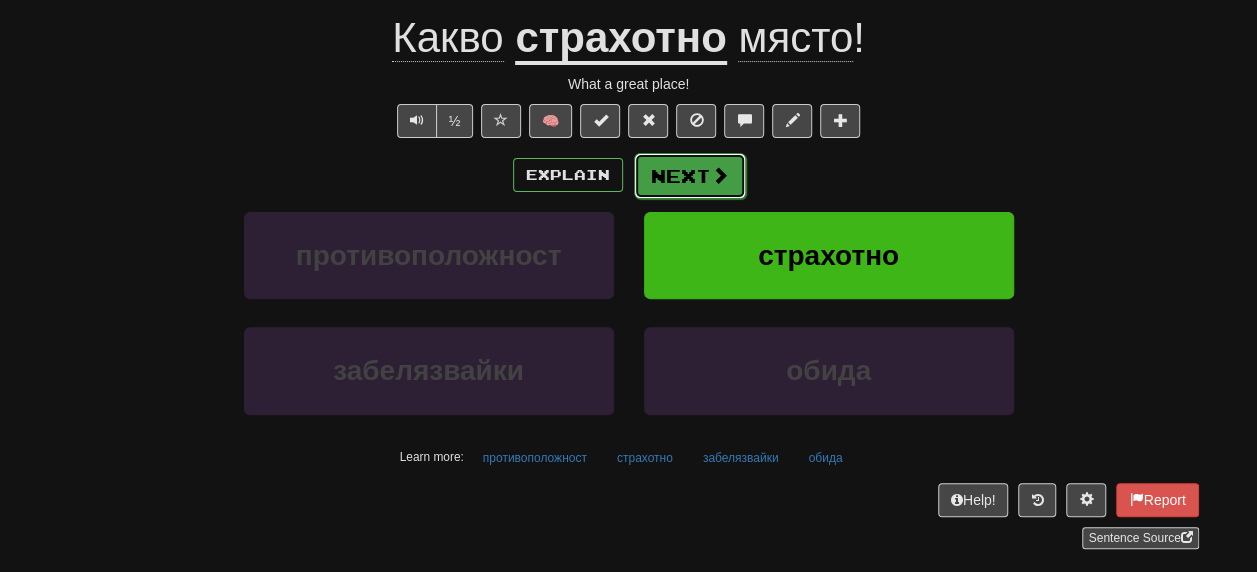 click on "Next" at bounding box center [690, 176] 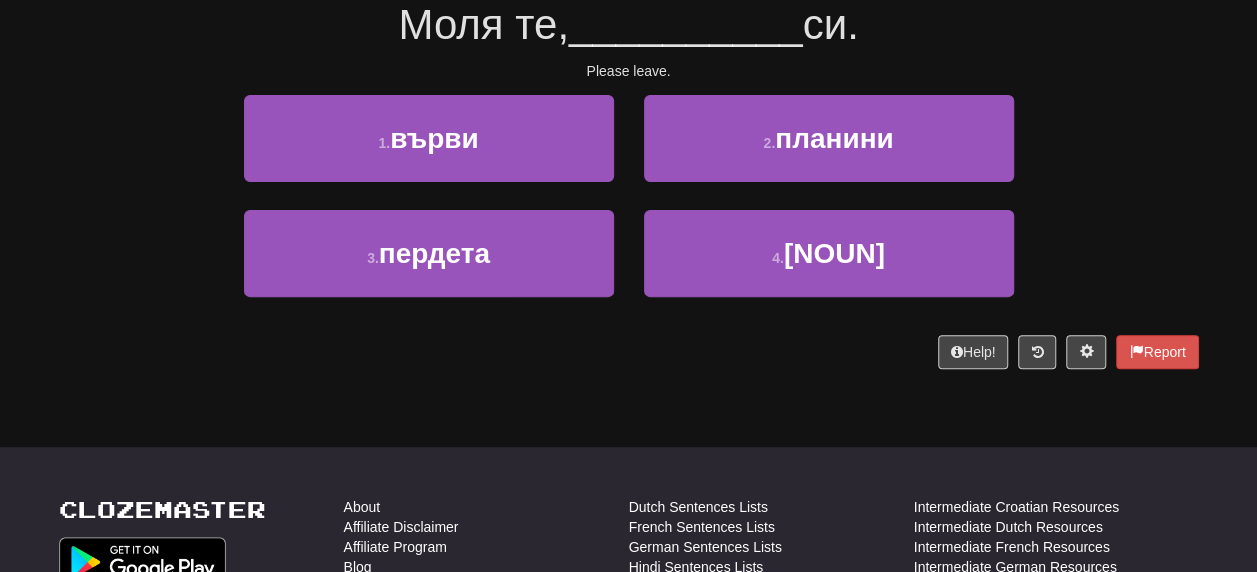 scroll, scrollTop: 187, scrollLeft: 0, axis: vertical 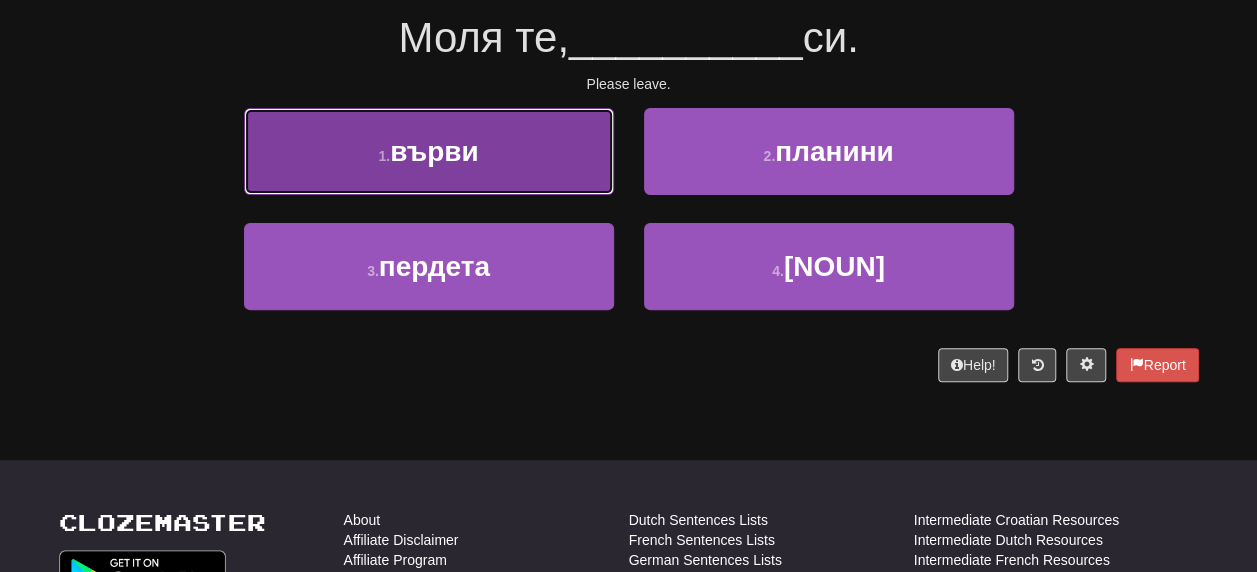 click on "върви" at bounding box center [434, 151] 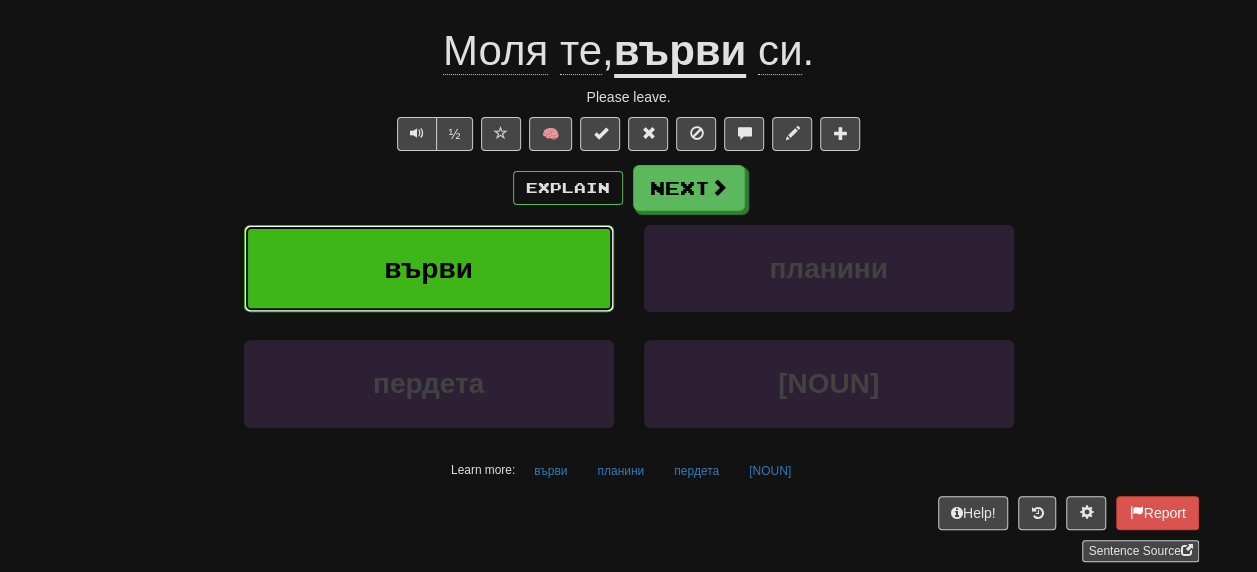 scroll, scrollTop: 200, scrollLeft: 0, axis: vertical 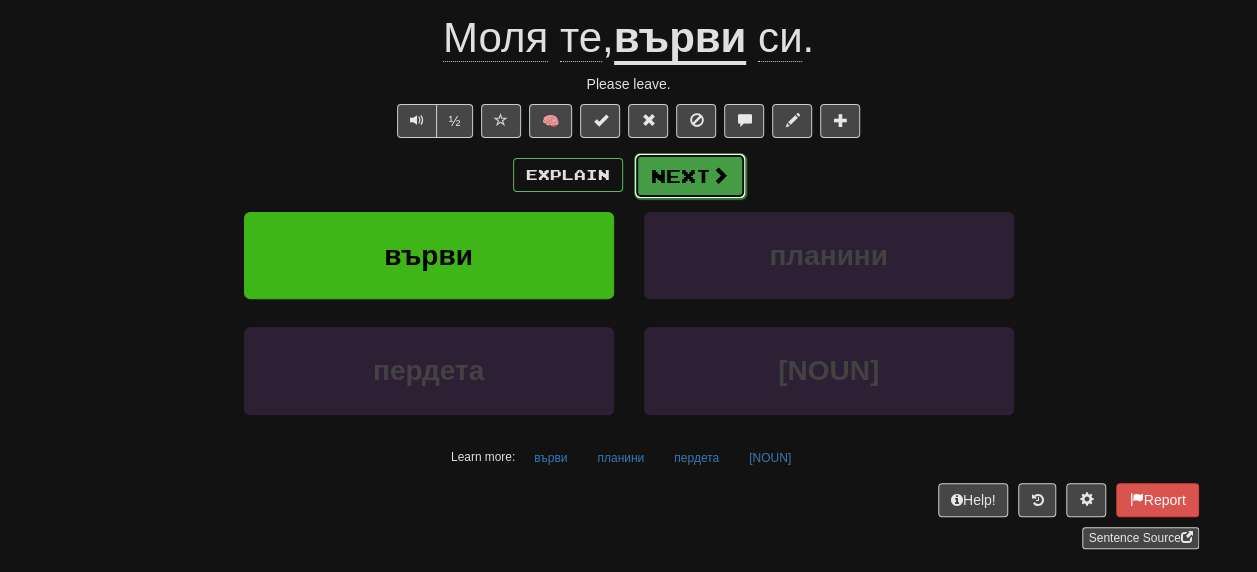 click on "Next" at bounding box center (690, 176) 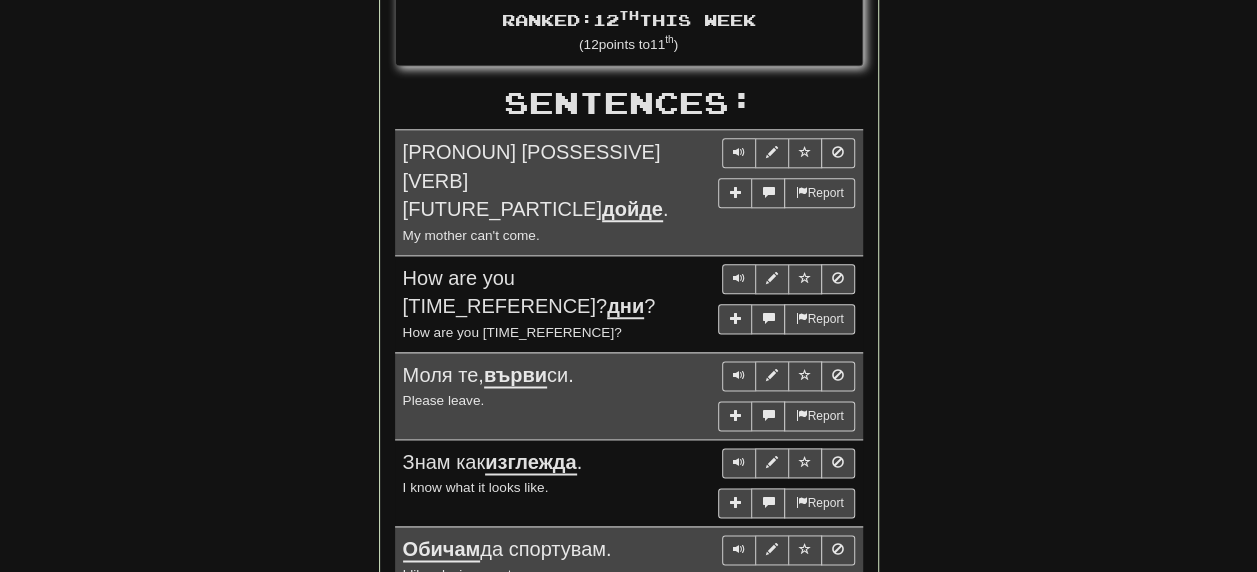 scroll, scrollTop: 1687, scrollLeft: 0, axis: vertical 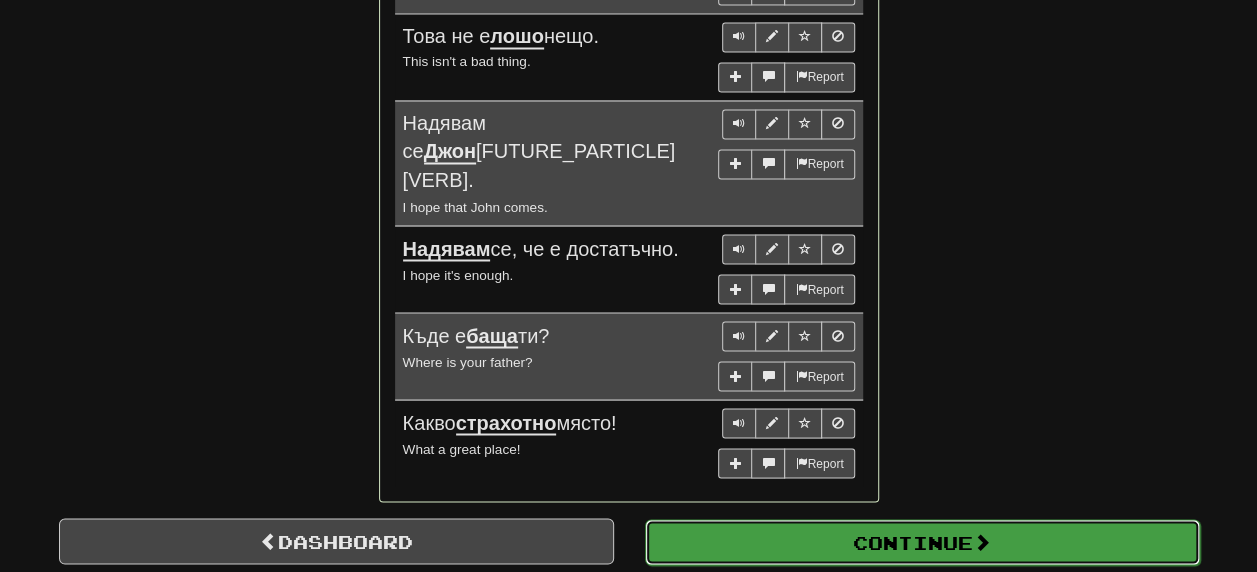 click on "Continue" at bounding box center [922, 542] 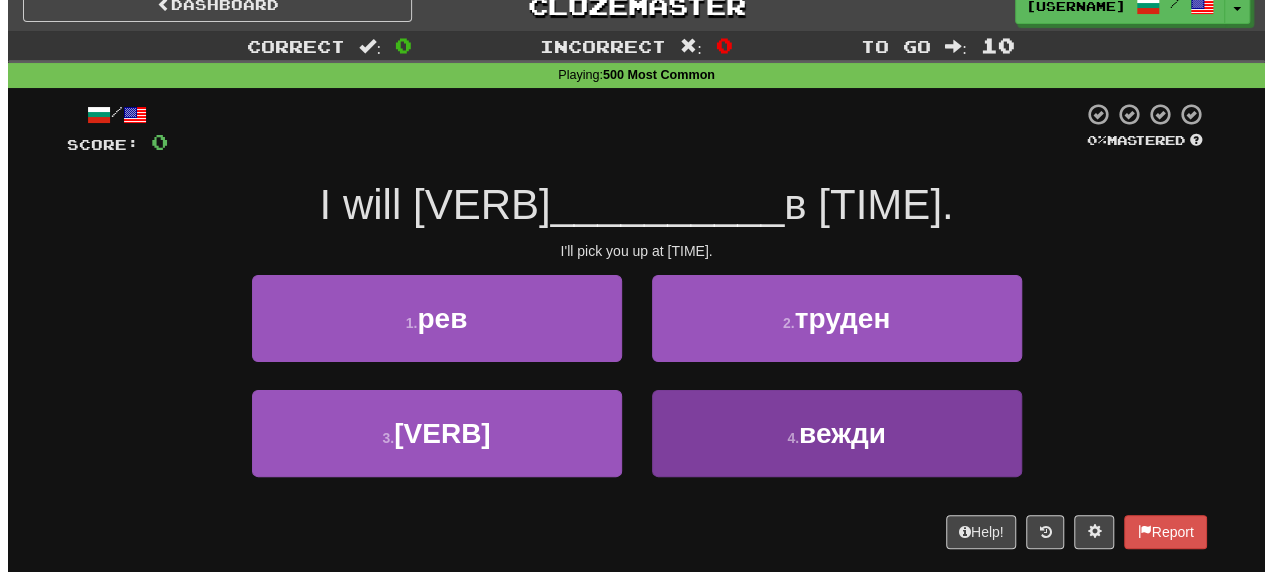 scroll, scrollTop: 0, scrollLeft: 0, axis: both 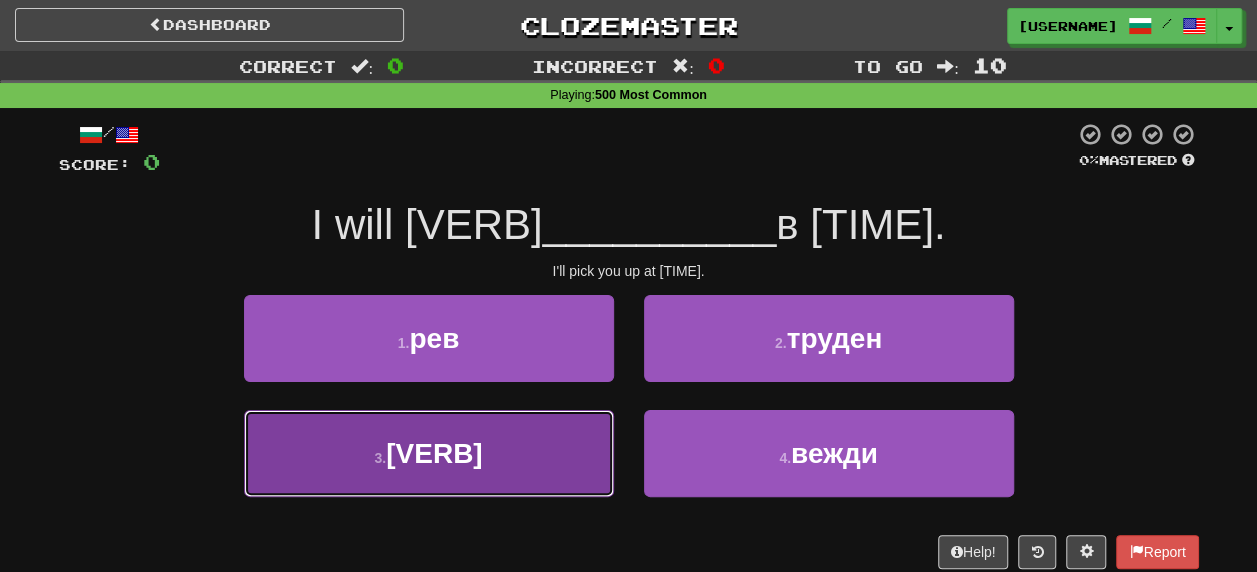 click on "[VERB]" at bounding box center [434, 453] 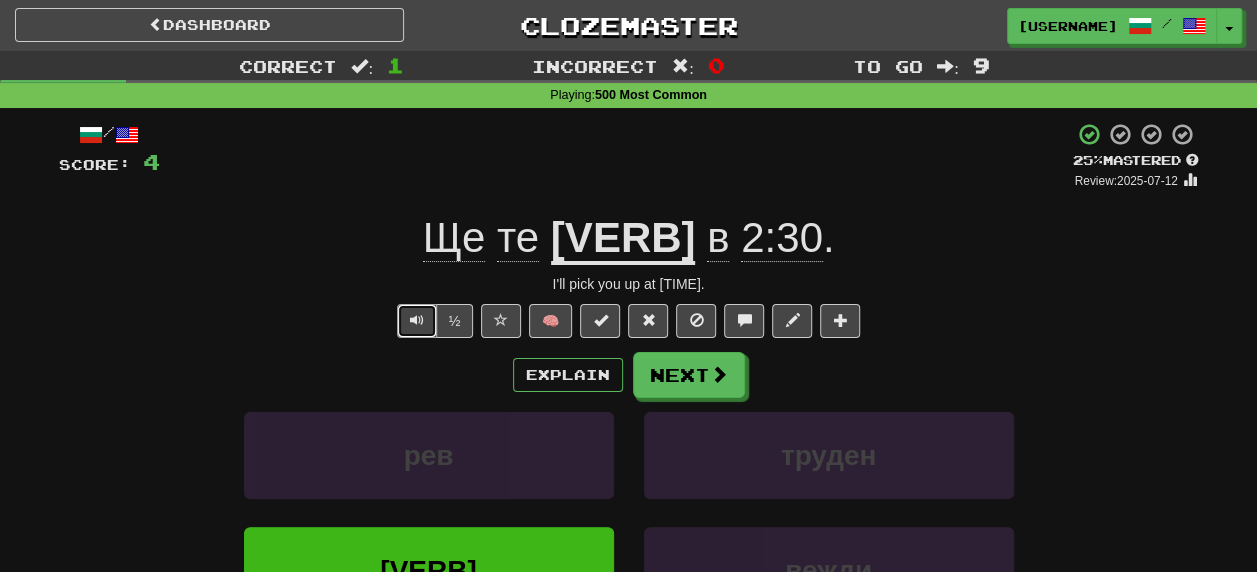 click at bounding box center [417, 320] 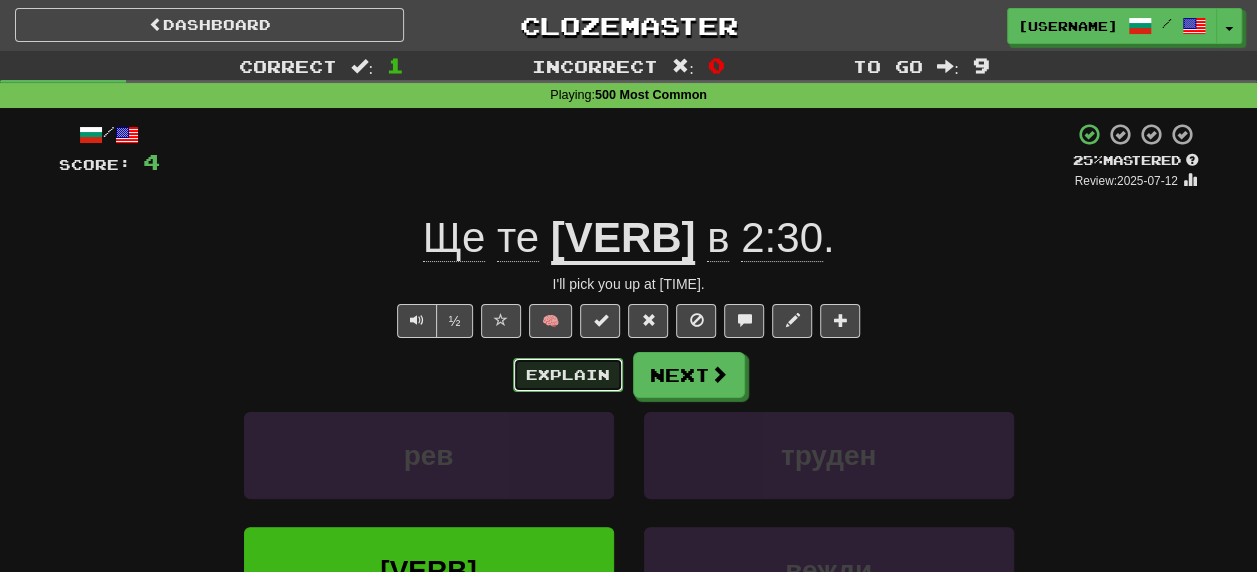 click on "Explain" at bounding box center [568, 375] 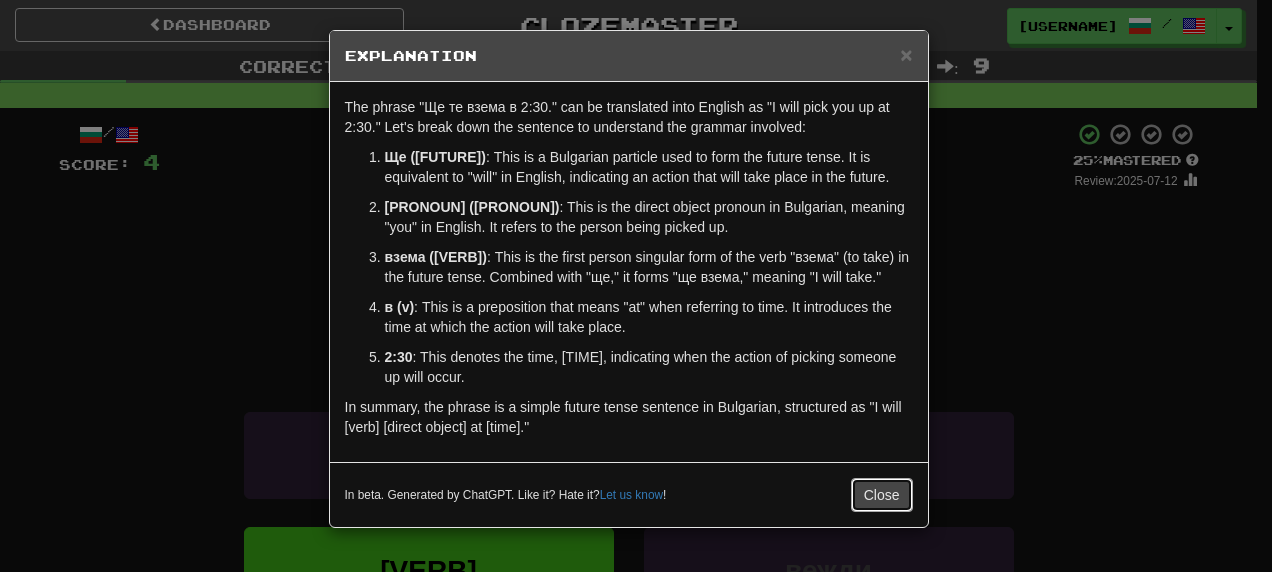 click on "Close" at bounding box center (882, 495) 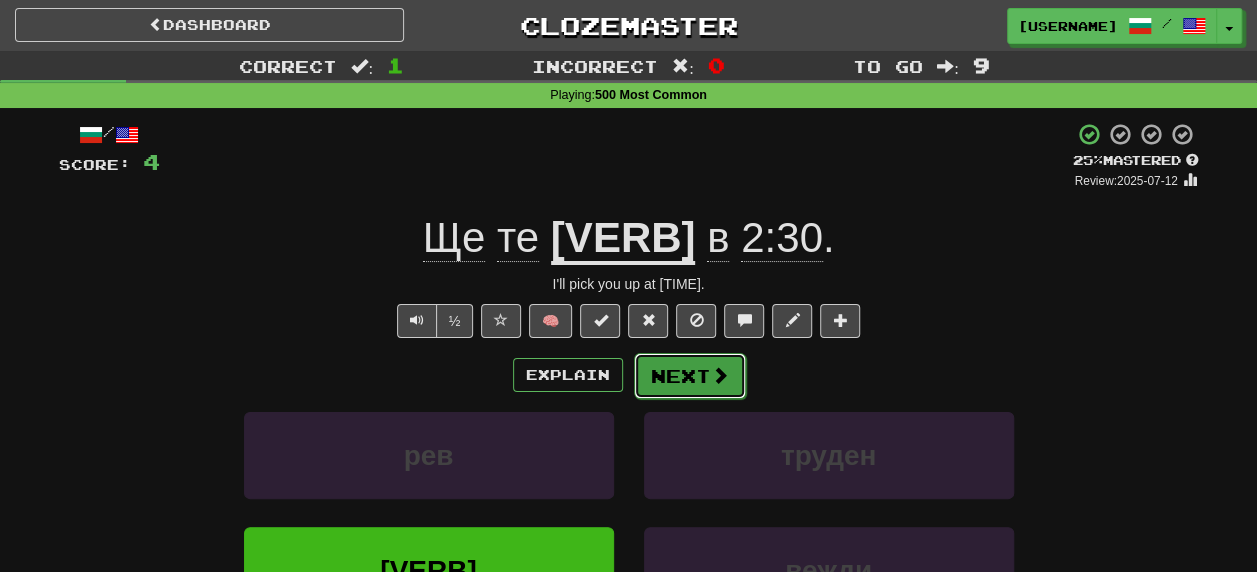 click on "Next" at bounding box center (690, 376) 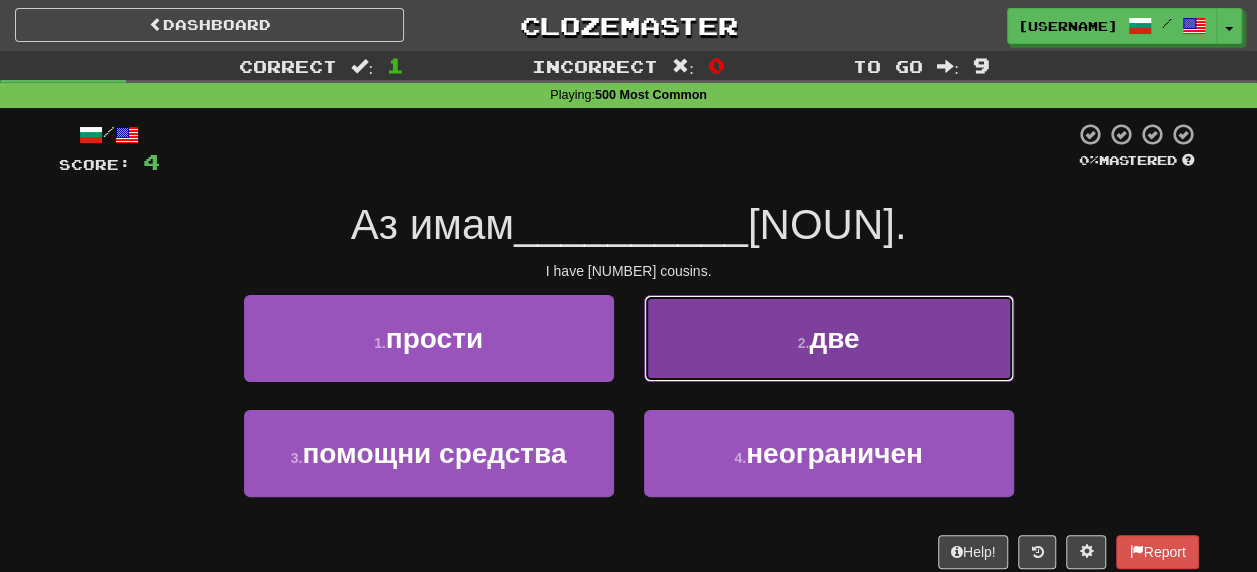 click on "две" at bounding box center (834, 338) 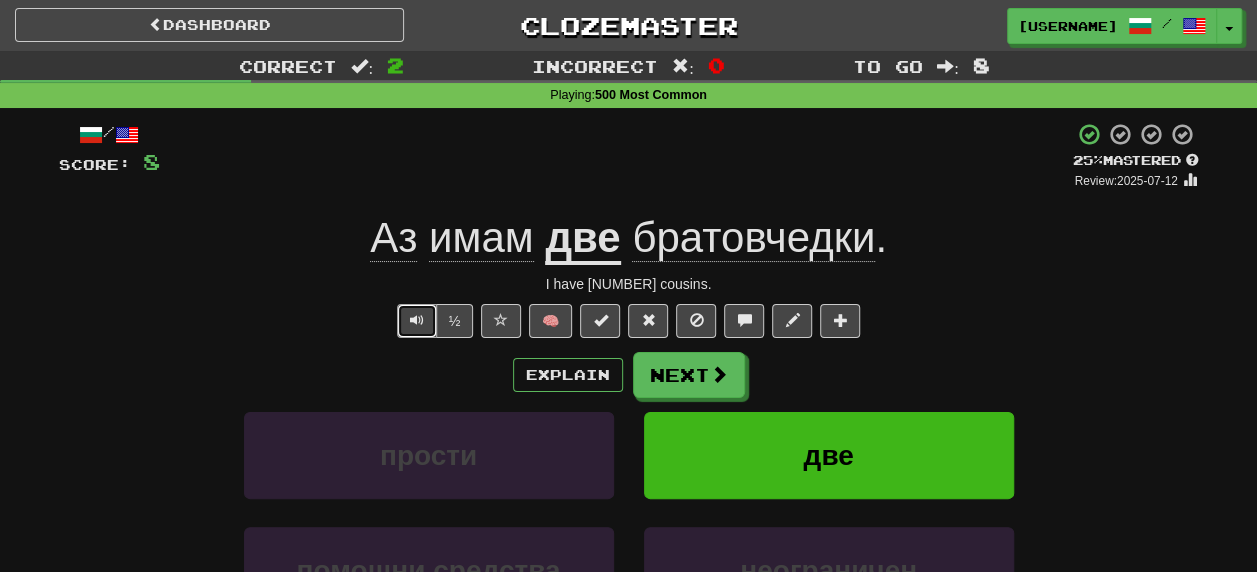 click at bounding box center (417, 320) 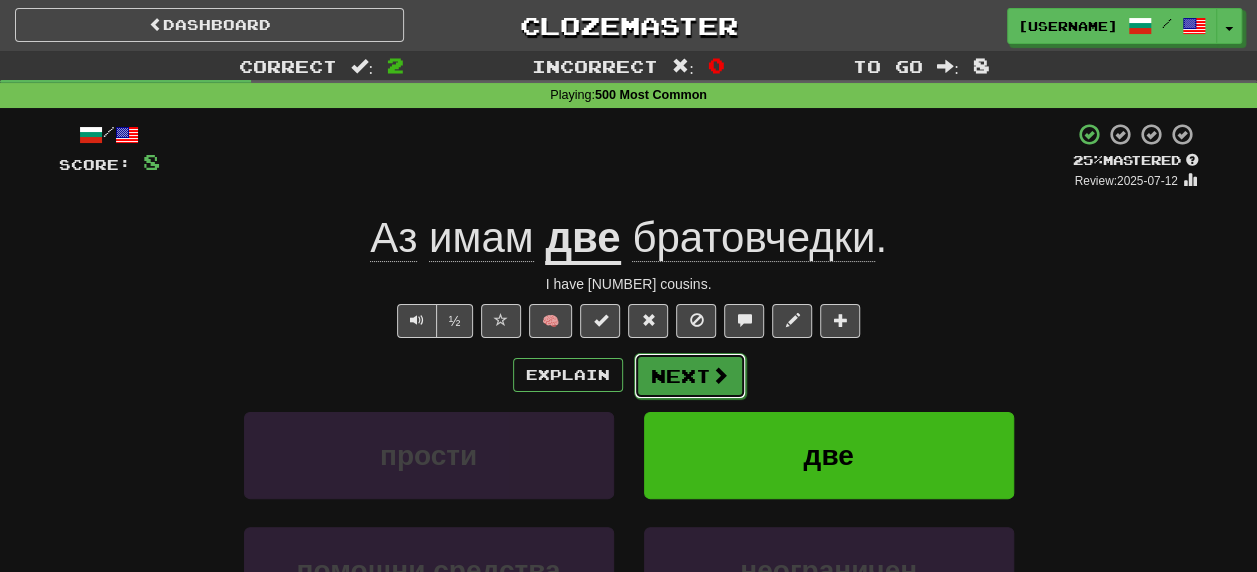 click on "Next" at bounding box center [690, 376] 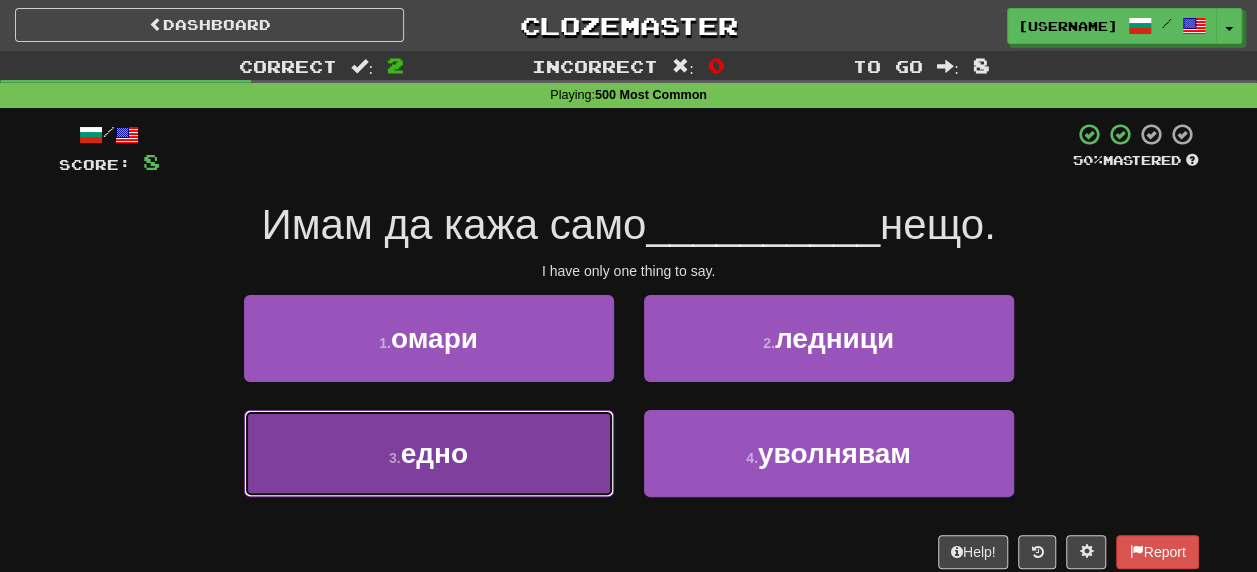 click on "едно" at bounding box center [434, 453] 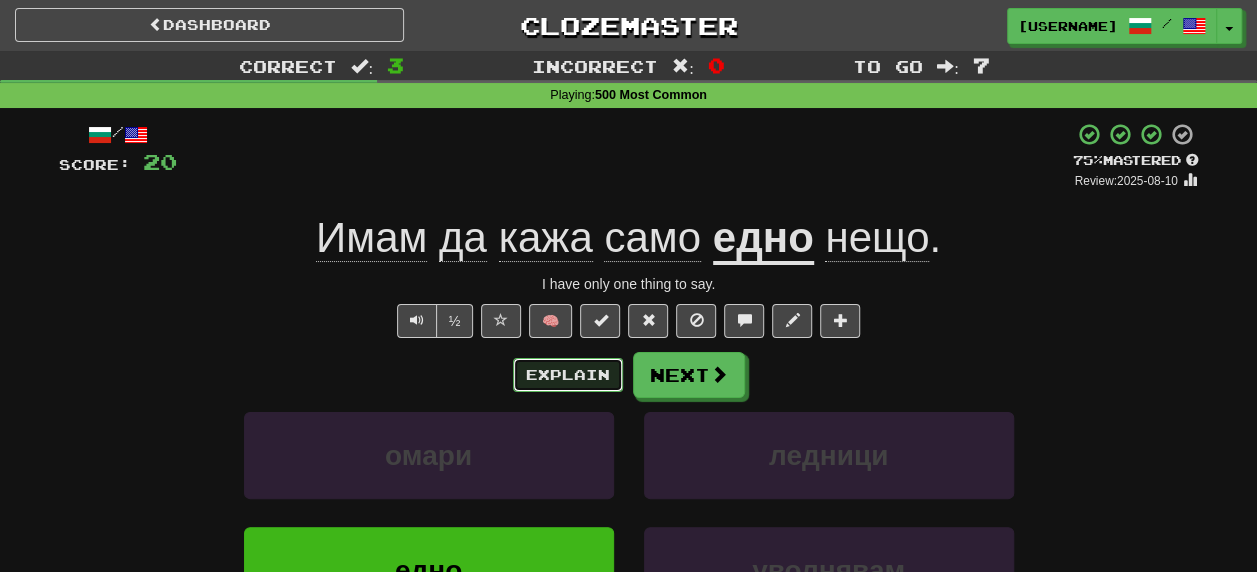 click on "Explain" at bounding box center [568, 375] 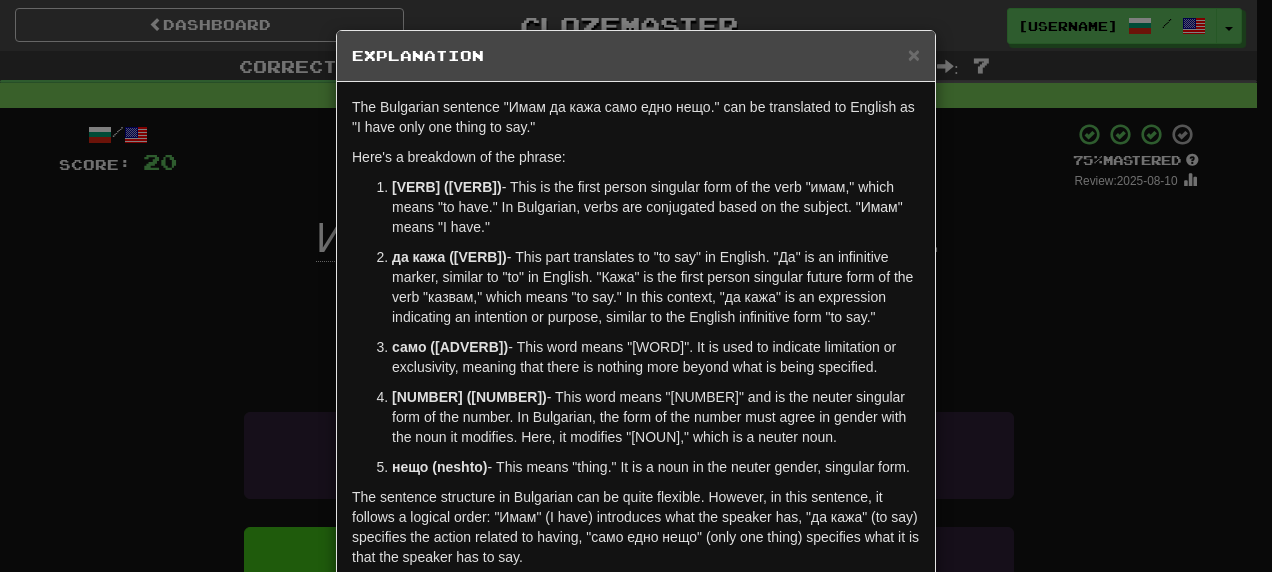 scroll, scrollTop: 184, scrollLeft: 0, axis: vertical 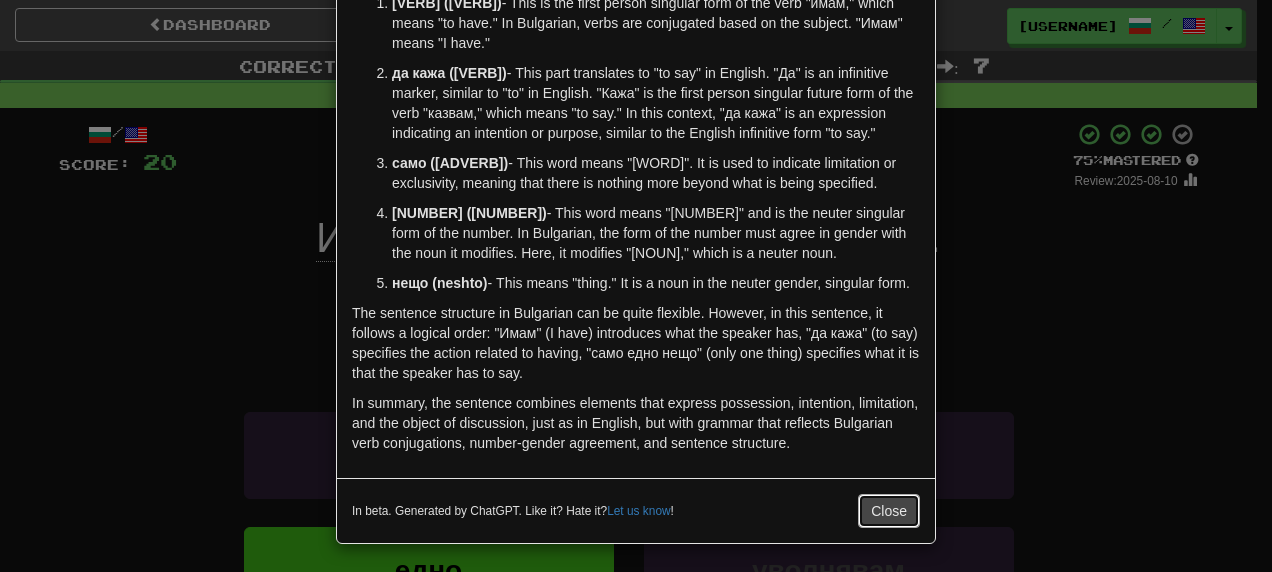 click on "Close" at bounding box center [889, 511] 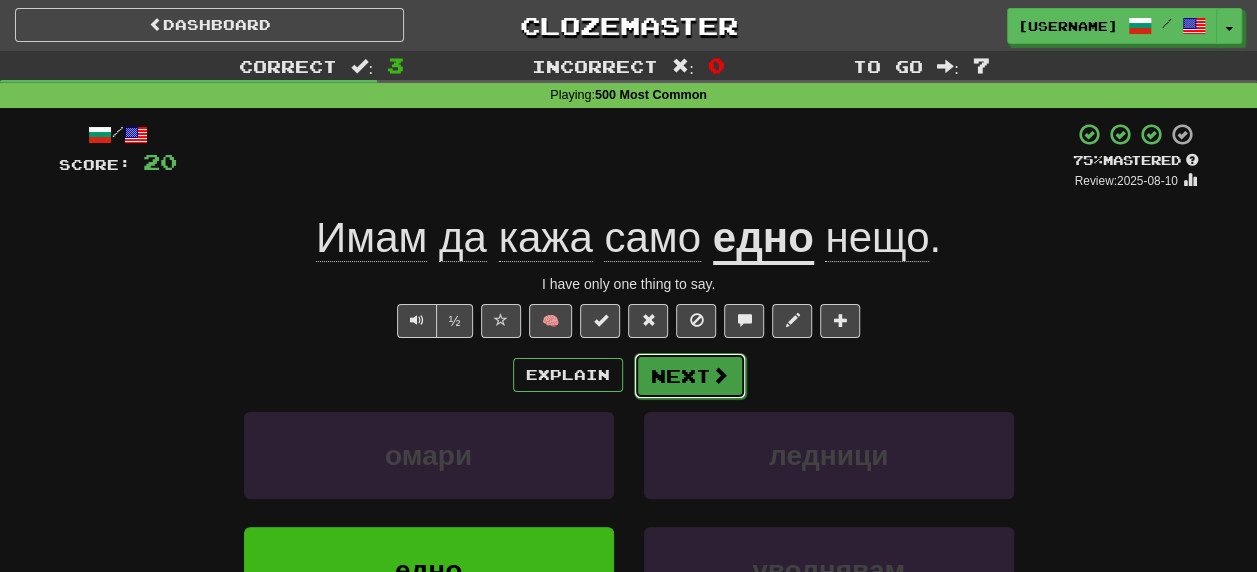 click on "Next" at bounding box center (690, 376) 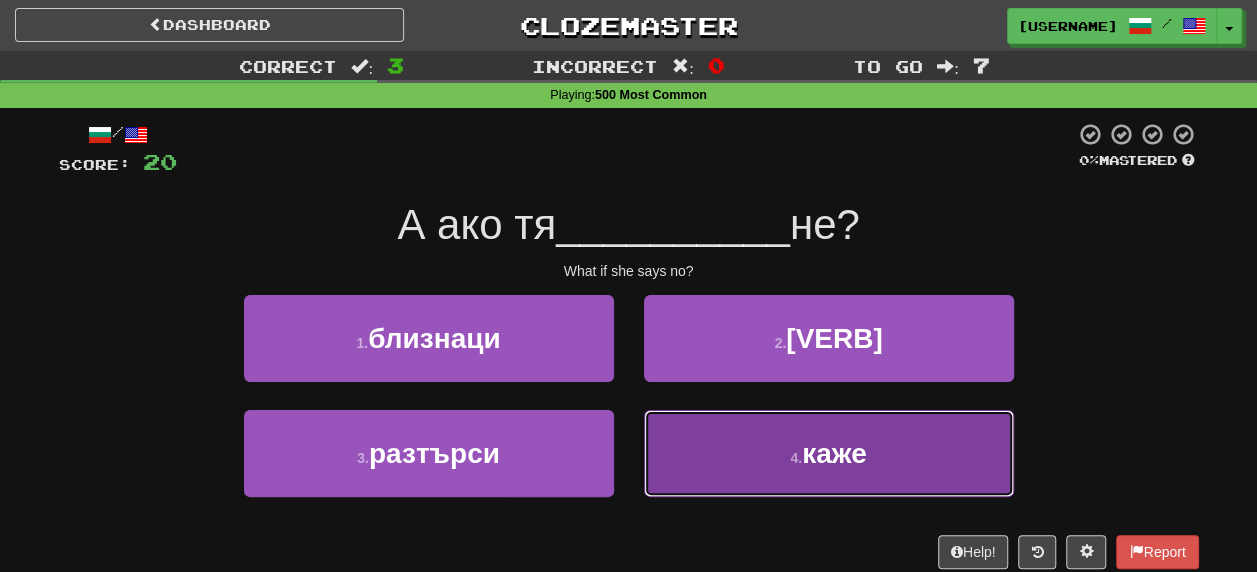 click on "каже" at bounding box center [834, 453] 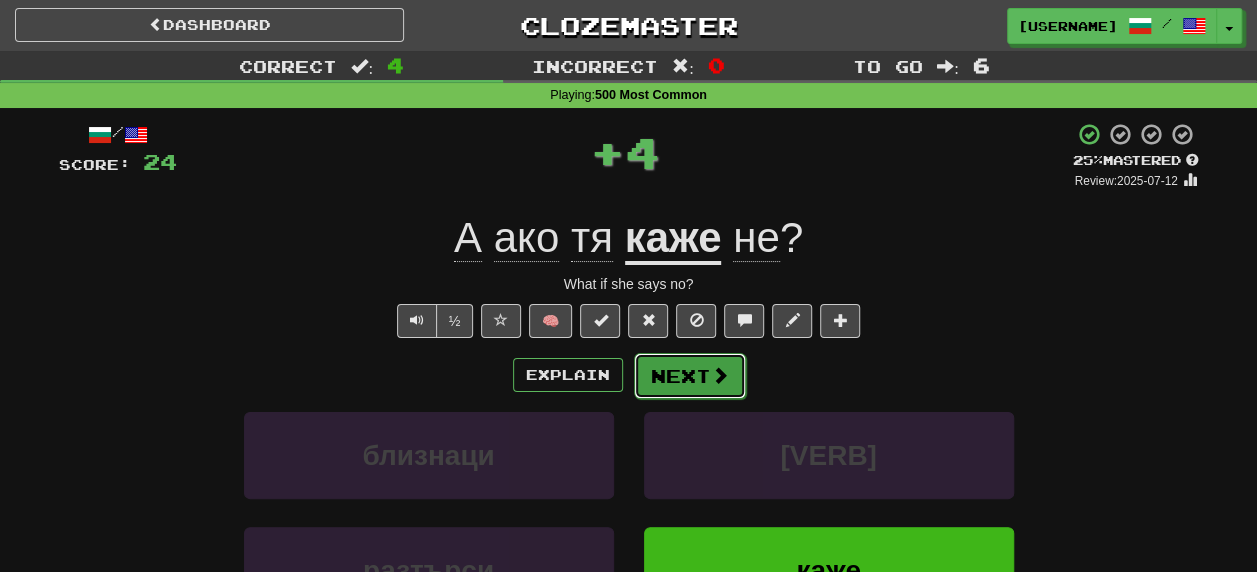click on "Next" at bounding box center (690, 376) 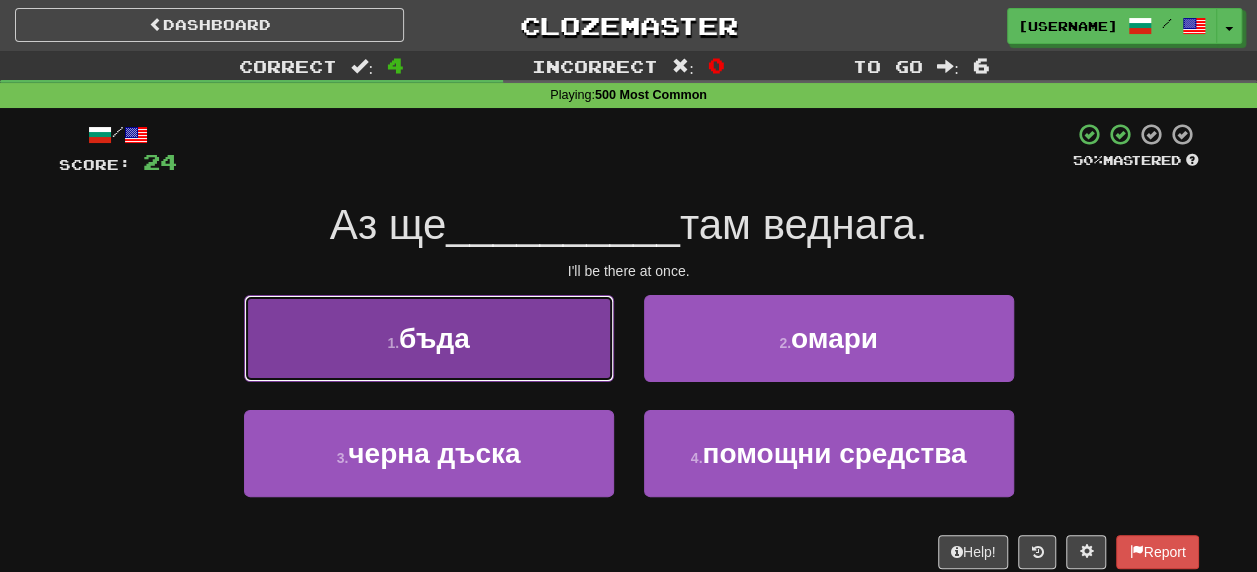 click on "бъда" at bounding box center (434, 338) 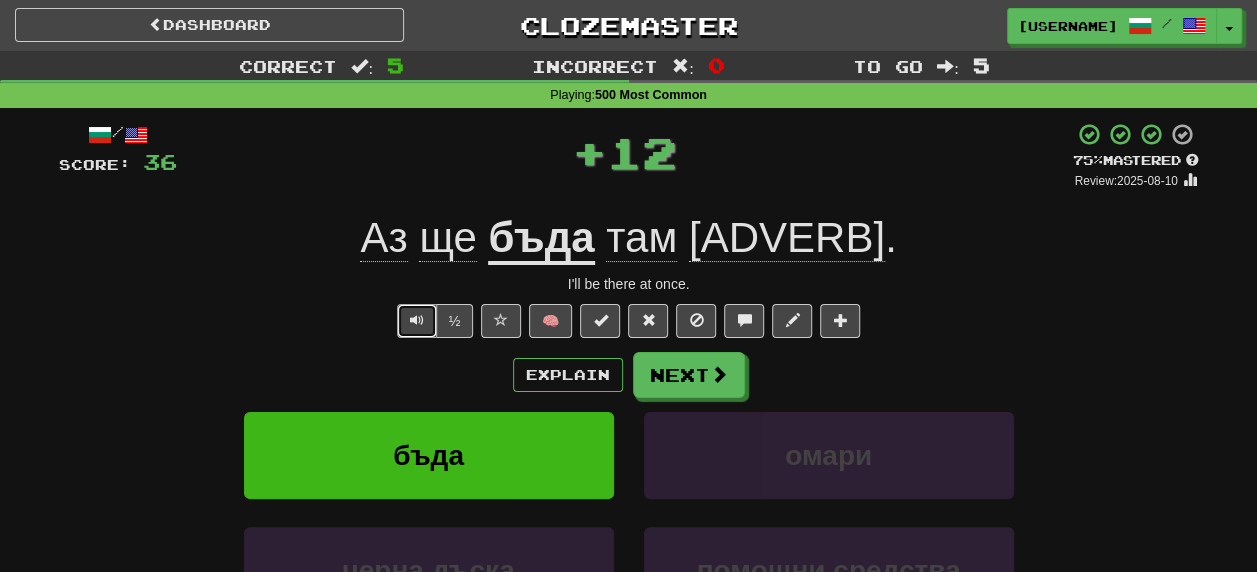 click at bounding box center (417, 320) 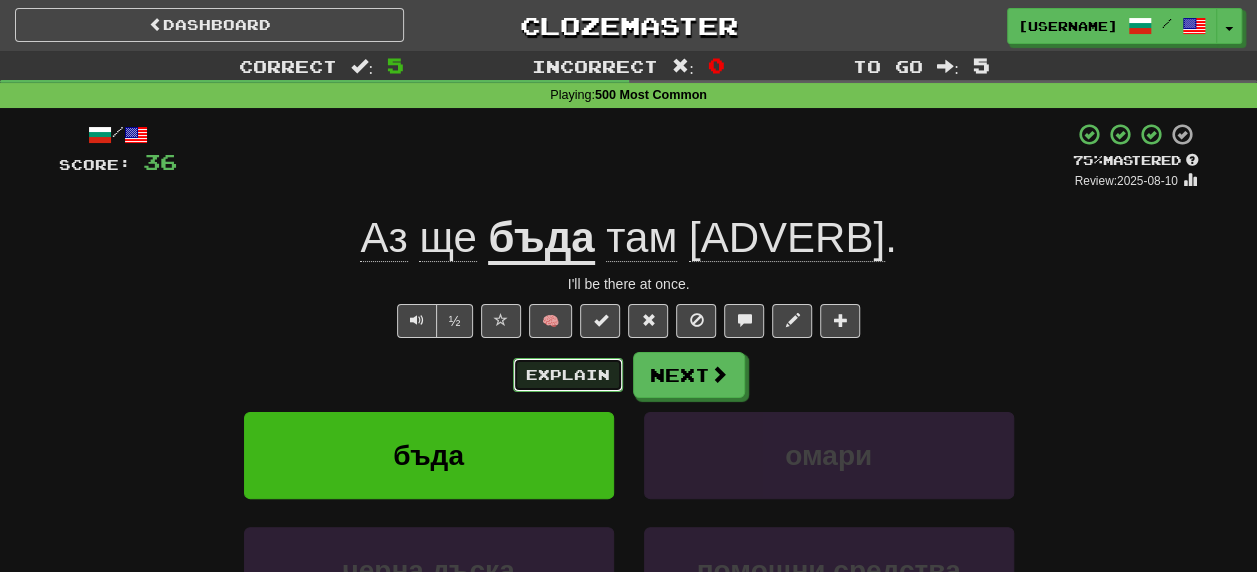click on "Explain" at bounding box center [568, 375] 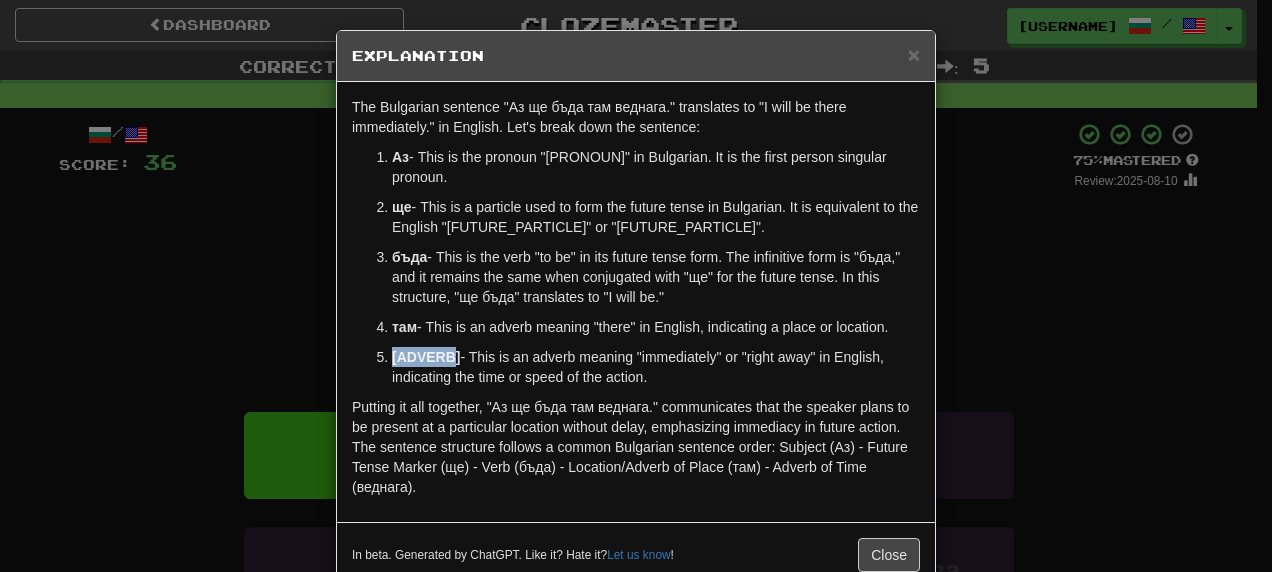 drag, startPoint x: 384, startPoint y: 336, endPoint x: 436, endPoint y: 343, distance: 52.46904 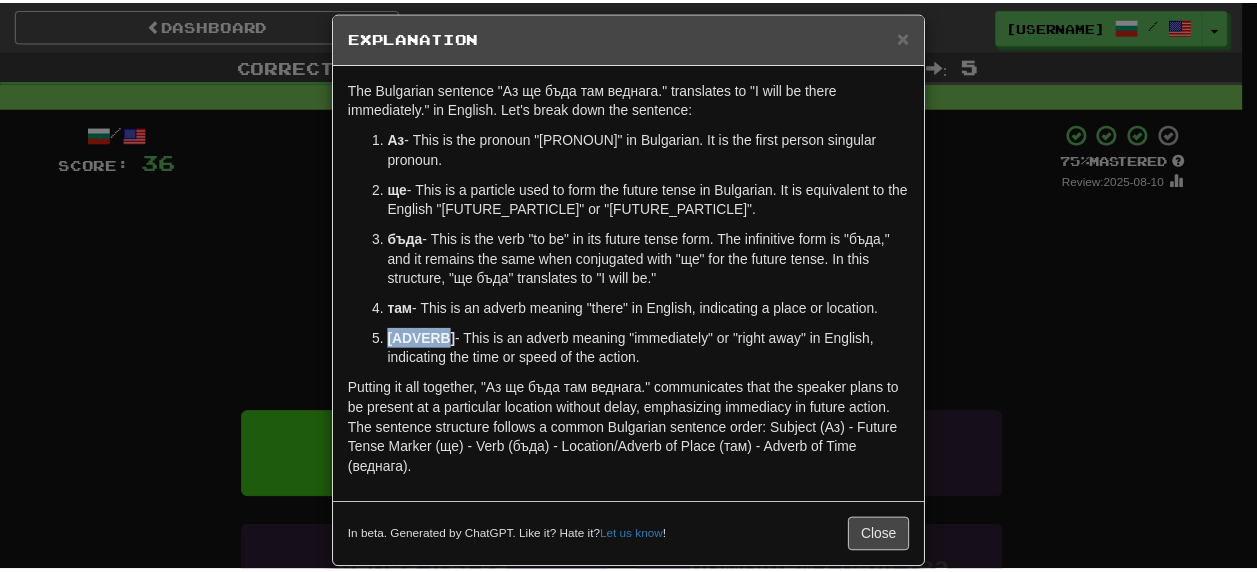 scroll, scrollTop: 24, scrollLeft: 0, axis: vertical 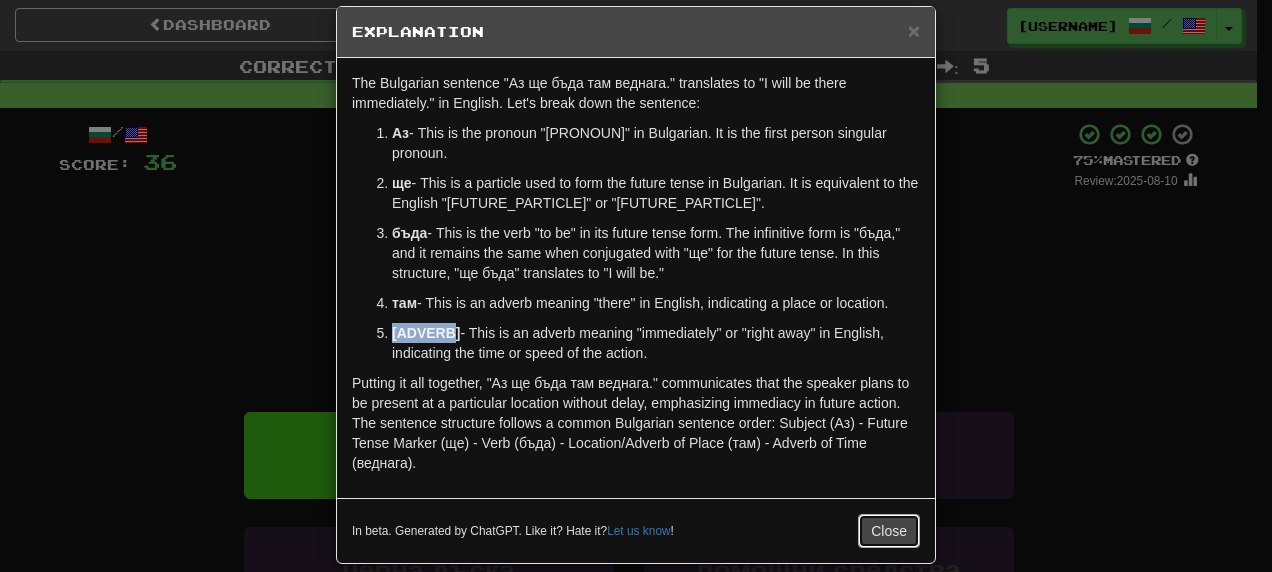 click on "Close" at bounding box center [889, 531] 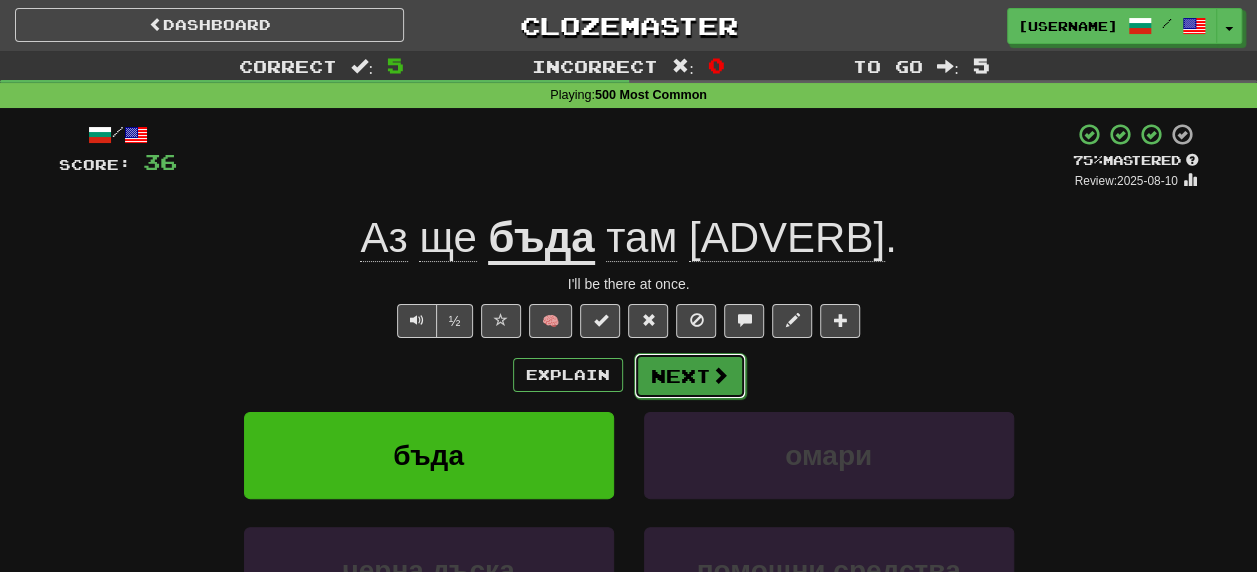 click on "Next" at bounding box center [690, 376] 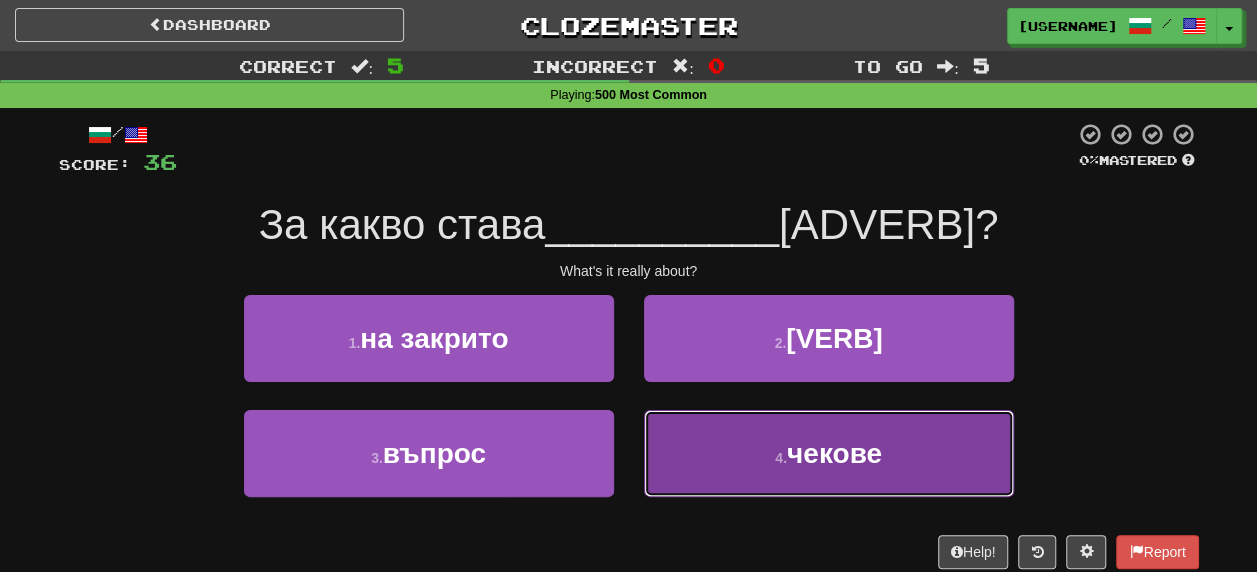 click on "чекове" at bounding box center (834, 453) 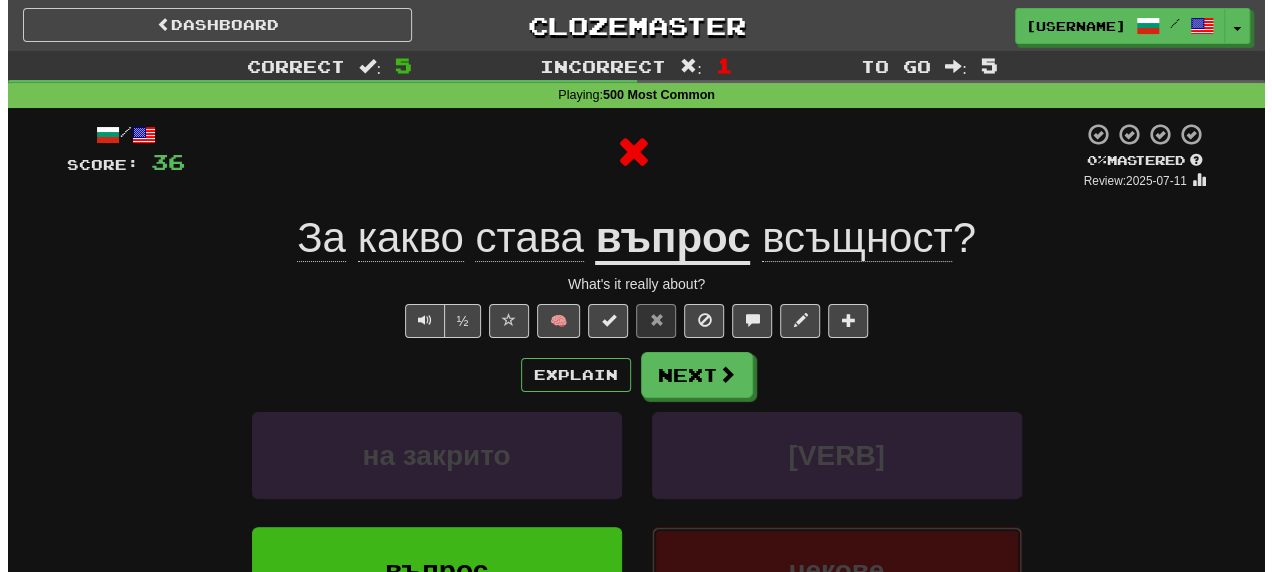 scroll, scrollTop: 100, scrollLeft: 0, axis: vertical 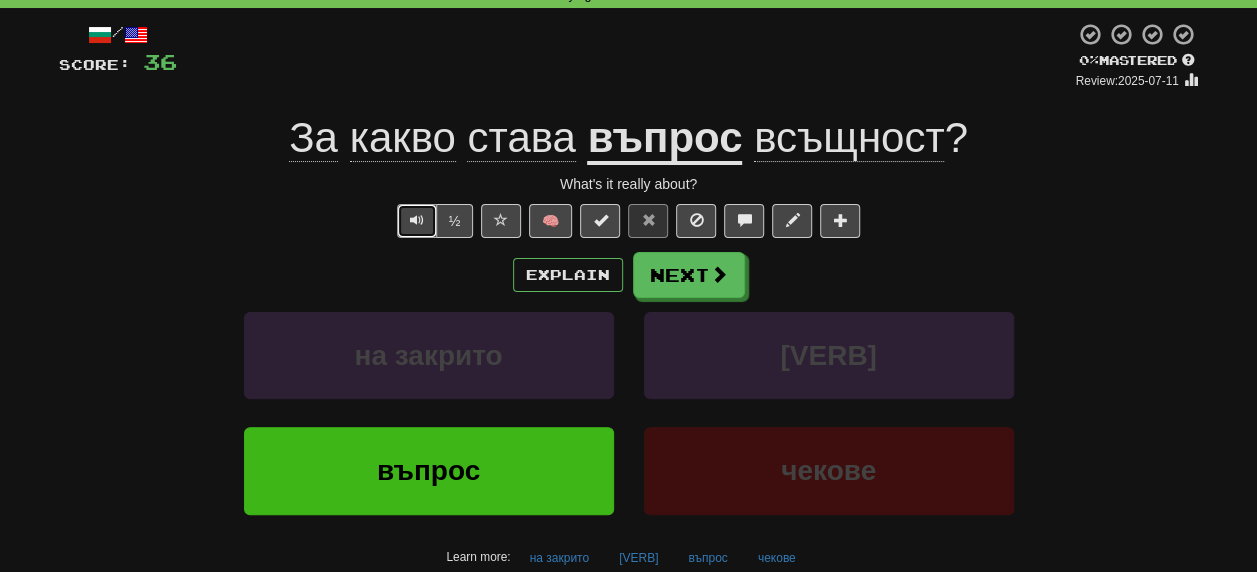 click at bounding box center (417, 220) 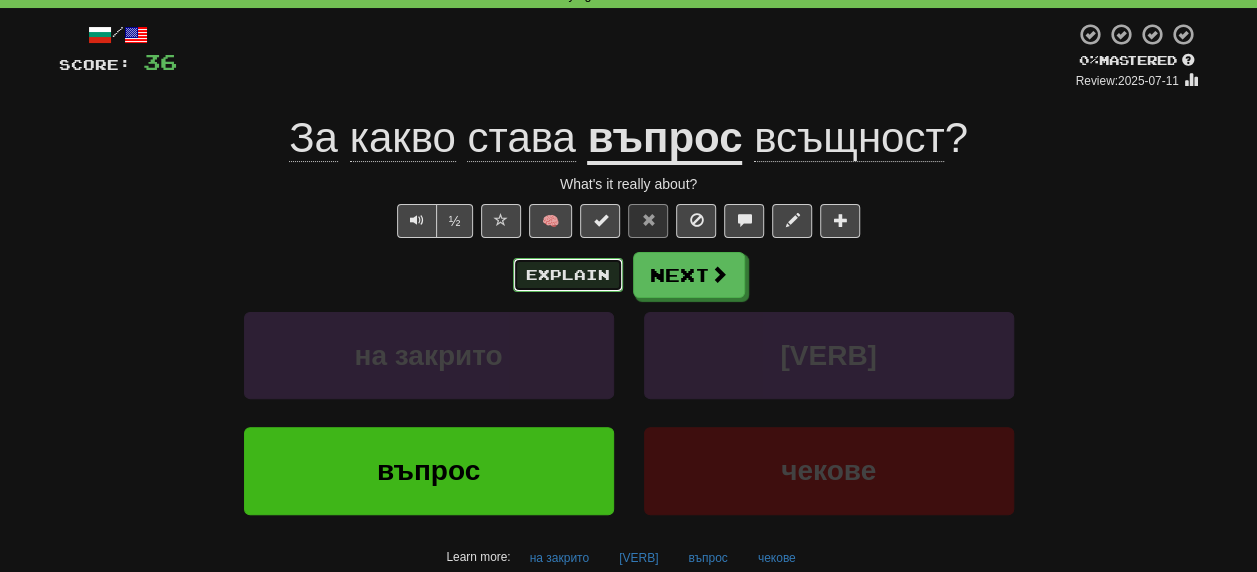 click on "Explain" at bounding box center [568, 275] 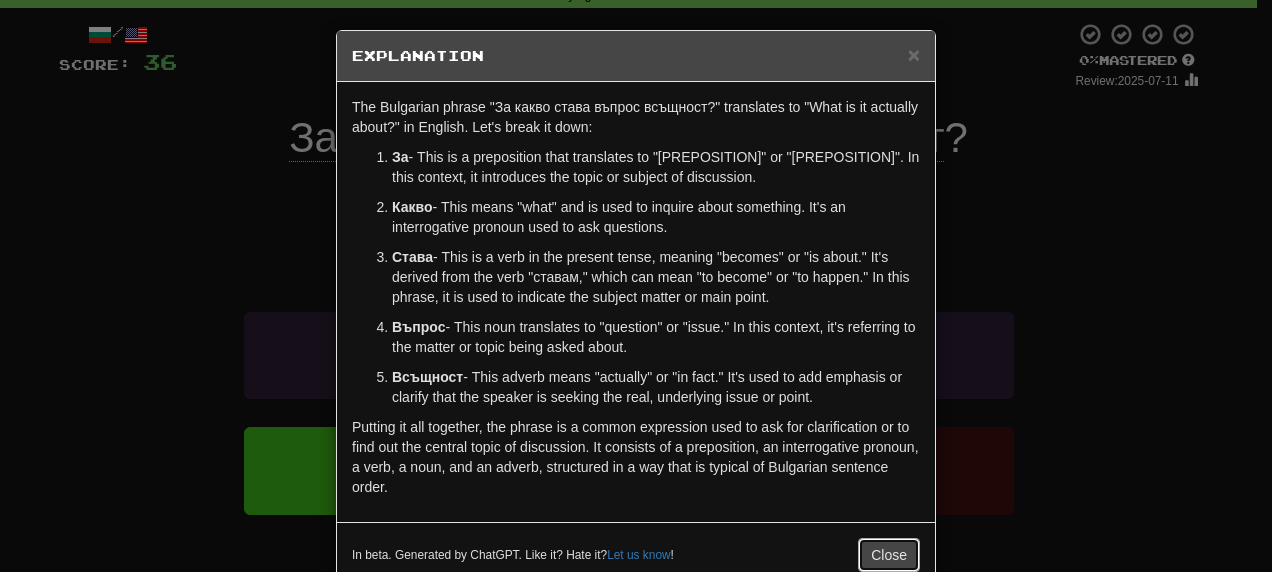click on "Close" at bounding box center [889, 555] 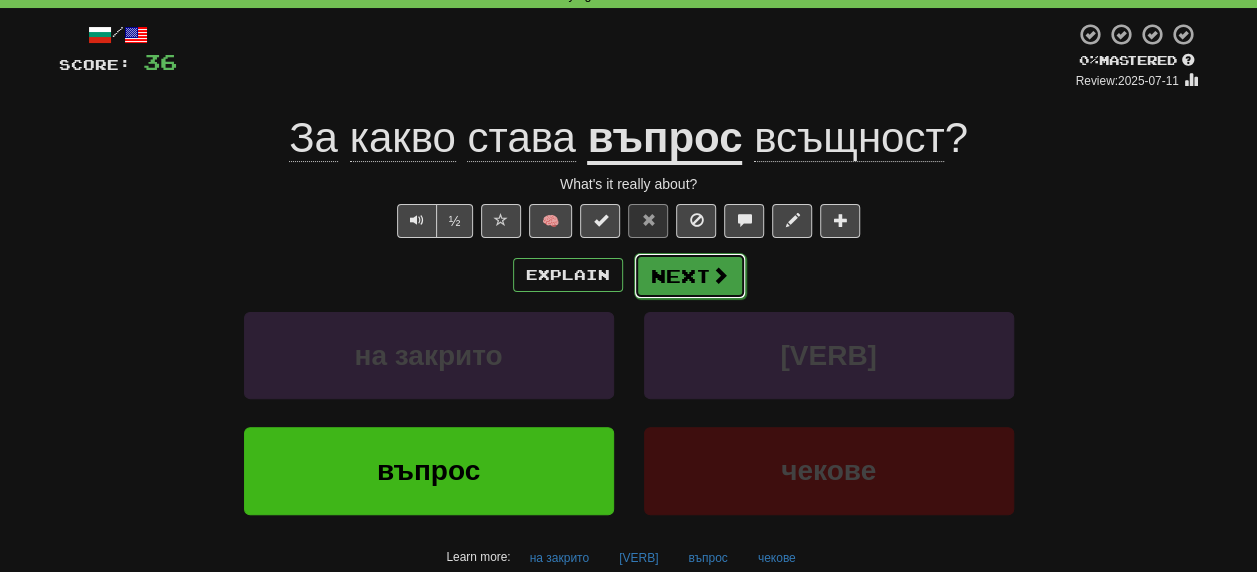 click on "Next" at bounding box center (690, 276) 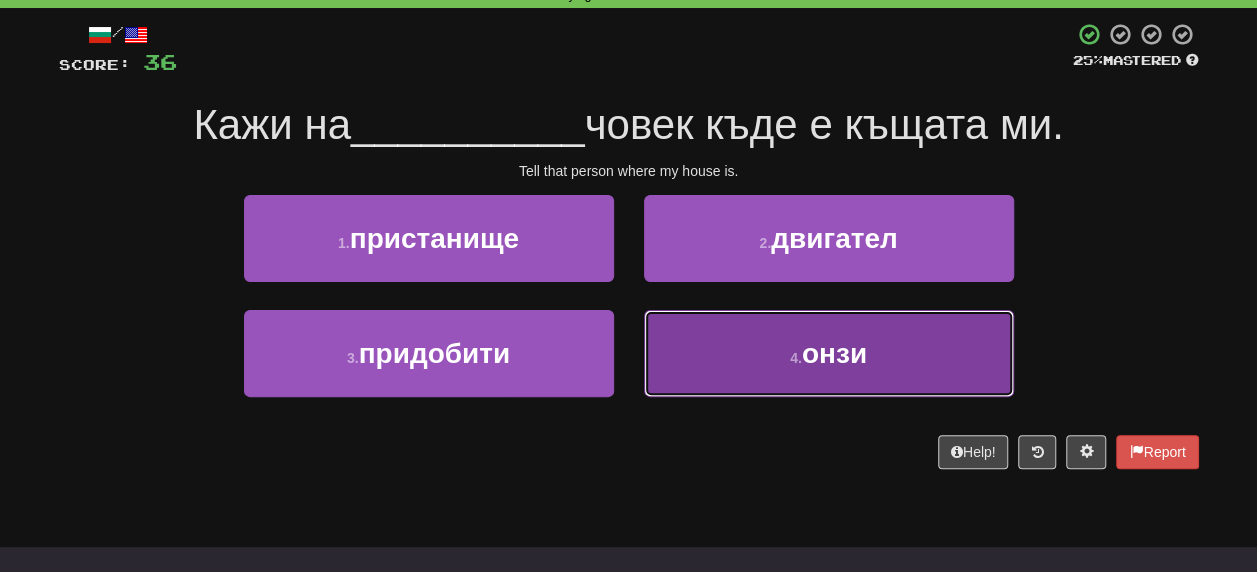 click on "онзи" at bounding box center [834, 353] 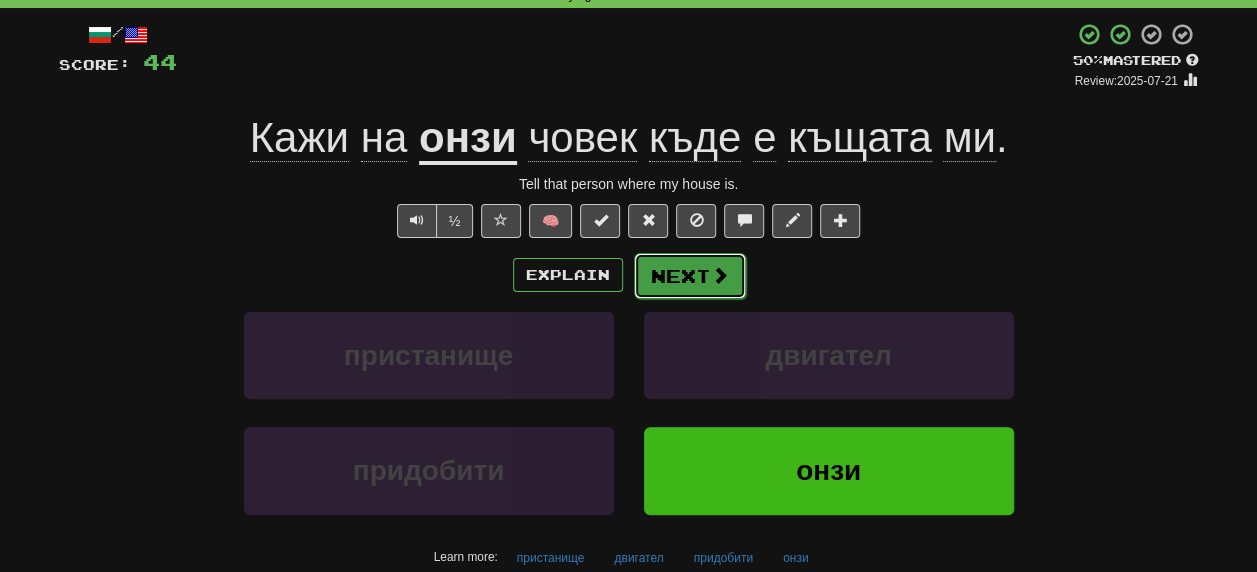 click on "Next" at bounding box center [690, 276] 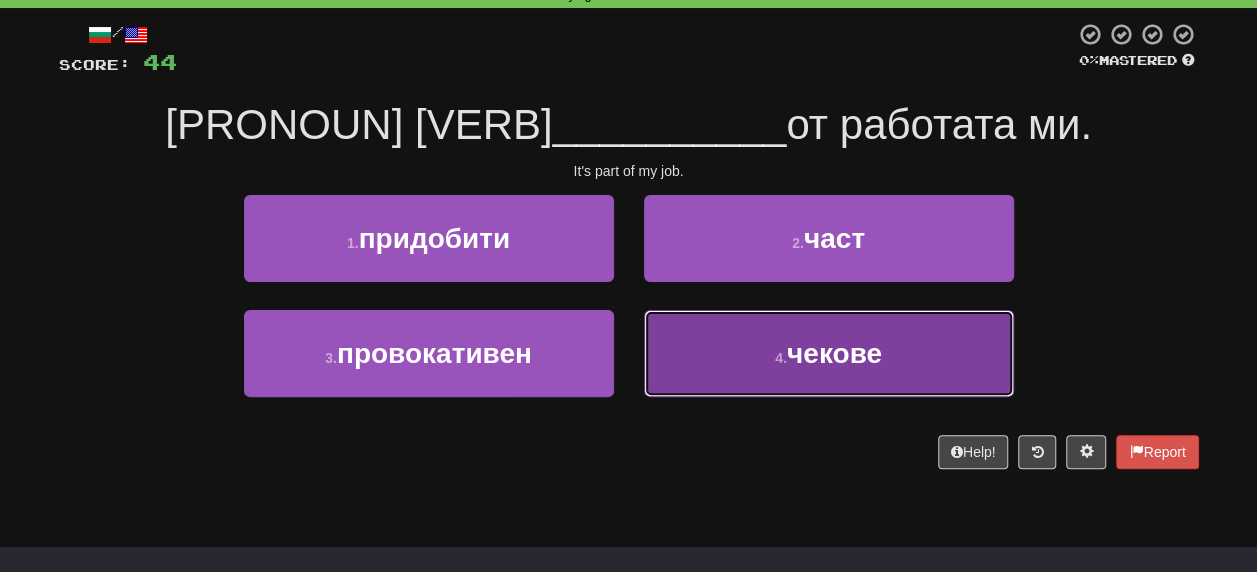 click on "чекове" at bounding box center (834, 353) 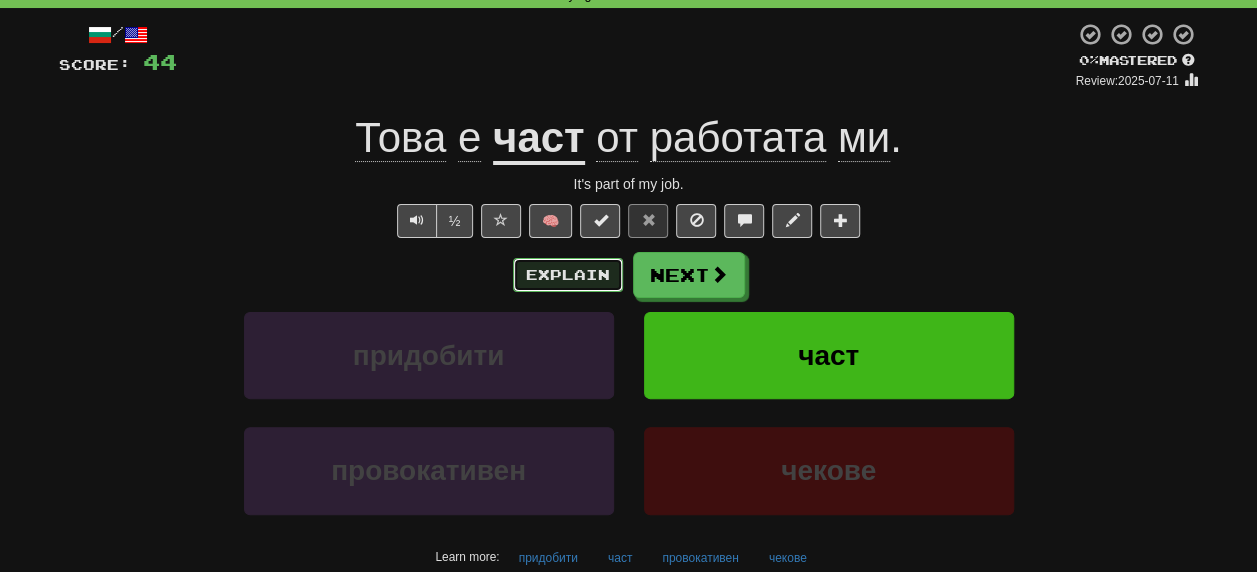 click on "Explain" at bounding box center [568, 275] 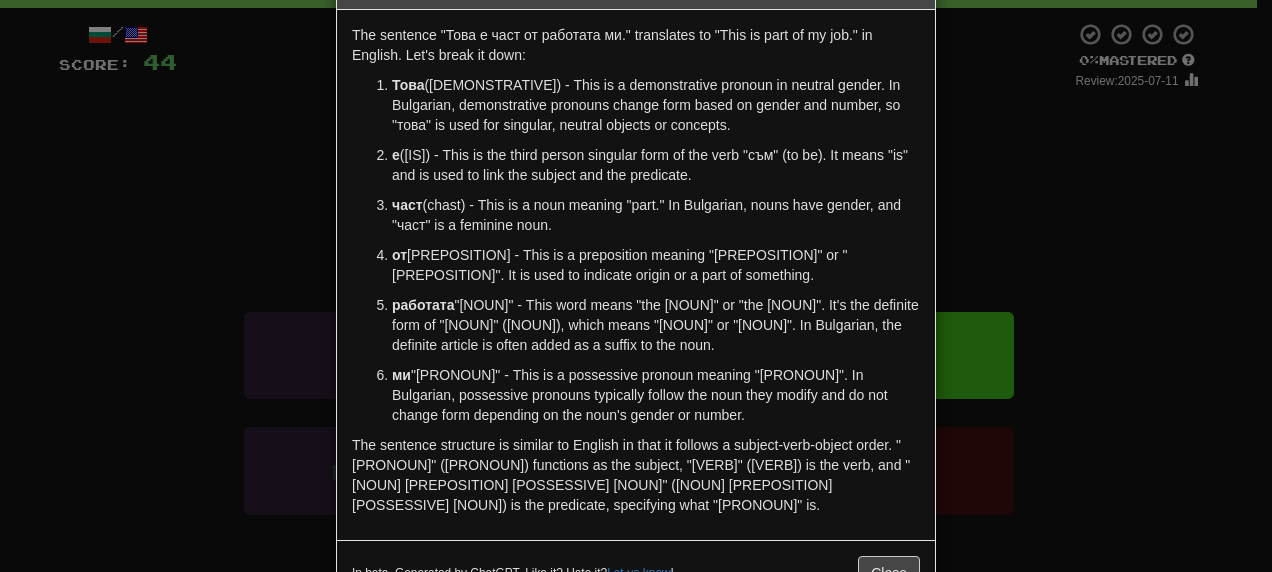 scroll, scrollTop: 100, scrollLeft: 0, axis: vertical 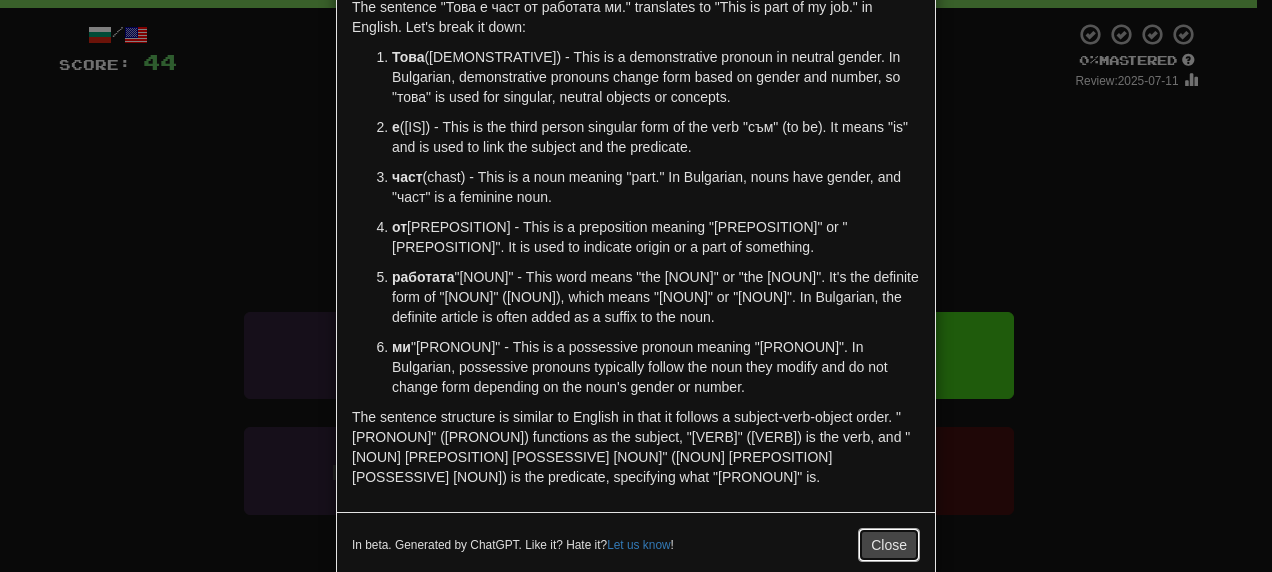 click on "Close" at bounding box center [889, 545] 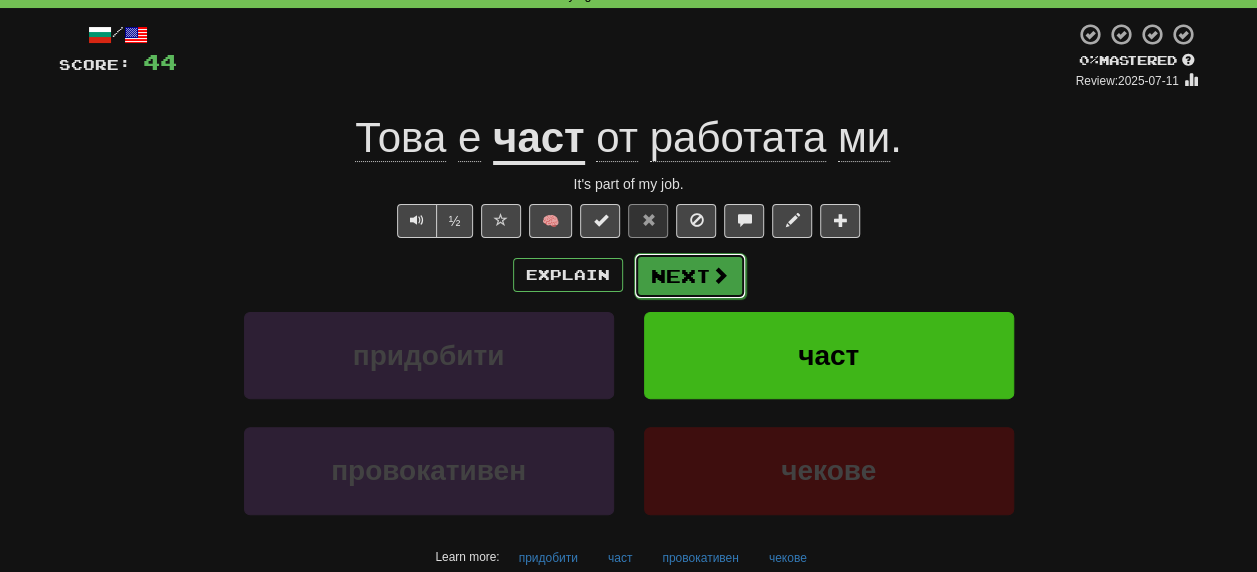 click on "Next" at bounding box center [690, 276] 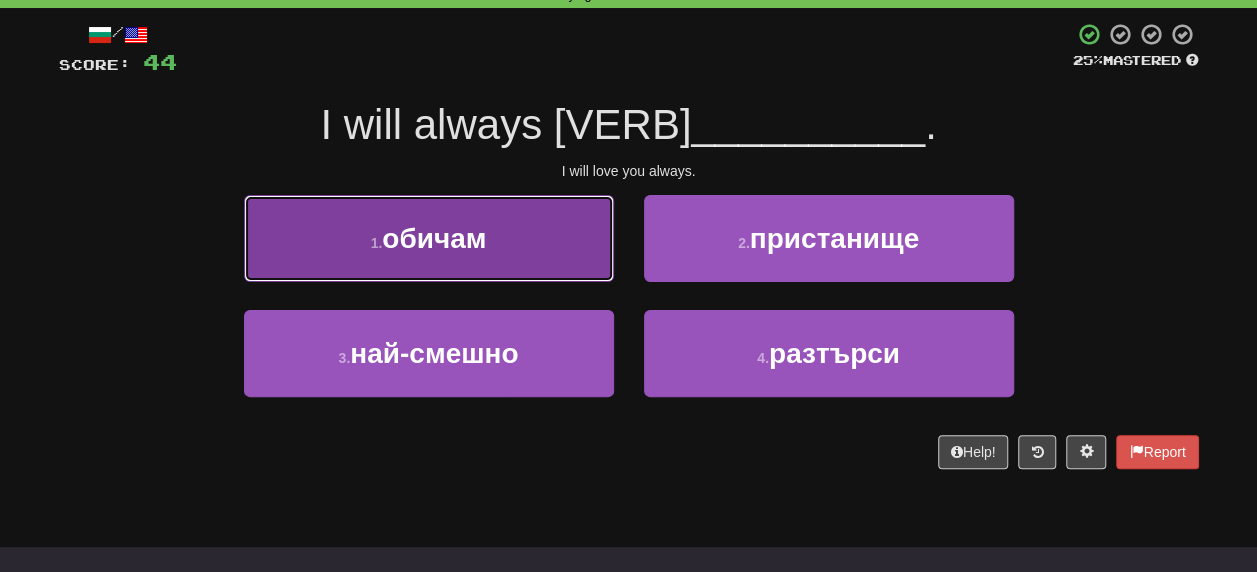 click on "обичам" at bounding box center [434, 238] 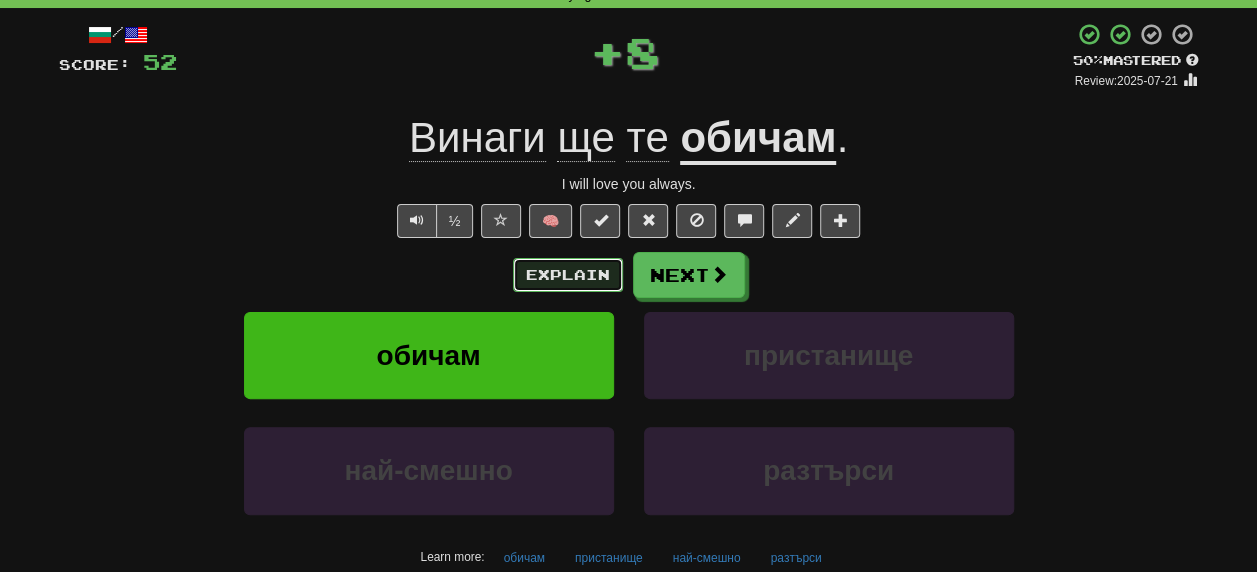 click on "Explain" at bounding box center (568, 275) 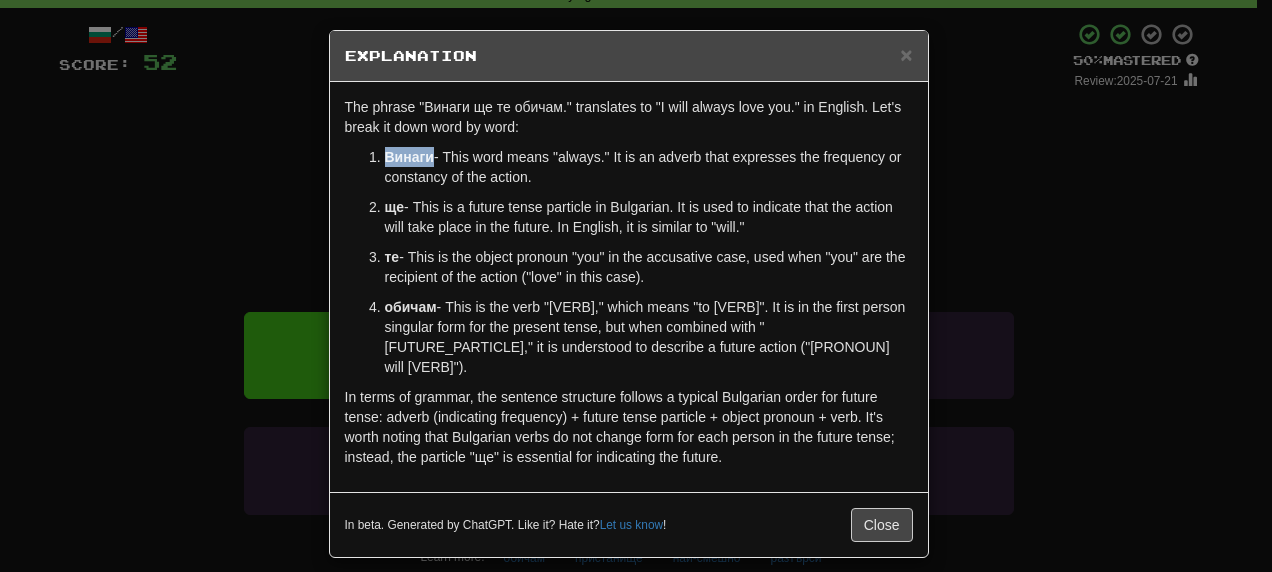 drag, startPoint x: 388, startPoint y: 157, endPoint x: 432, endPoint y: 155, distance: 44.04543 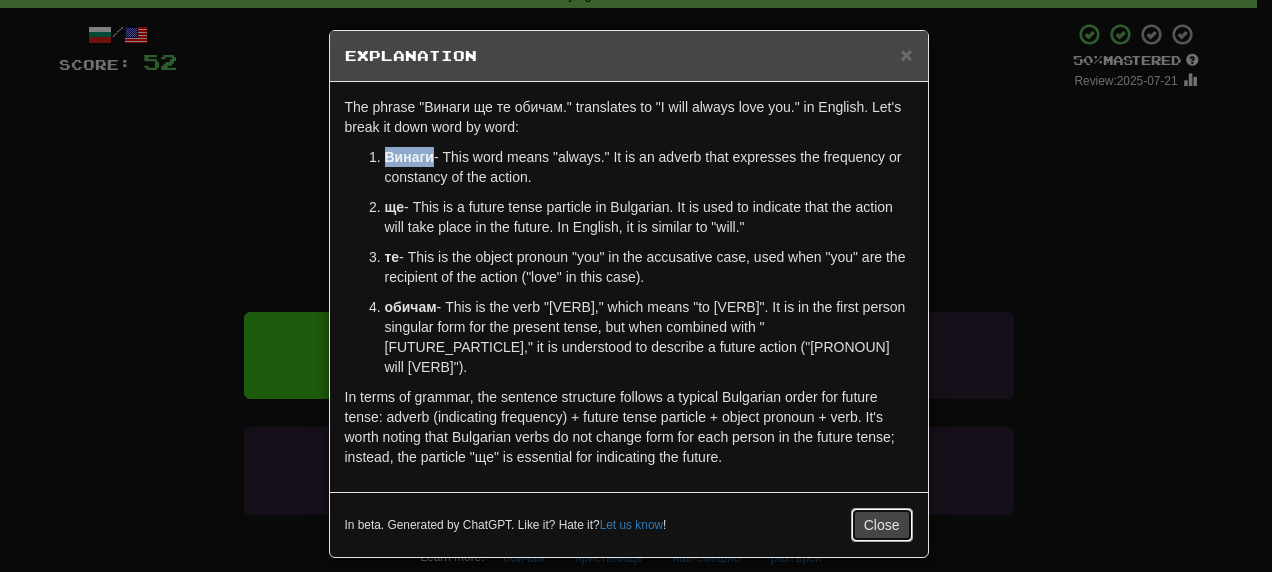 click on "Close" at bounding box center (882, 525) 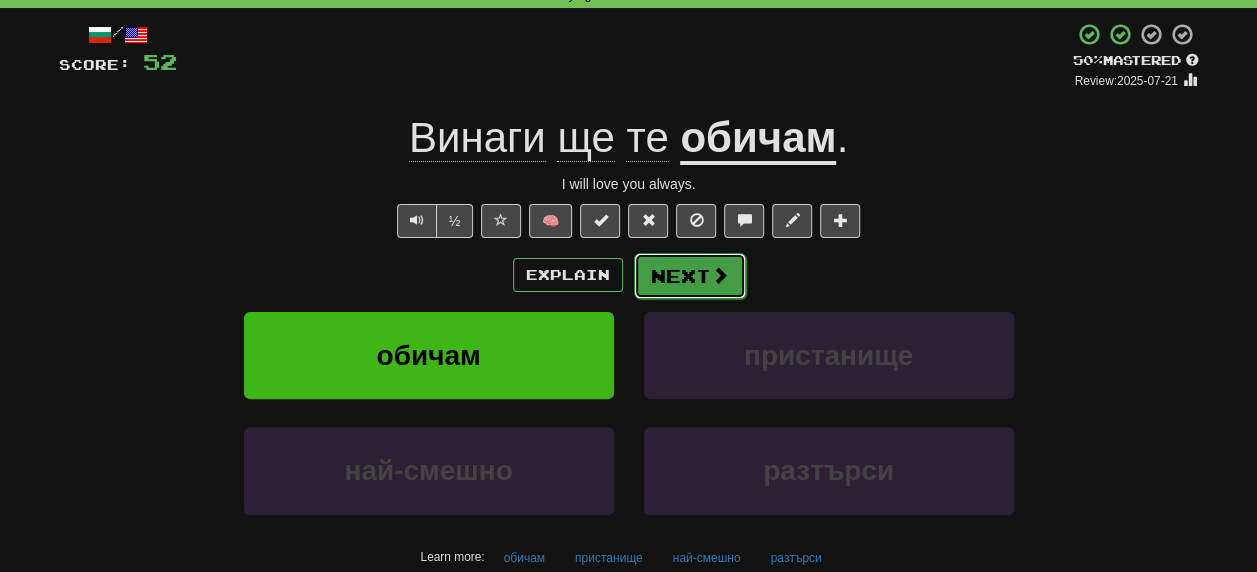 click on "Next" at bounding box center (690, 276) 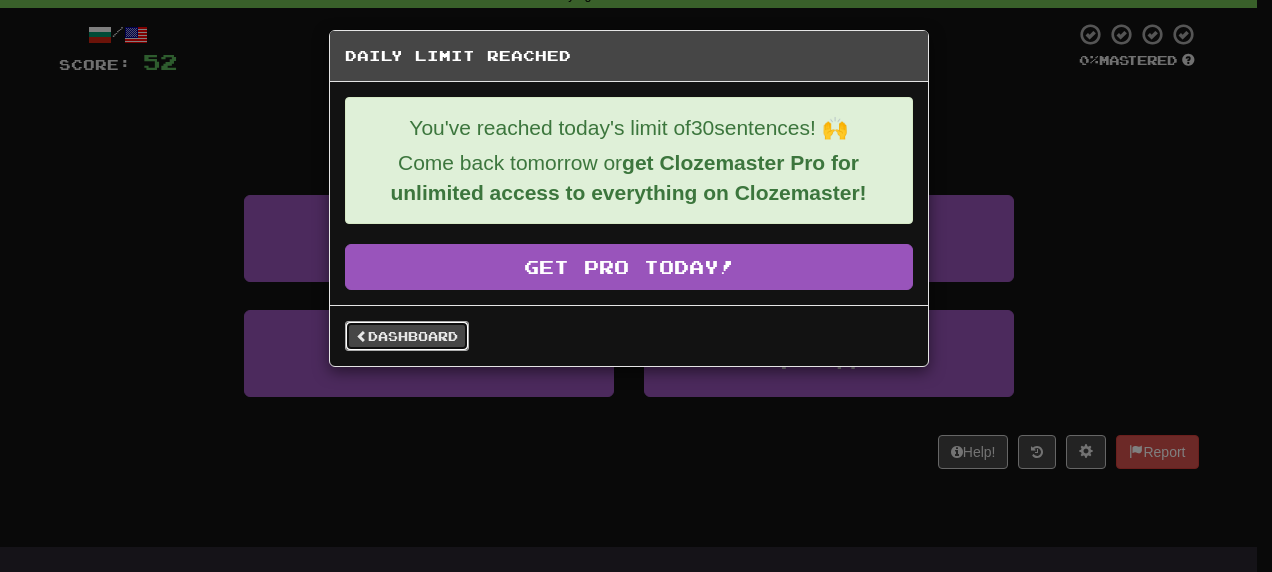 click on "Dashboard" at bounding box center (407, 336) 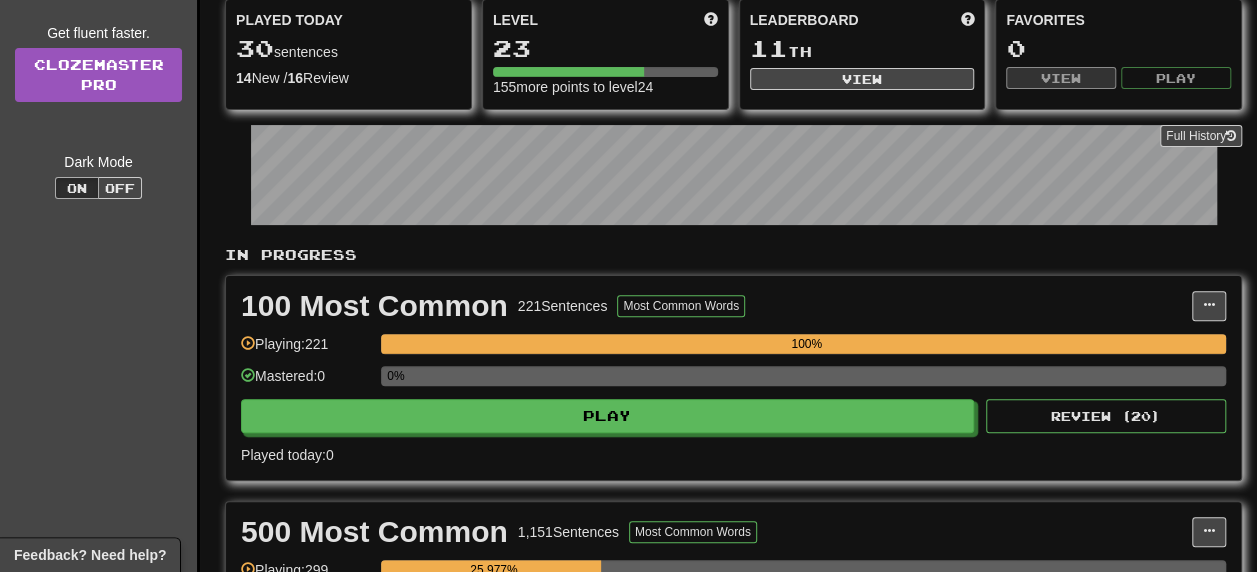 scroll, scrollTop: 200, scrollLeft: 0, axis: vertical 